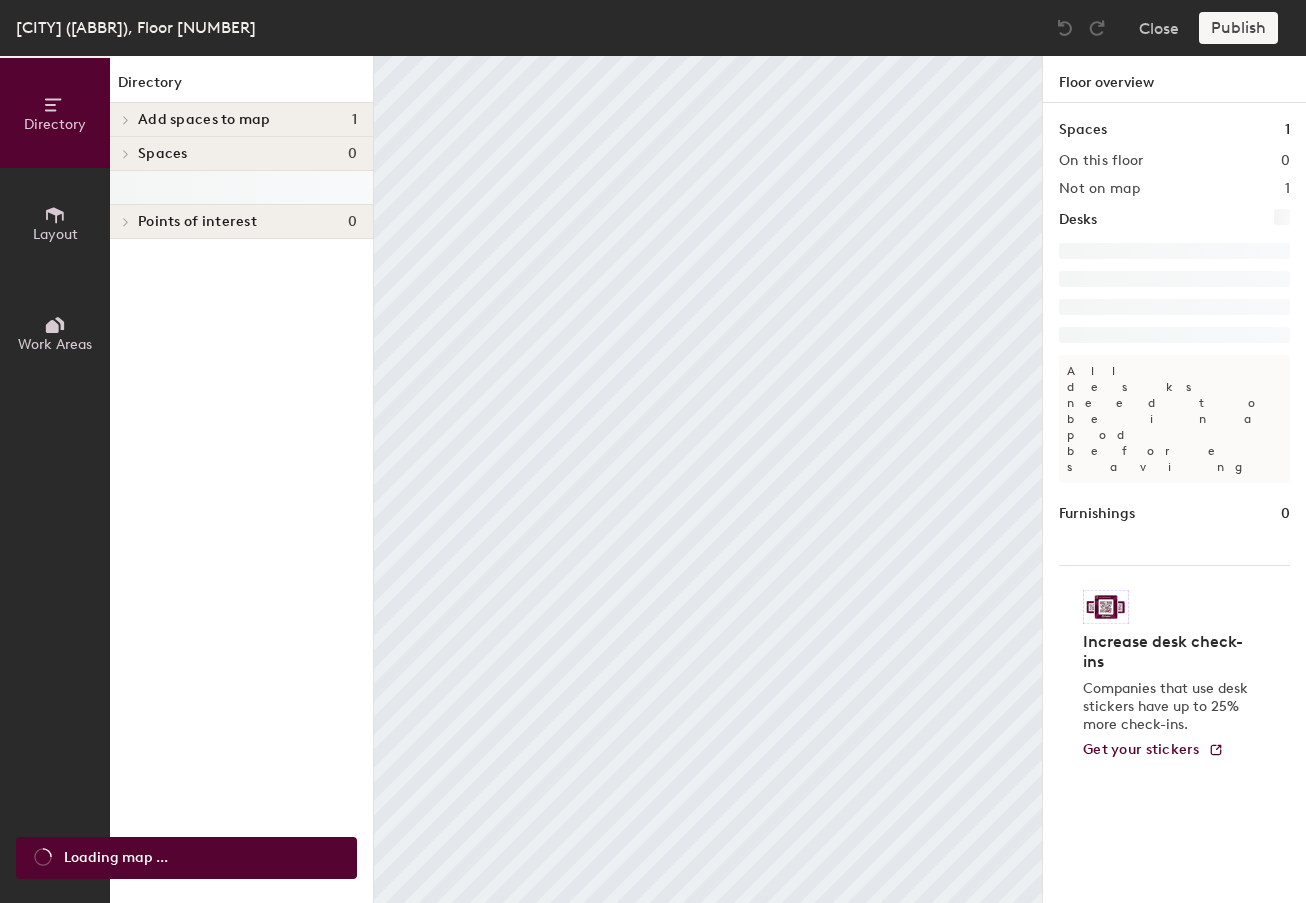 scroll, scrollTop: 0, scrollLeft: 0, axis: both 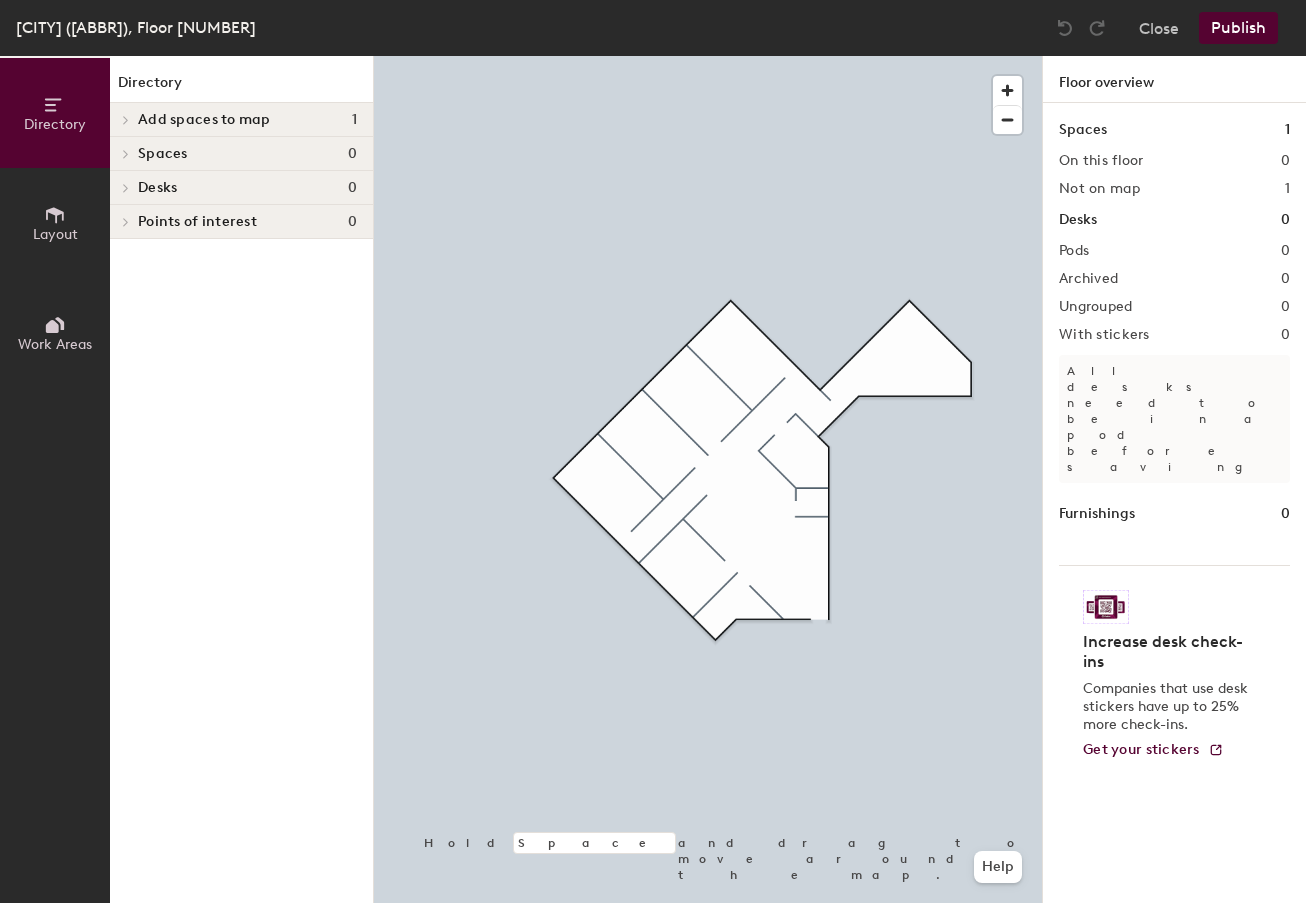 click on "Spaces 0" 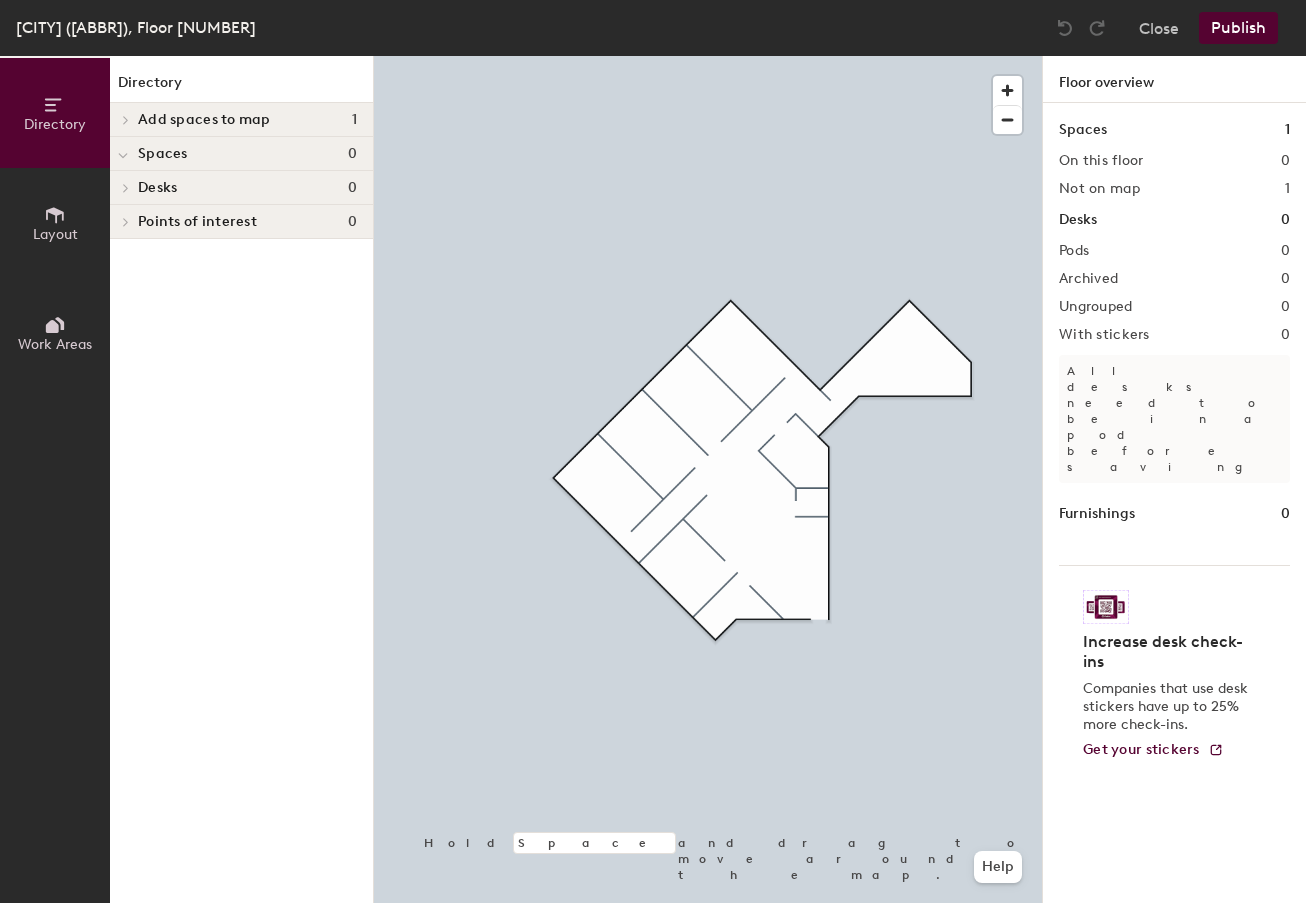 click on "Desks 0" 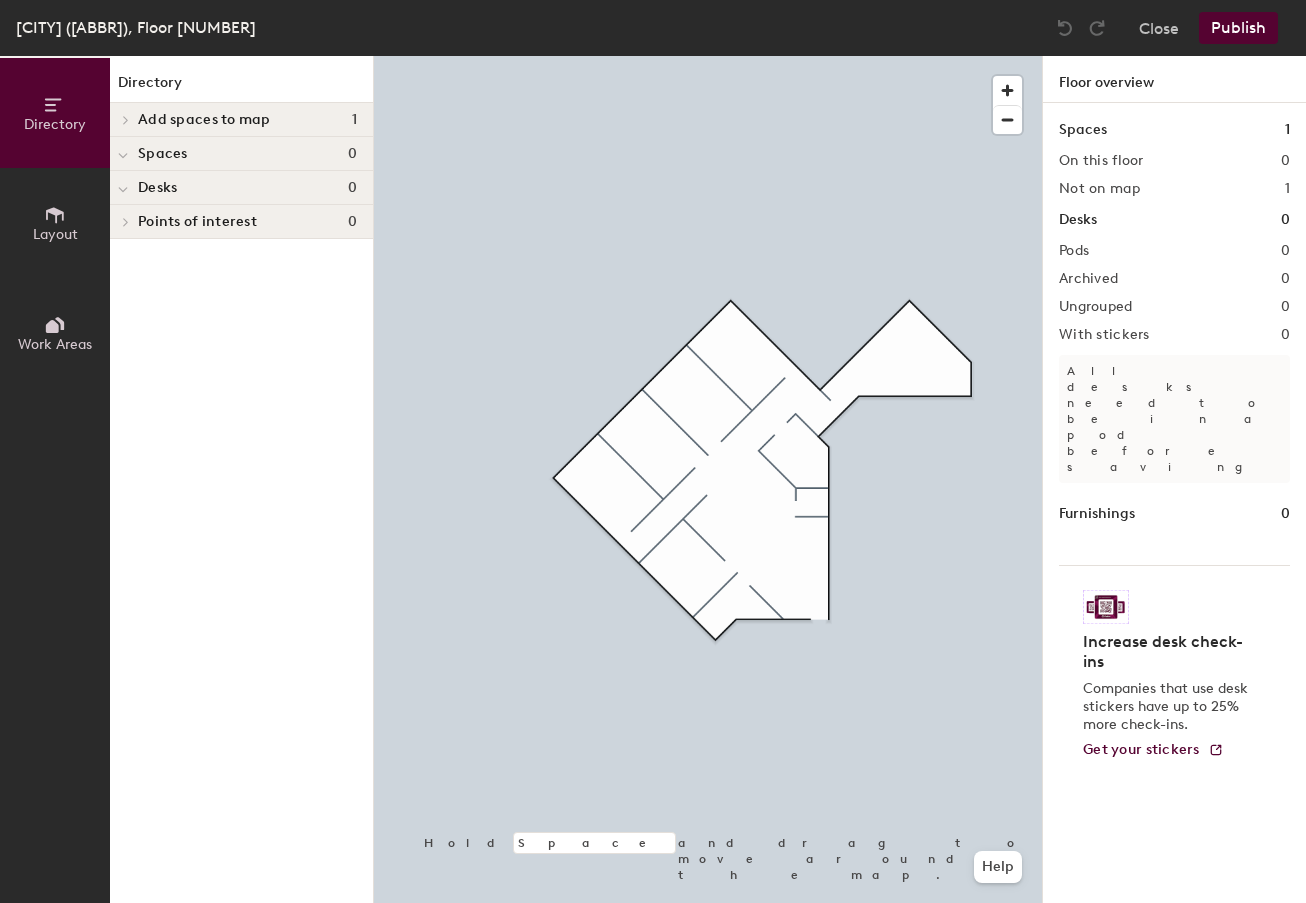 click 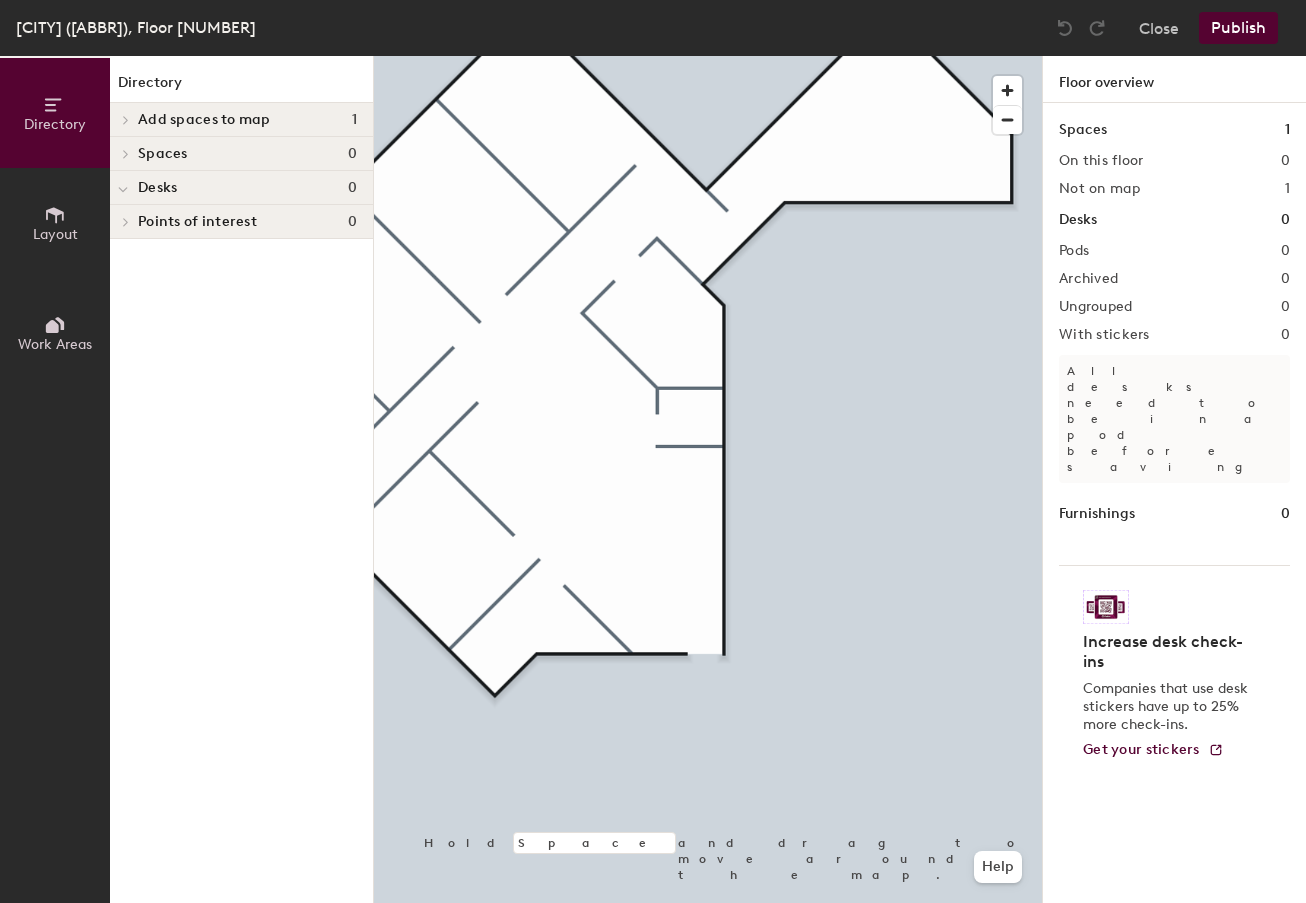 click 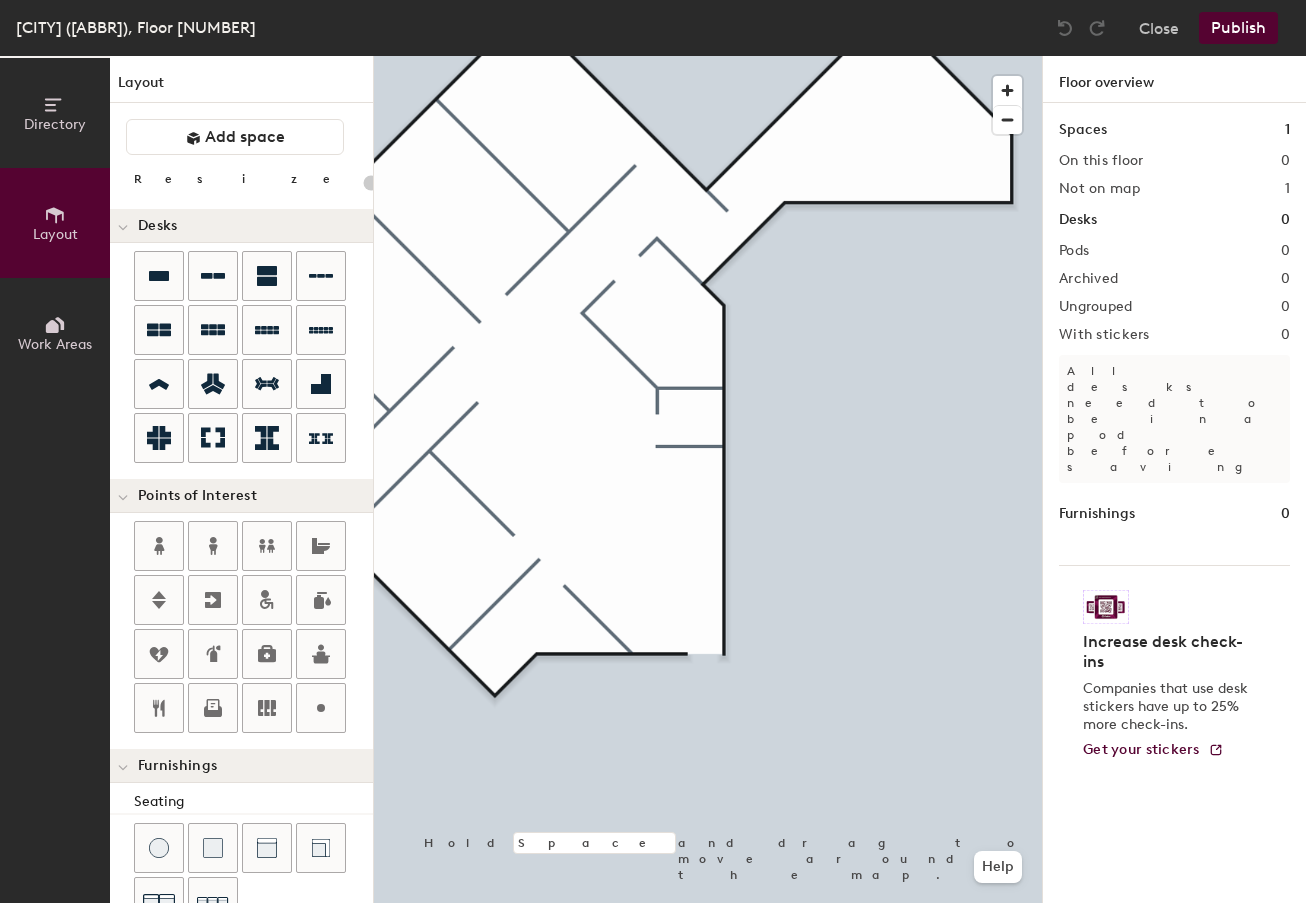 click on "Directory Layout Work Areas Layout   Add space Resize Desks Points of Interest Furnishings Seating Tables Booths Hold Space and drag to move around the map. Help Floor overview Spaces 1 On this floor 0 Not on map 1 Desks 0 Pods 0 Archived 0 Ungrouped 0 With stickers 0 All desks need to be in a pod before saving Furnishings 0 Increase desk check-ins Companies that use desk stickers have up to 25% more check-ins. Get your stickers" 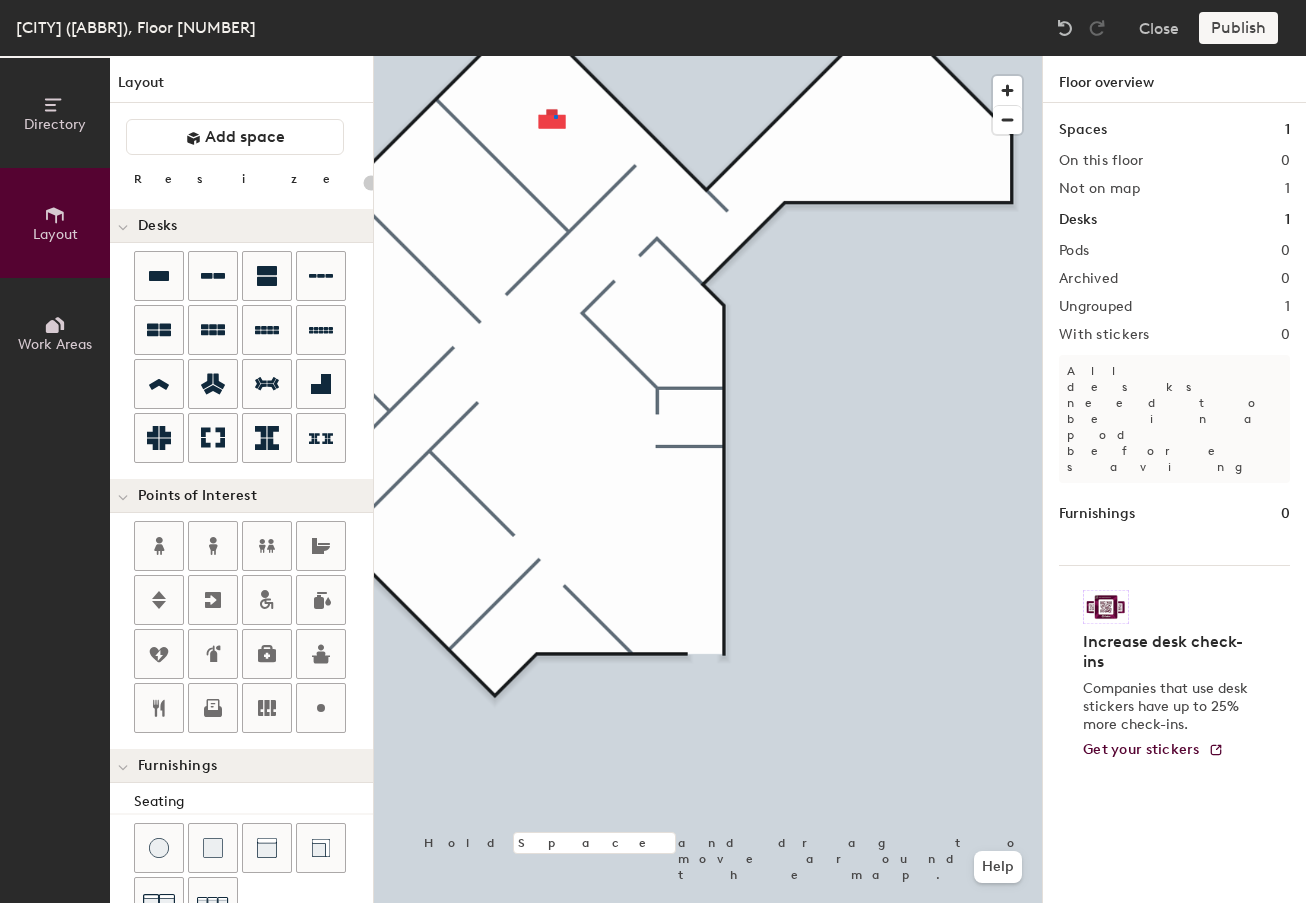 drag, startPoint x: 158, startPoint y: 275, endPoint x: 540, endPoint y: 222, distance: 385.65918 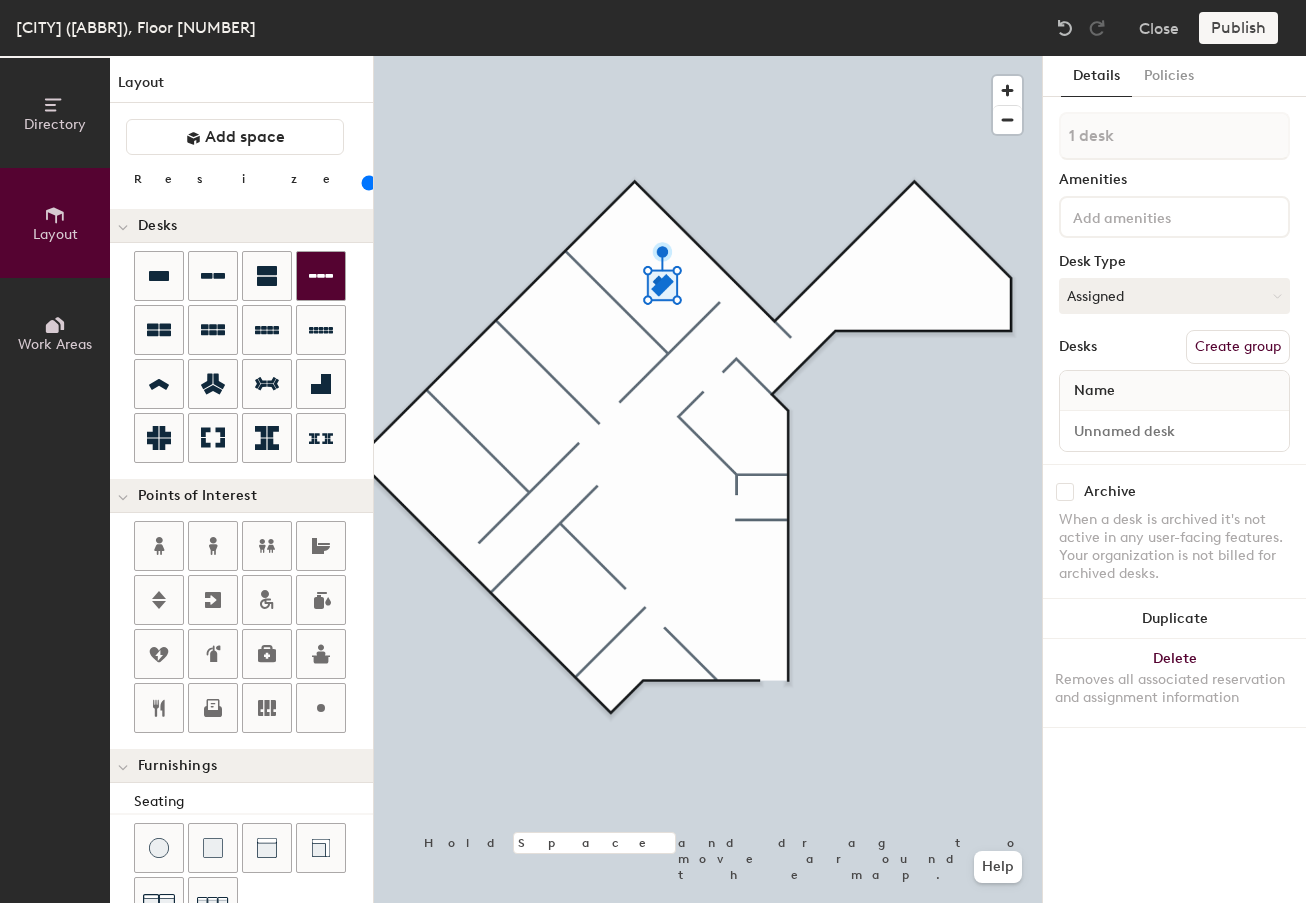 click 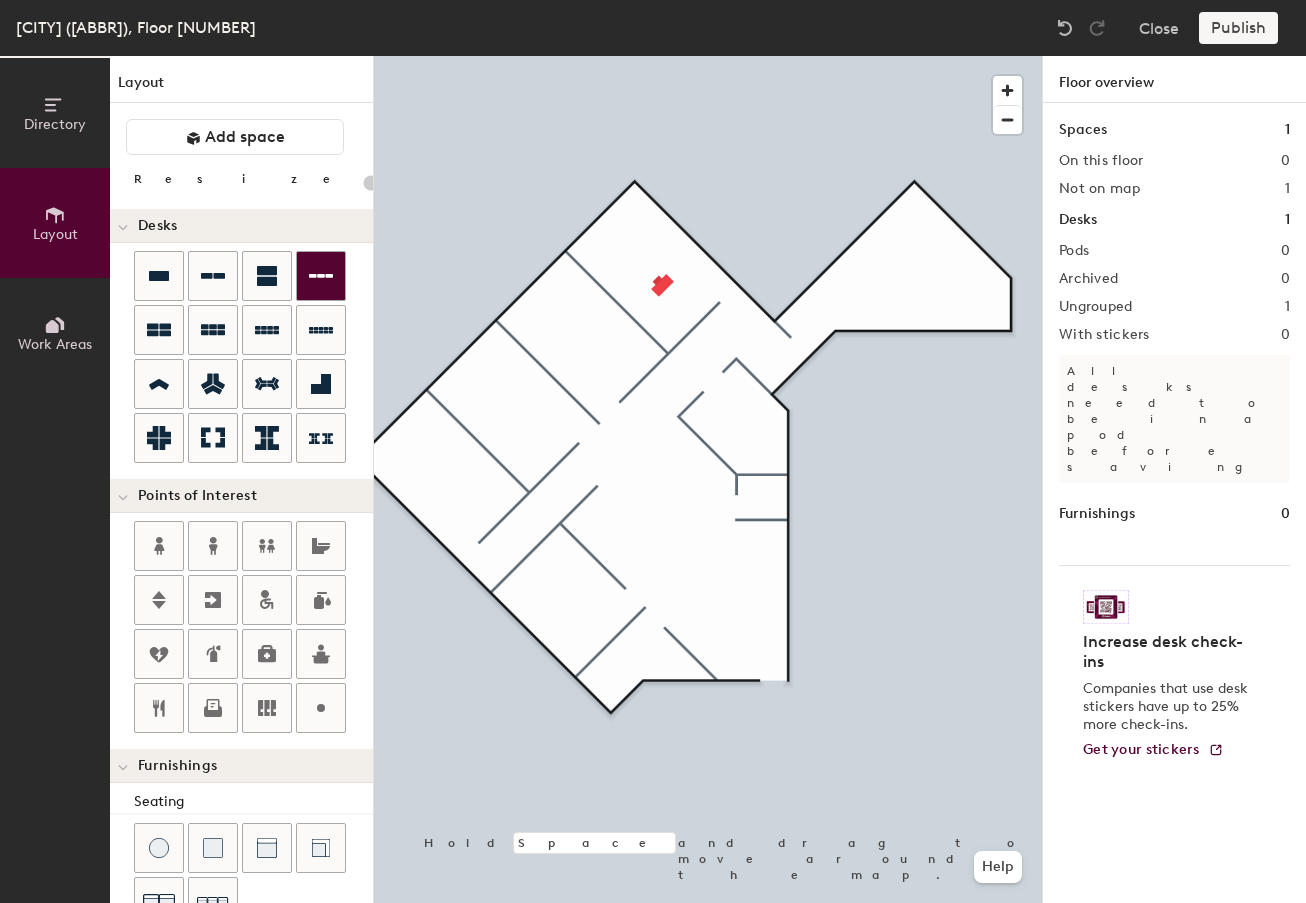 click 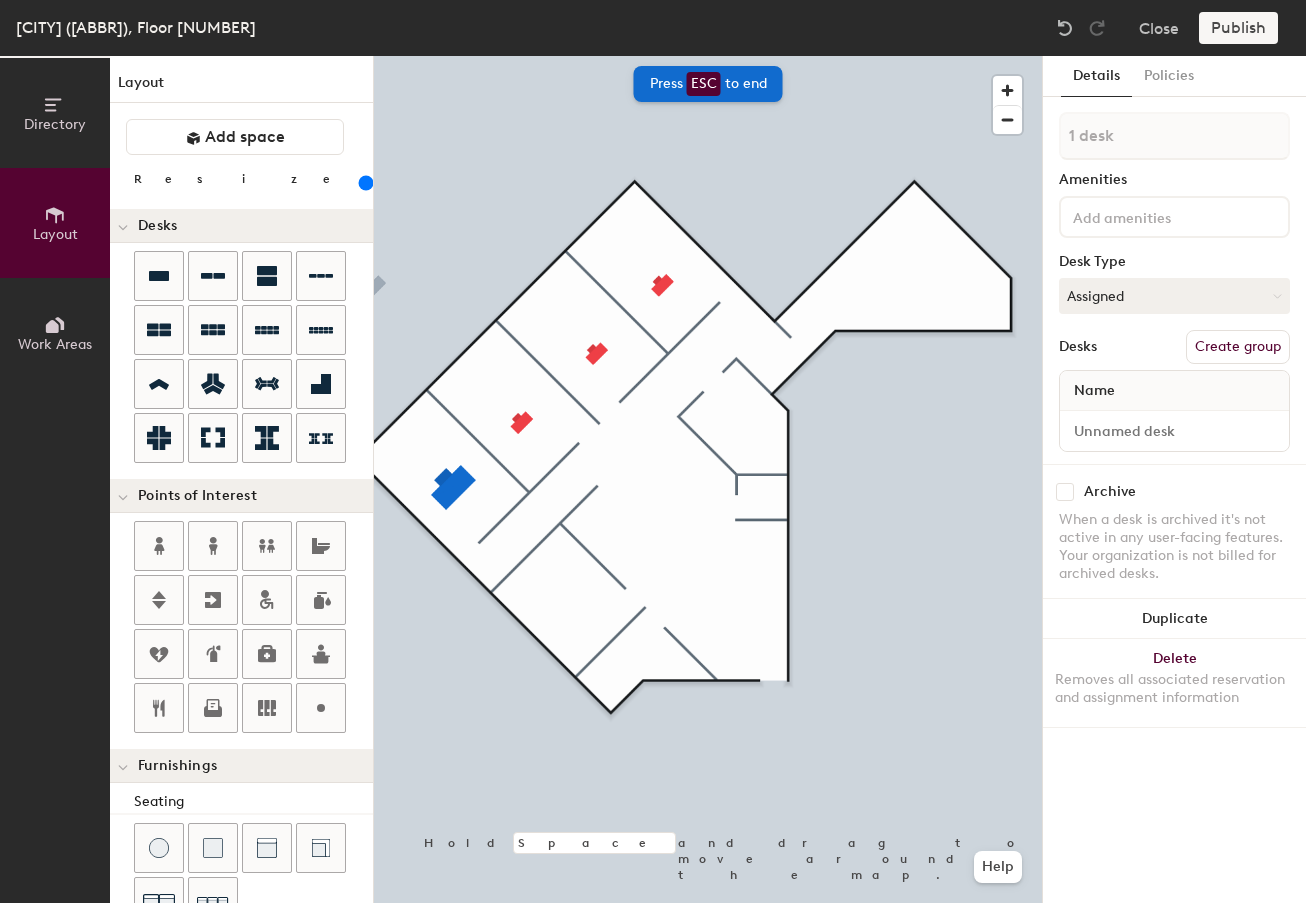 drag, startPoint x: 208, startPoint y: 187, endPoint x: 229, endPoint y: 189, distance: 21.095022 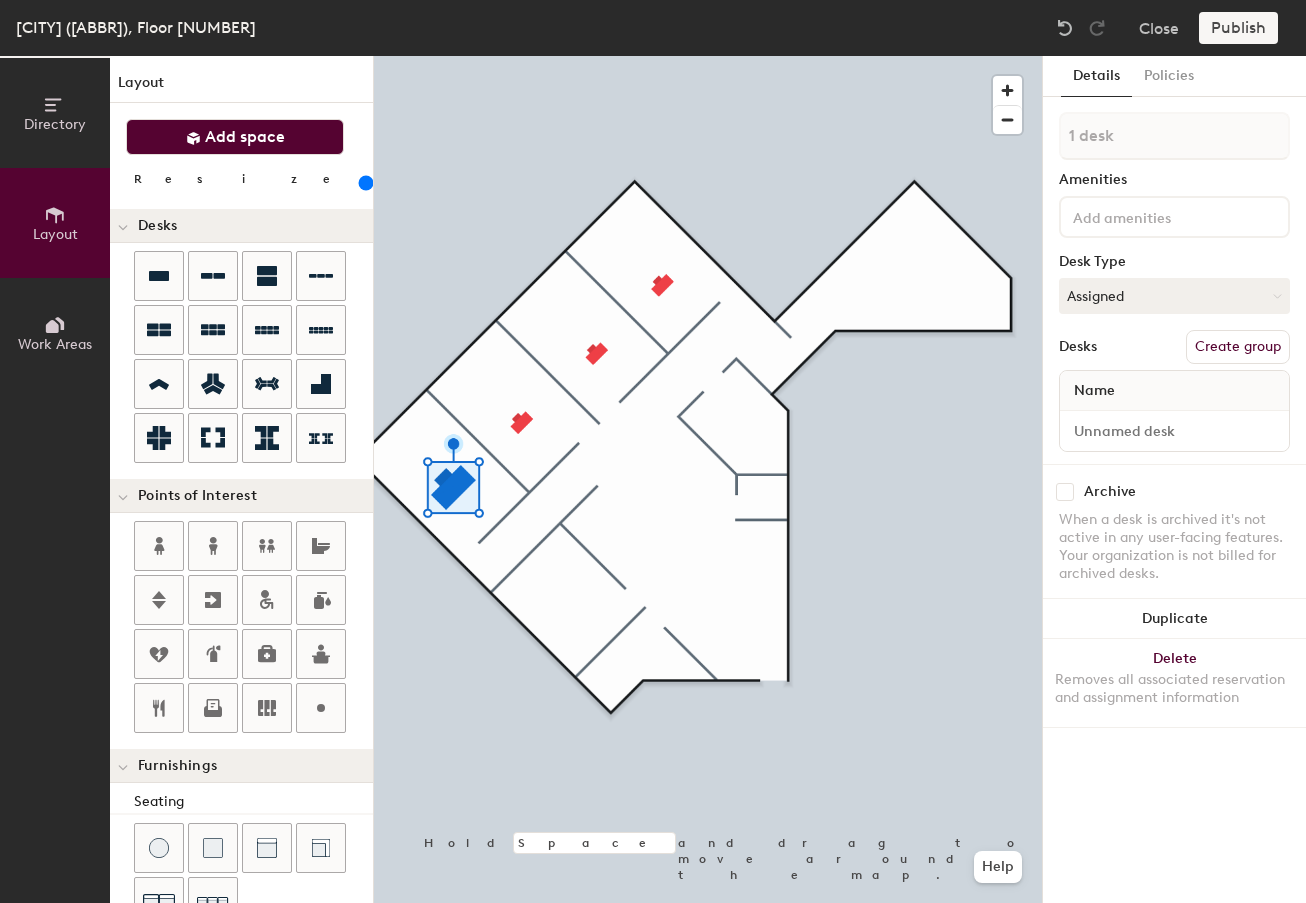 click 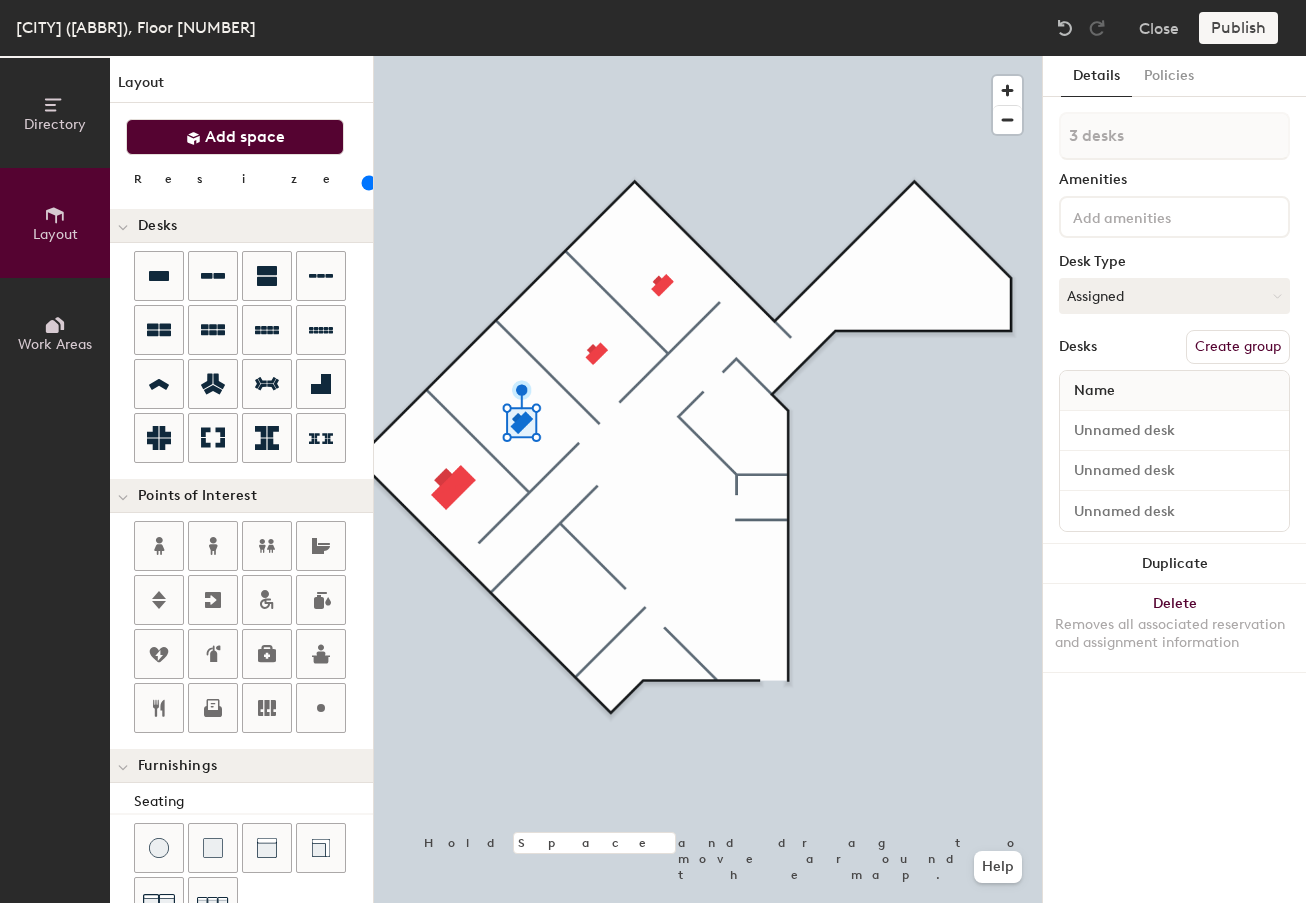 type on "3 desks" 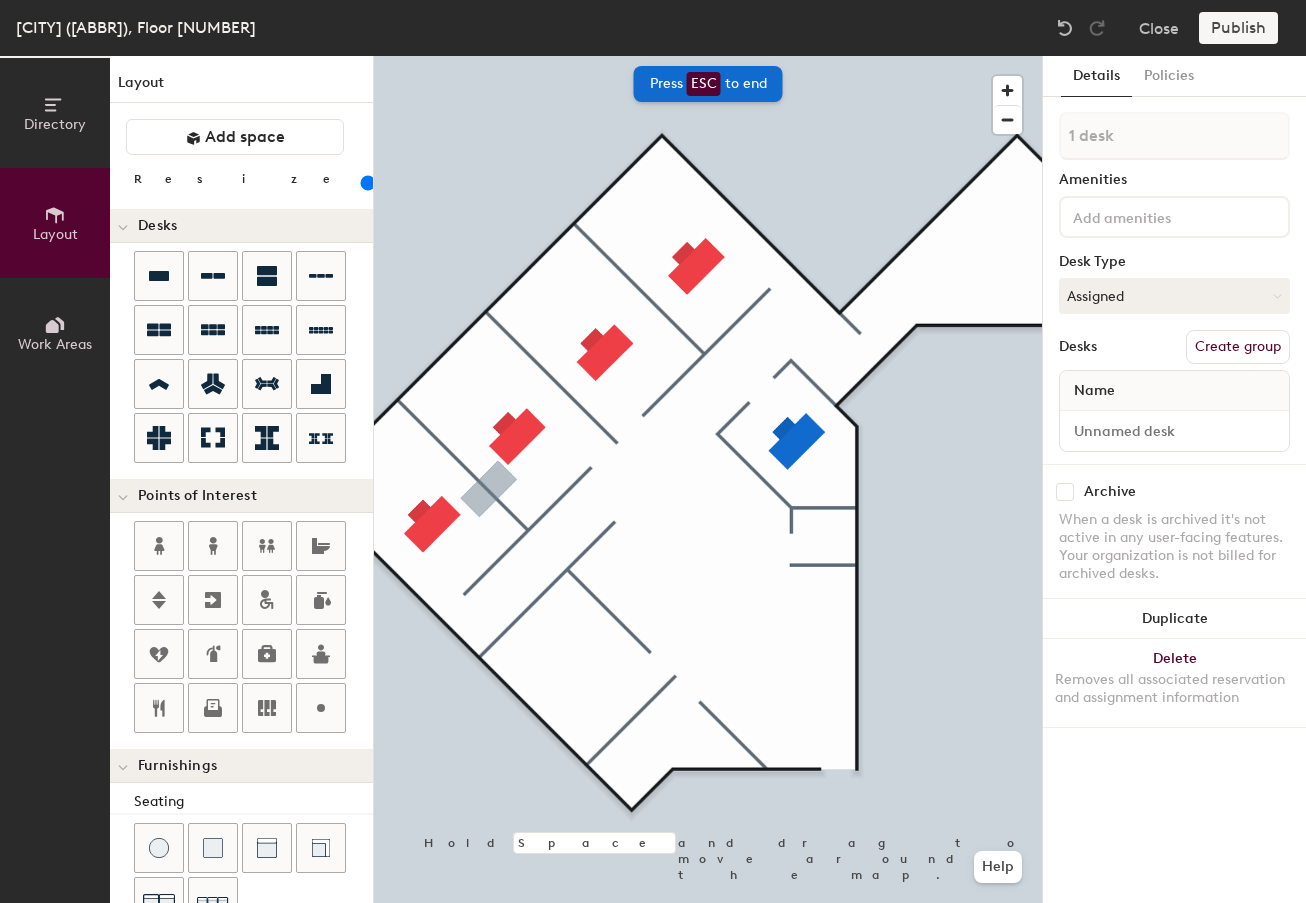 drag, startPoint x: 225, startPoint y: 180, endPoint x: 213, endPoint y: 178, distance: 12.165525 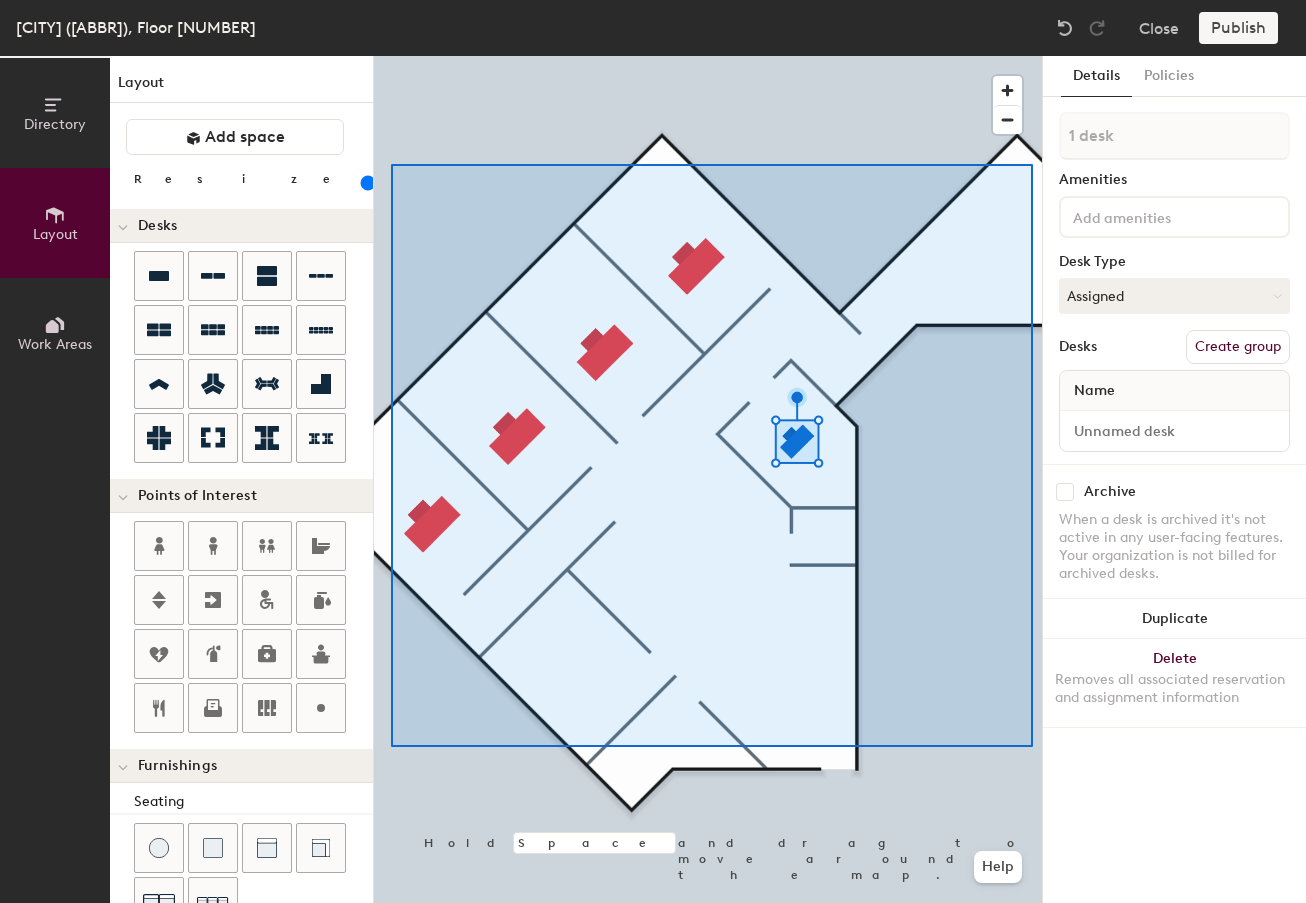 type on "20" 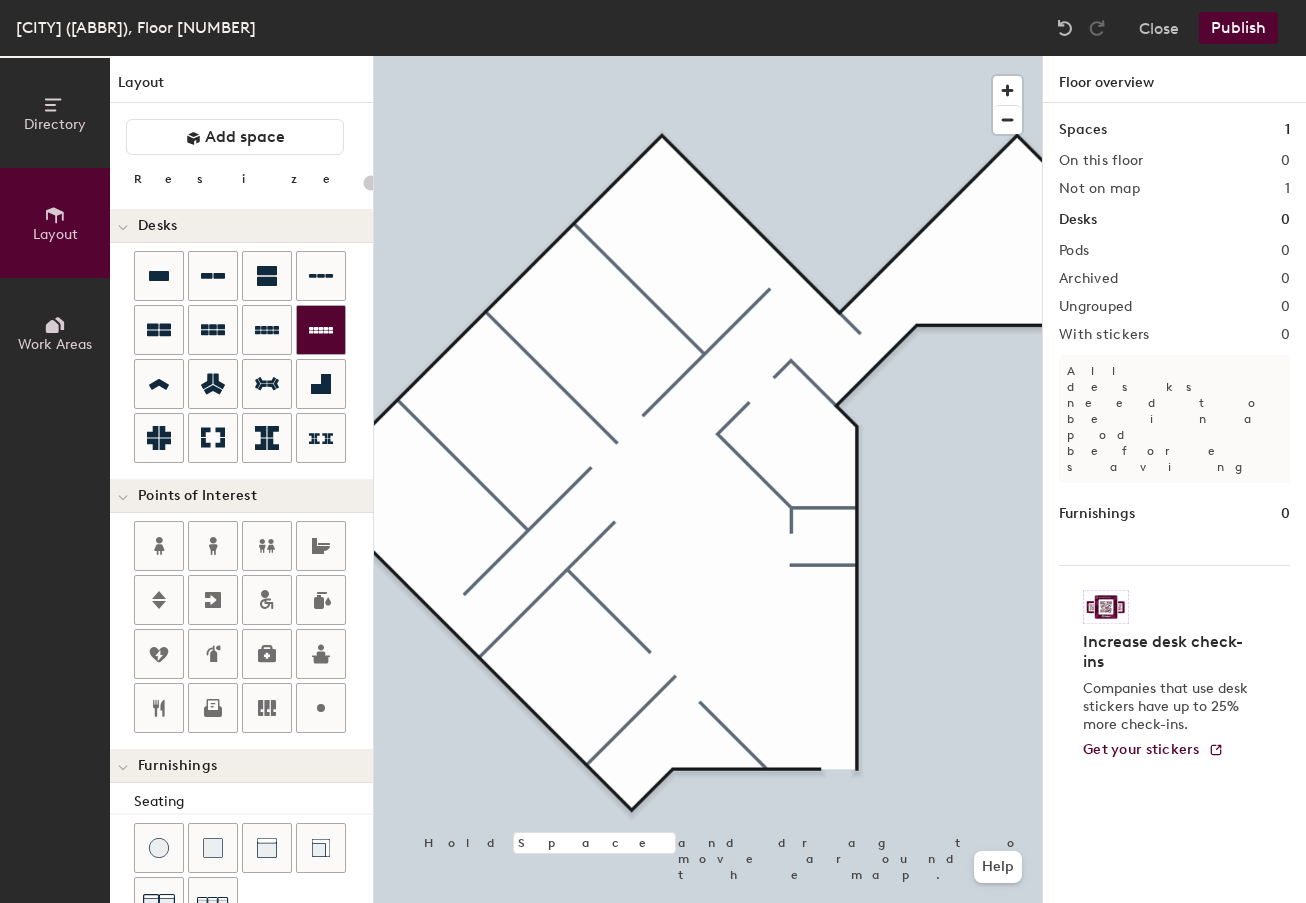 click on "Directory Layout Work Areas Layout   Add space Resize Desks Points of Interest Furnishings Seating Tables Booths Hold Space and drag to move around the map. Help Floor overview Spaces 1 On this floor 0 Not on map 1 Desks 0 Pods 0 Archived 0 Ungrouped 0 With stickers 0 All desks need to be in a pod before saving Furnishings 0 Increase desk check-ins Companies that use desk stickers have up to 25% more check-ins. Get your stickers" 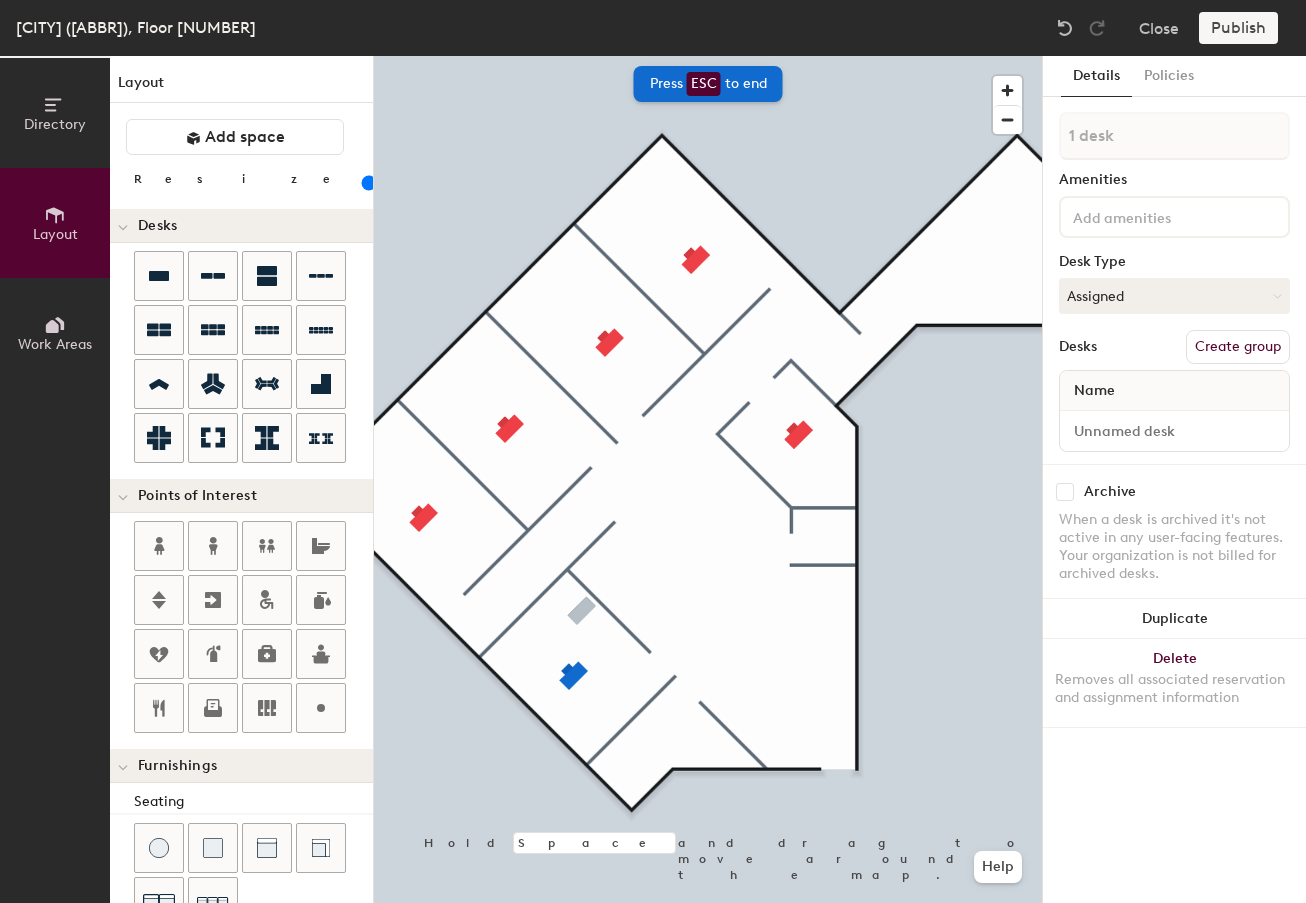 drag, startPoint x: 54, startPoint y: 417, endPoint x: 22, endPoint y: 383, distance: 46.69047 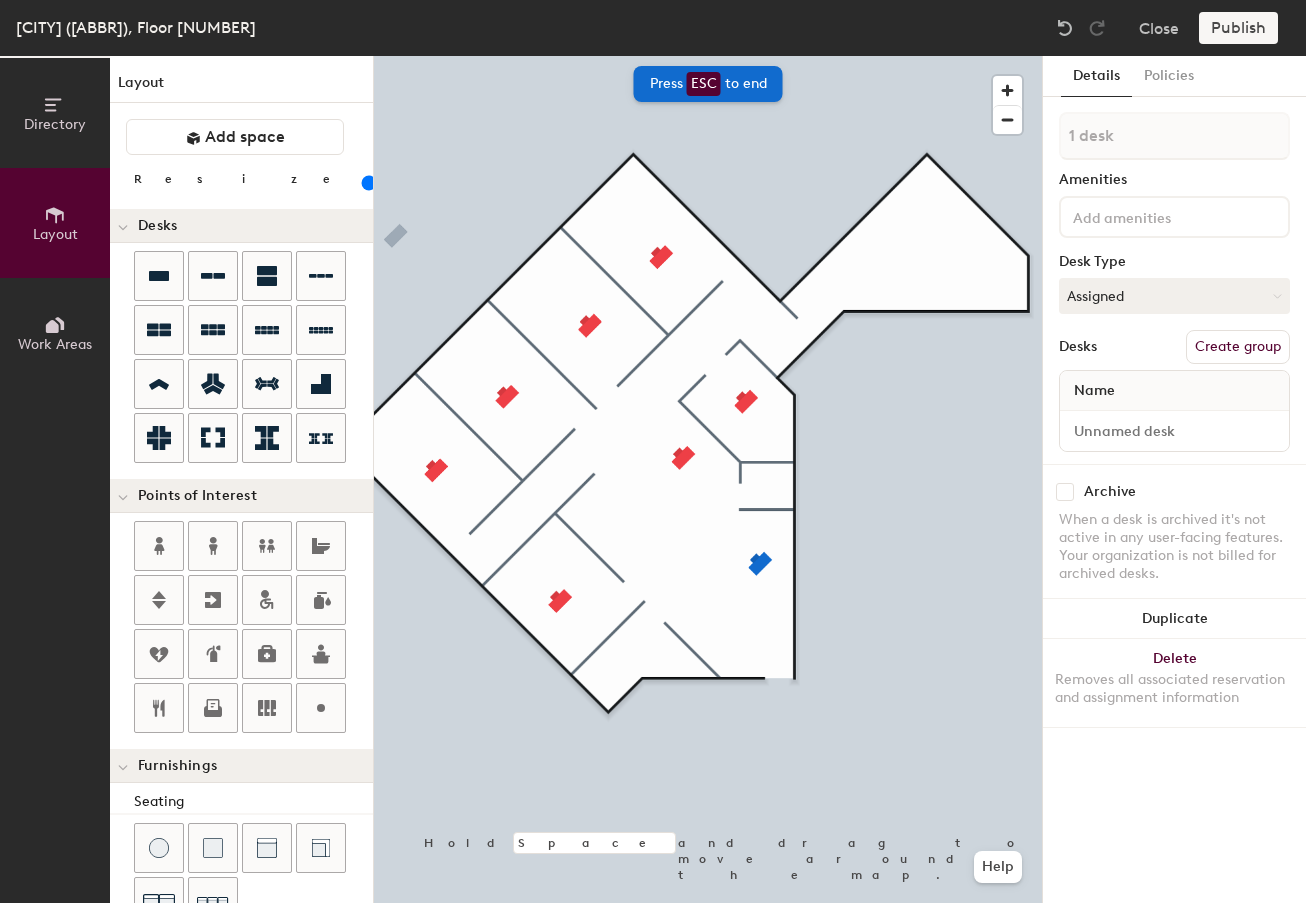 click 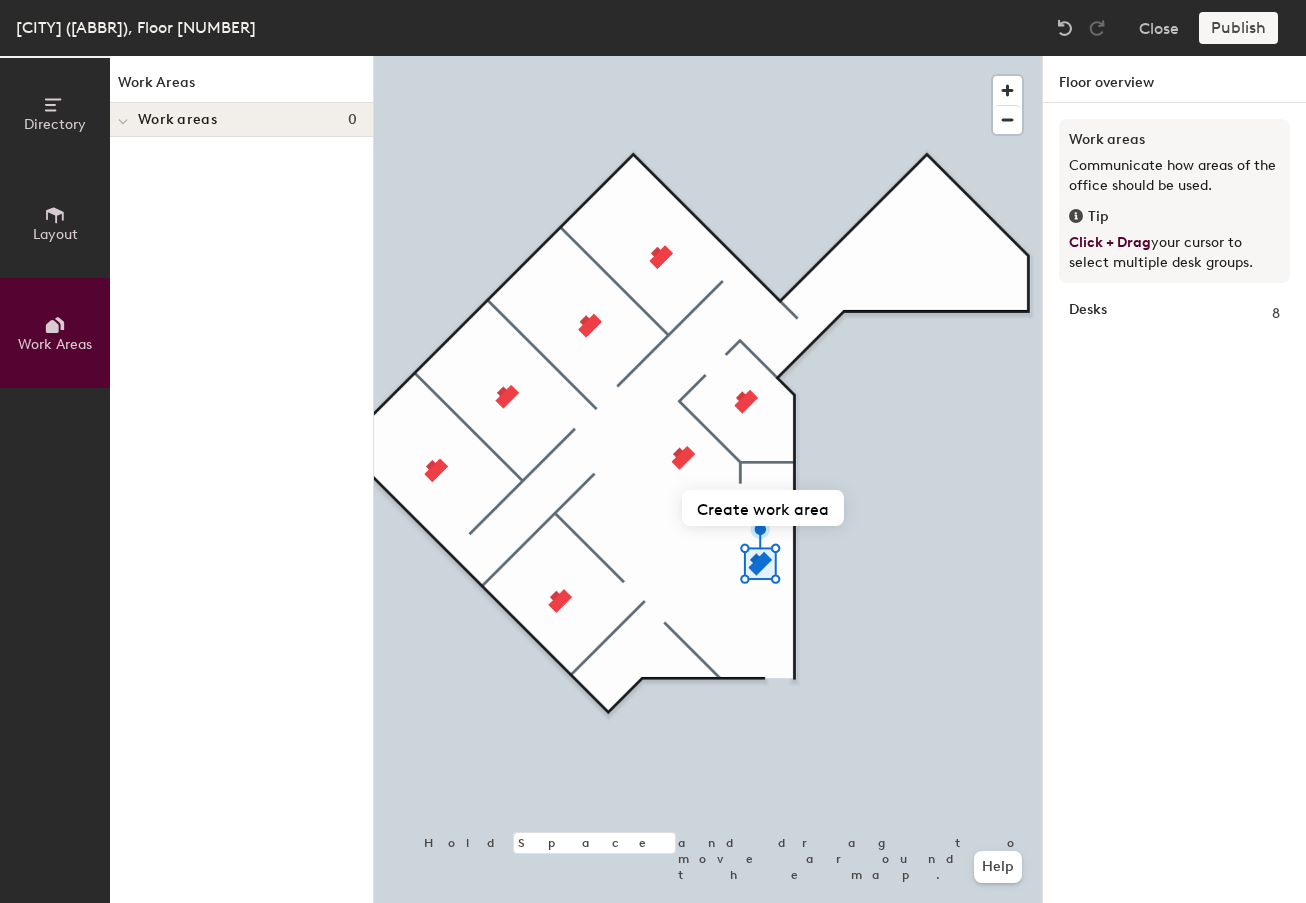 click on "Layout" 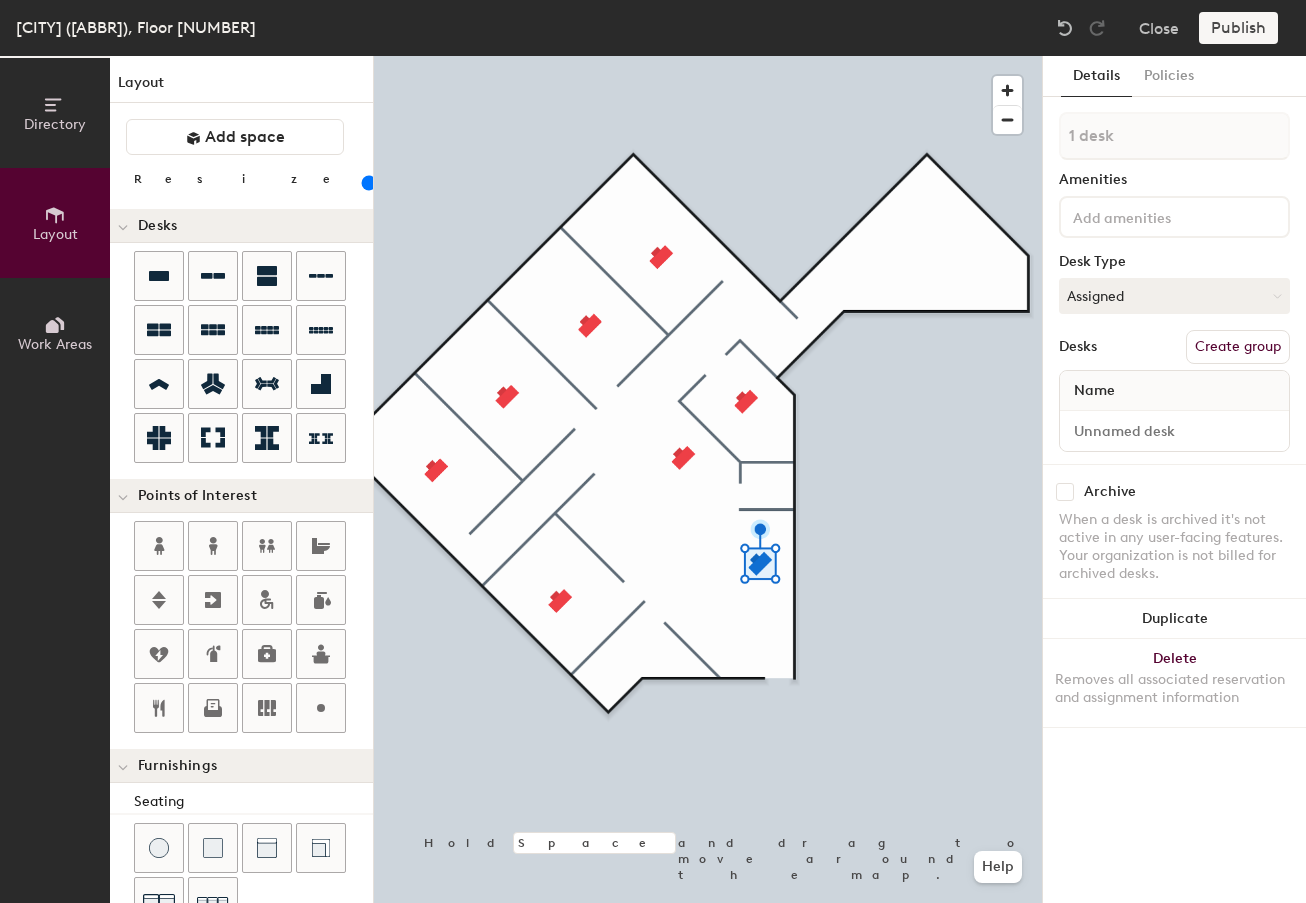 click on "Directory Layout Work Areas Layout   Add space Resize Desks Points of Interest Furnishings Seating Tables Booths Hold Space and drag to move around the map. Help Details Policies 1 desk Amenities Desk Type Assigned Desks Create group Name Archive When a desk is archived it's not active in any user-facing features. Your organization is not billed for archived desks. Duplicate Delete Removes all associated reservation and assignment information" 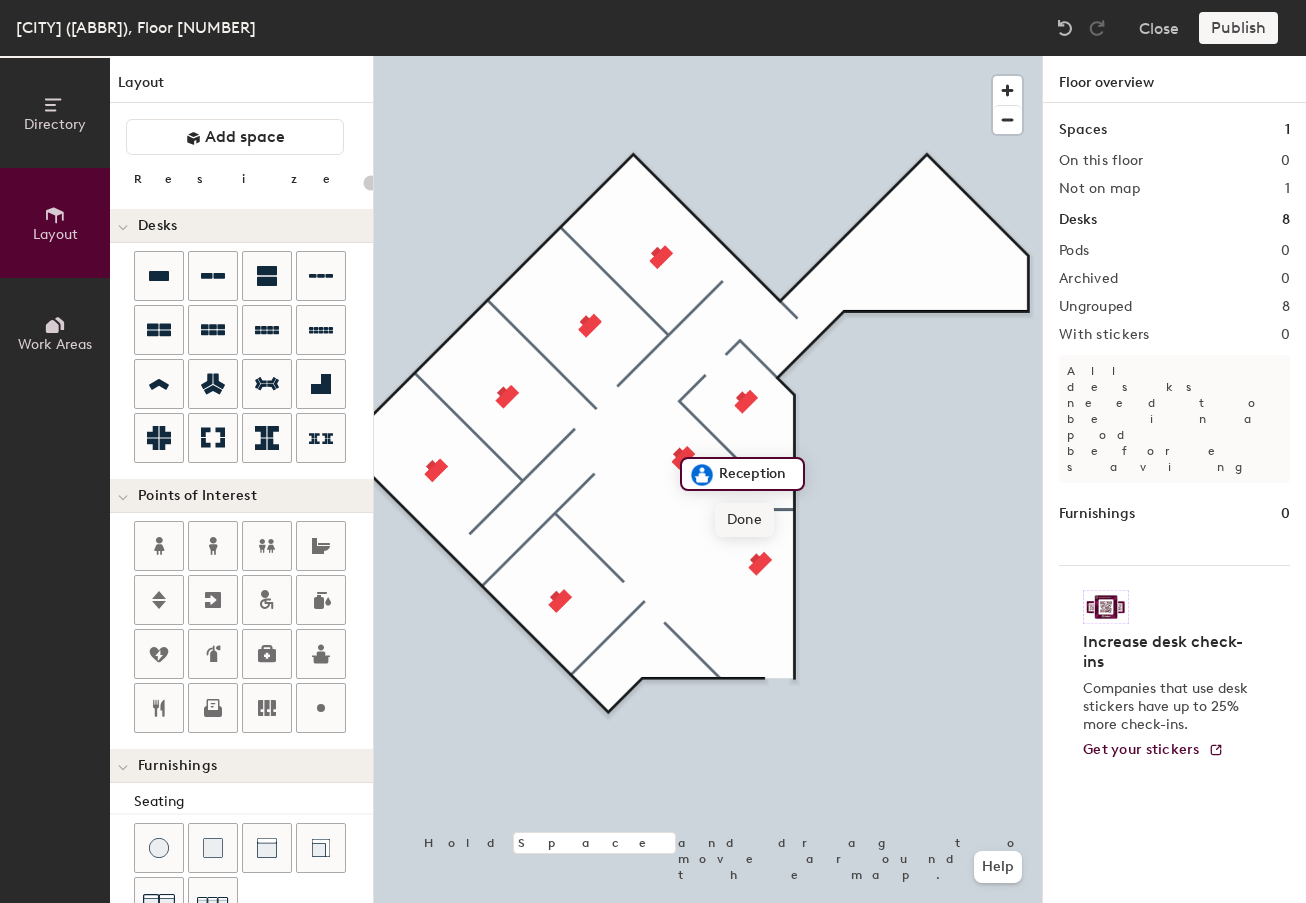 click on "Done" 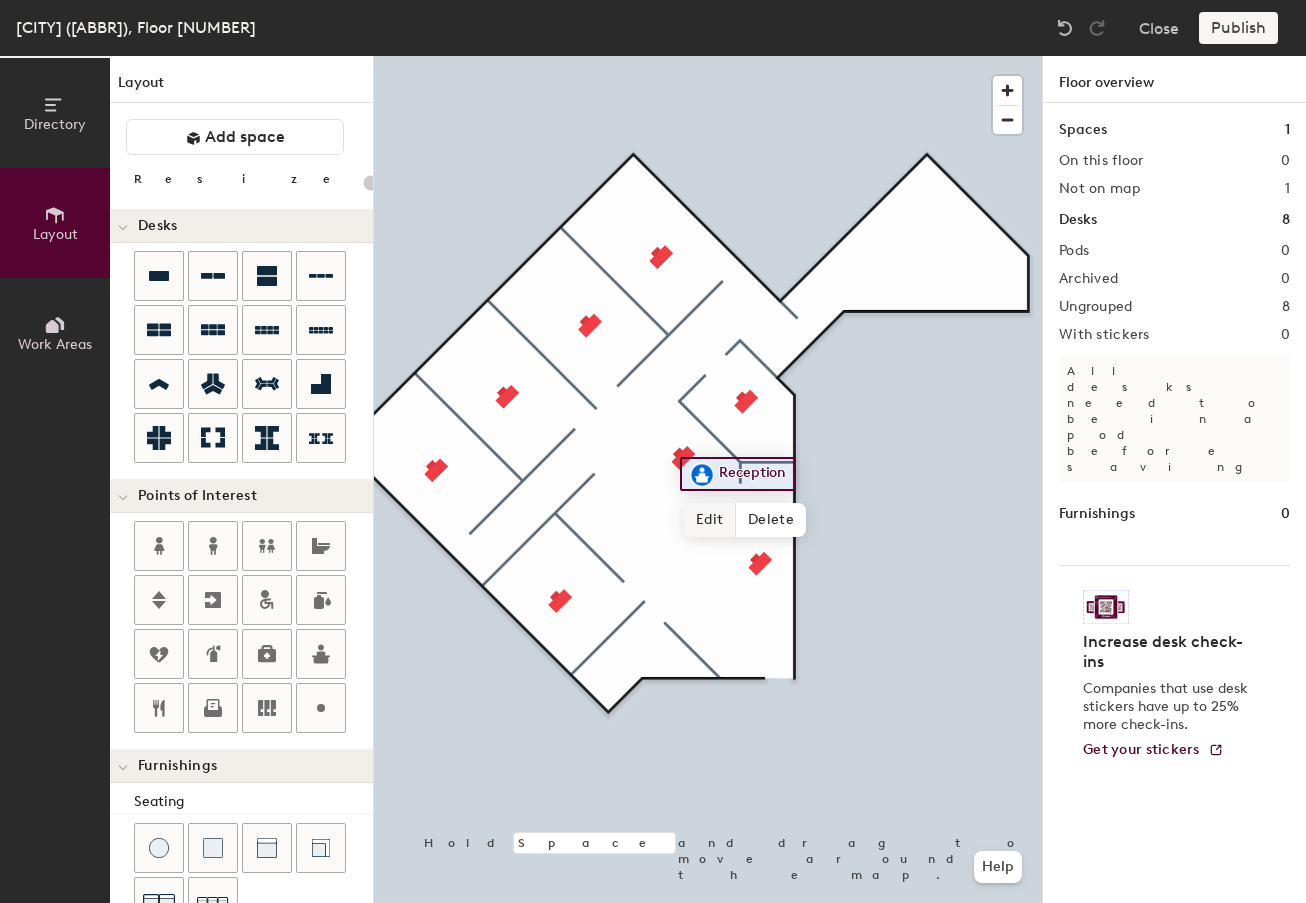 click 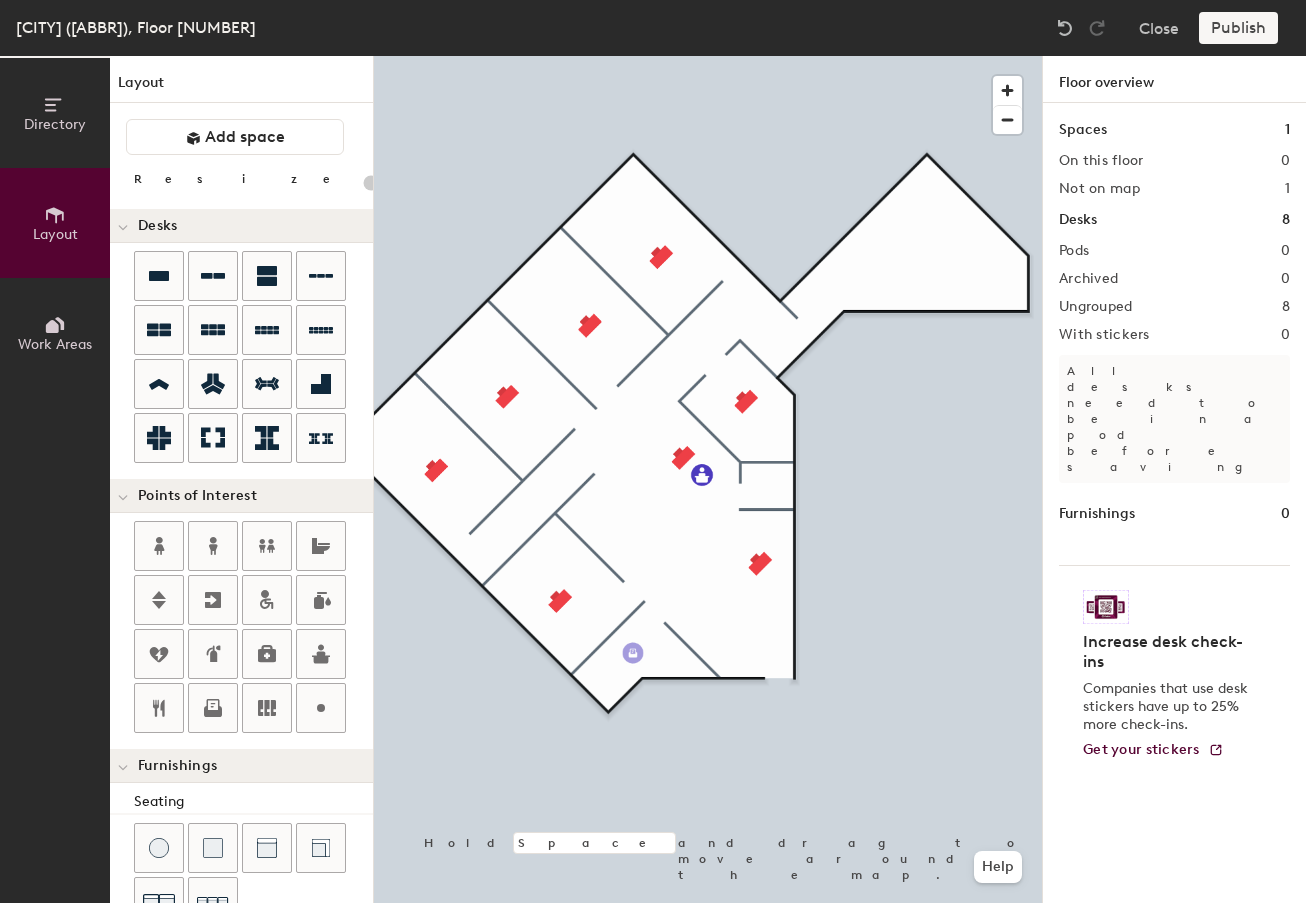 click on "Directory Layout Work Areas Layout   Add space Resize Desks Points of Interest Furnishings Seating Tables Booths Hold Space and drag to move around the map. Help Floor overview Spaces 1 On this floor 0 Not on map 1 Desks 8 Pods 0 Archived 0 Ungrouped 8 With stickers 0 All desks need to be in a pod before saving Furnishings 0 Increase desk check-ins Companies that use desk stickers have up to 25% more check-ins. Get your stickers" 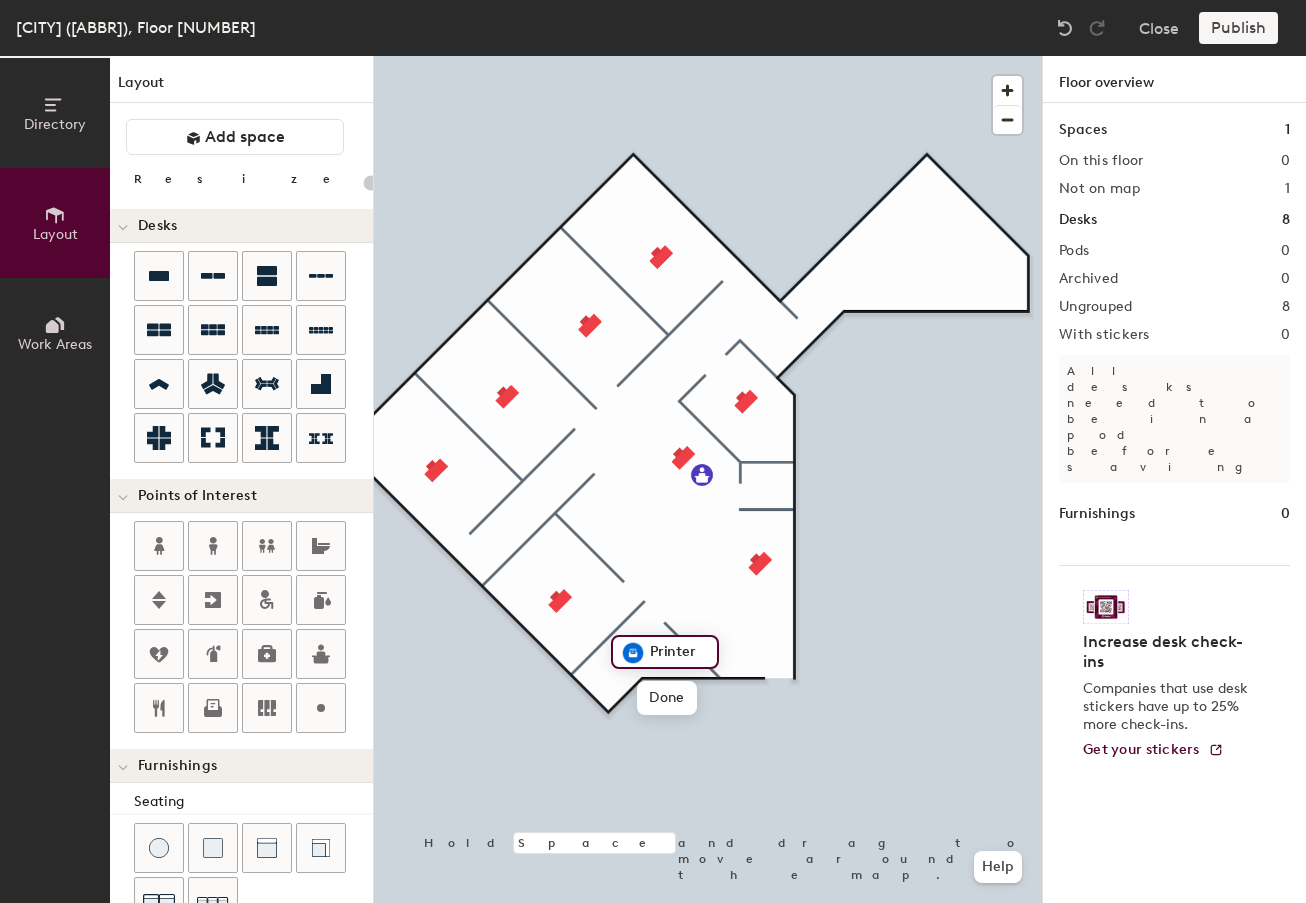type on "20" 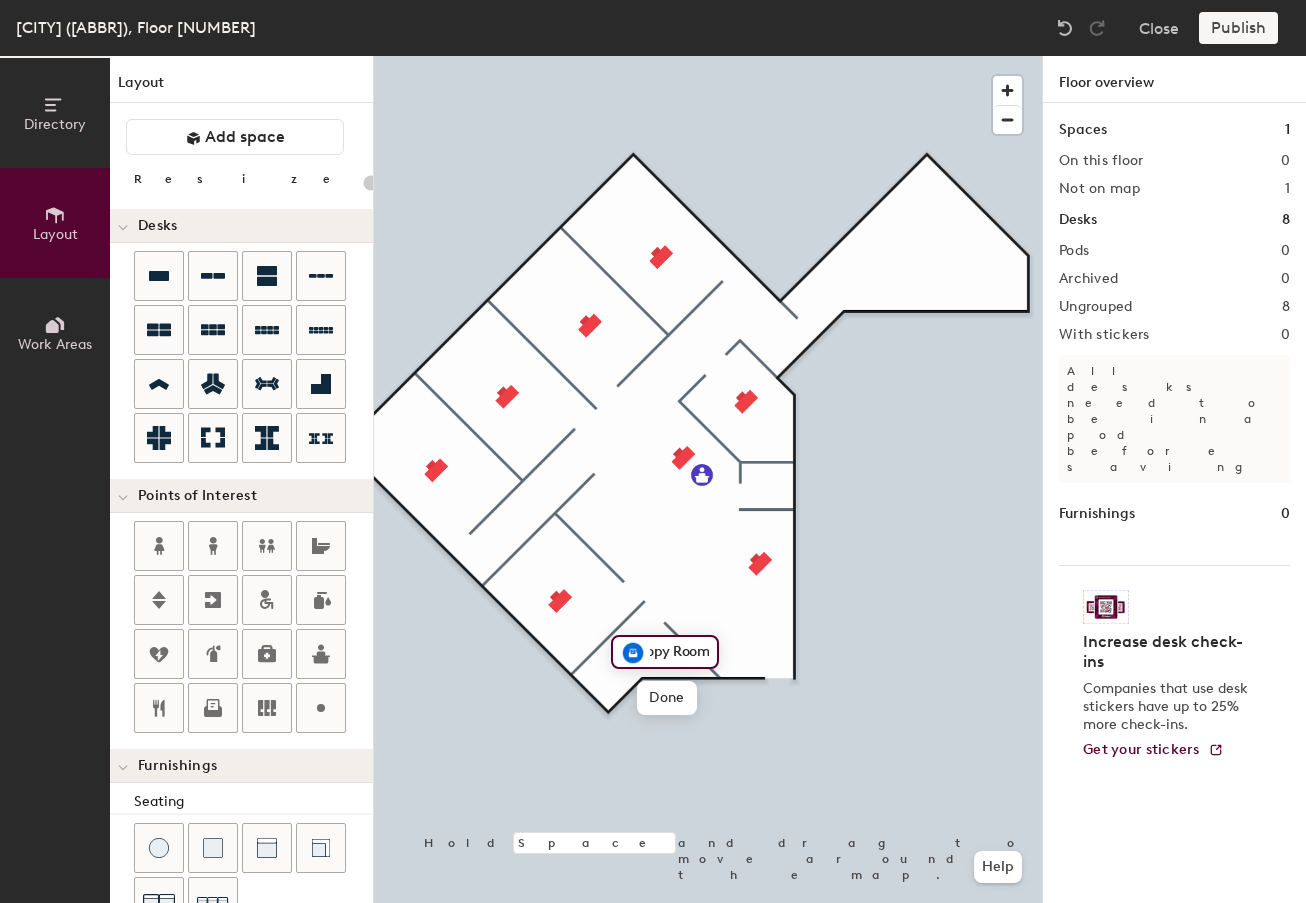 scroll, scrollTop: 0, scrollLeft: 0, axis: both 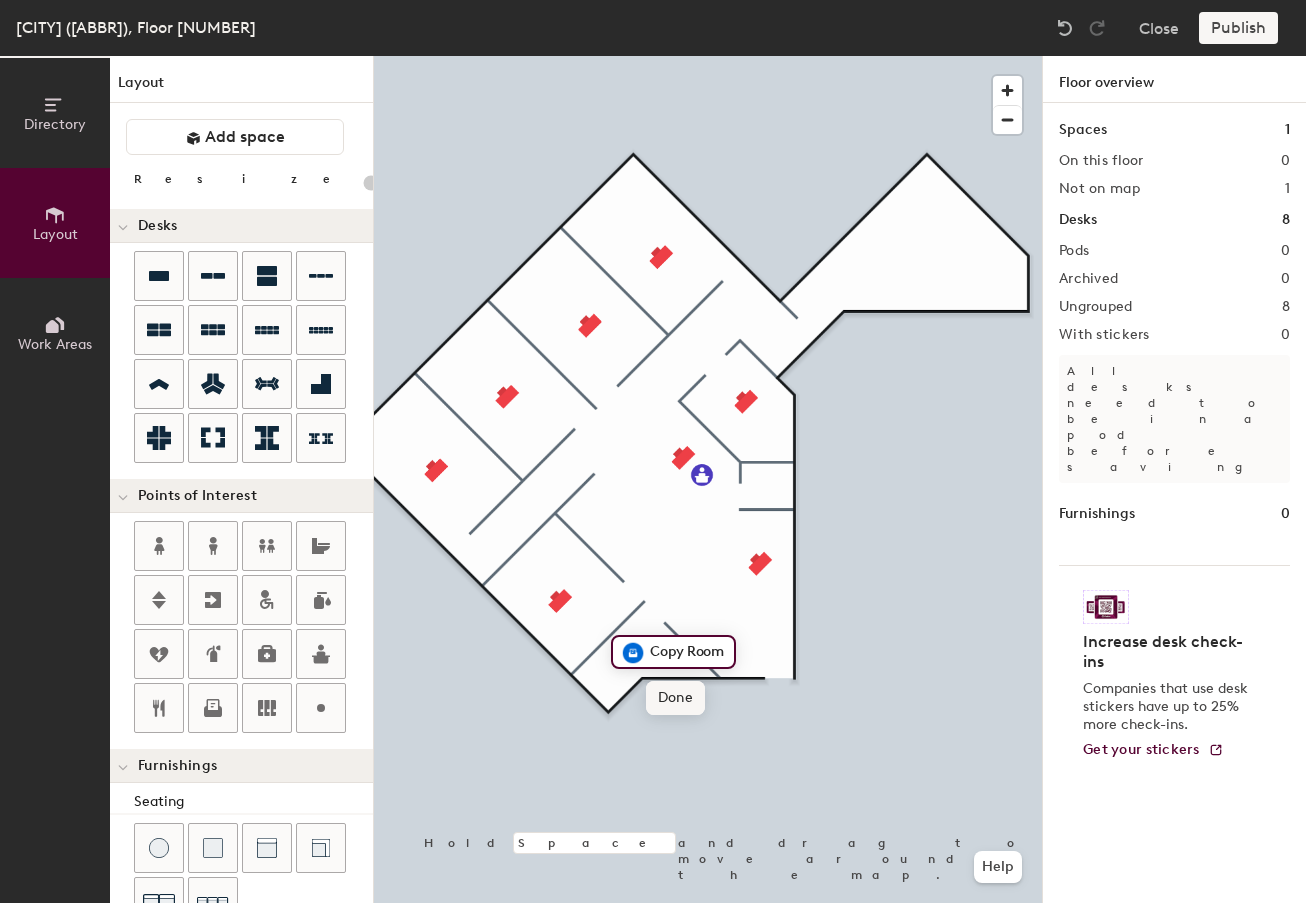 type on "Copy Room" 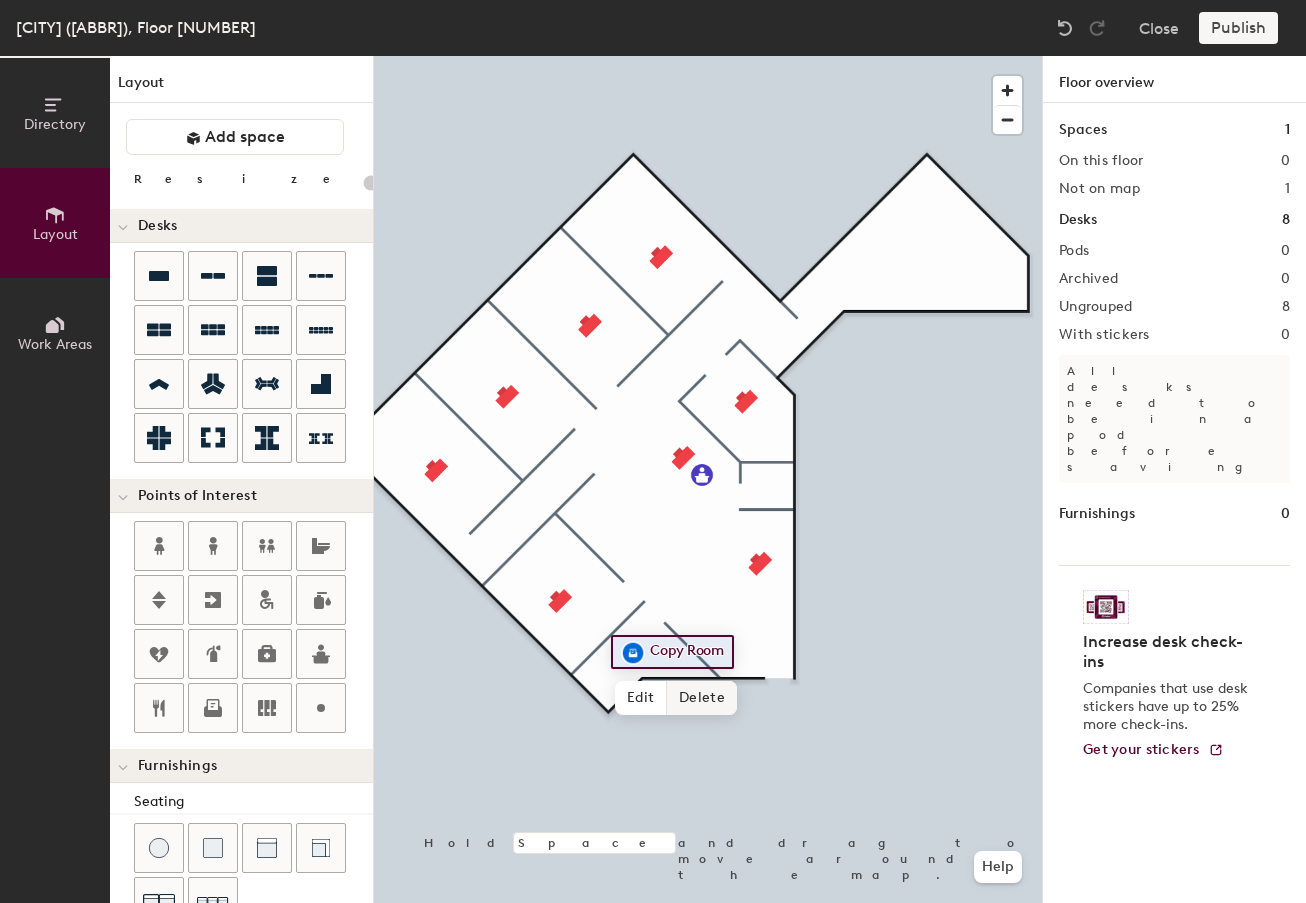 click 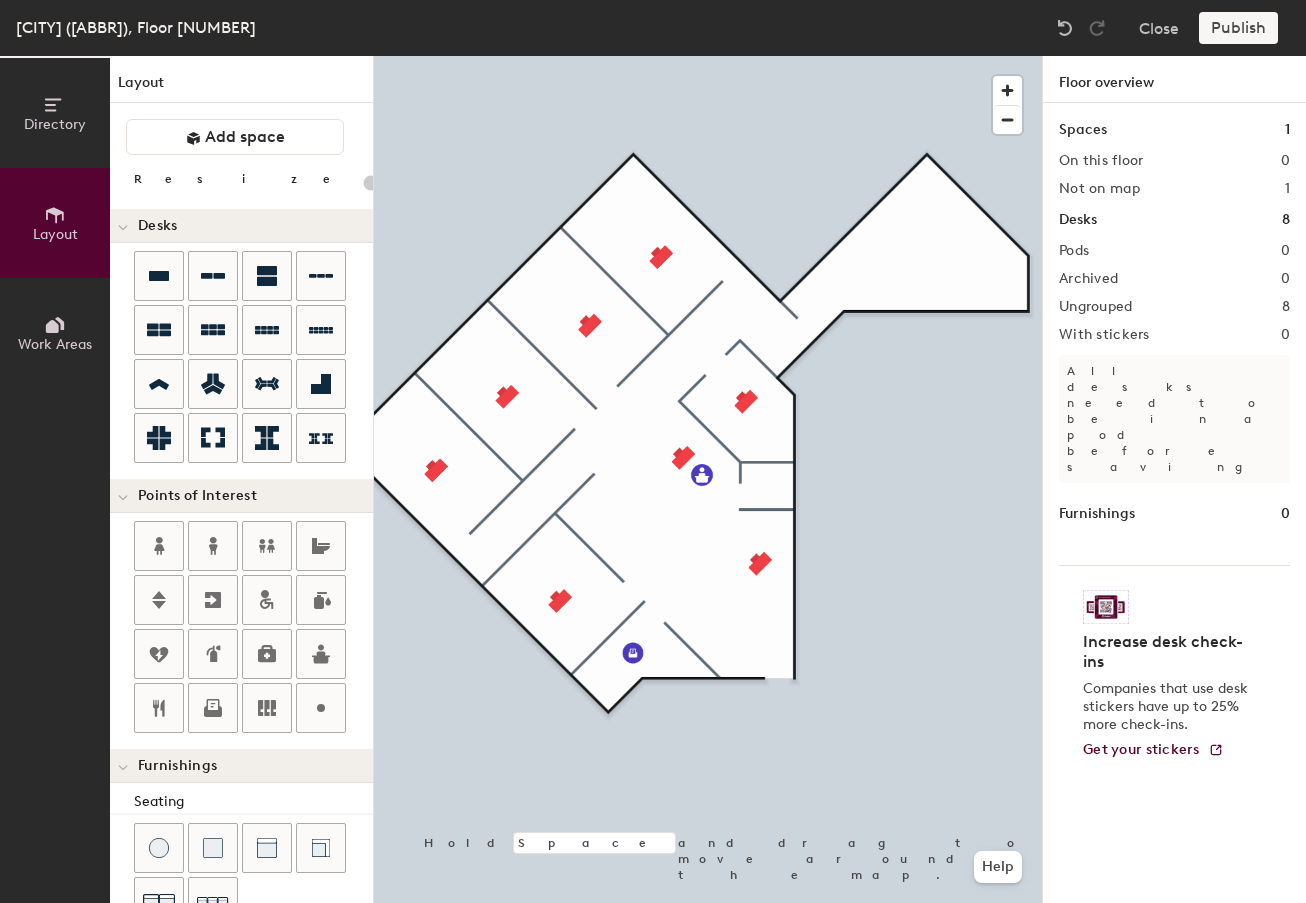 click 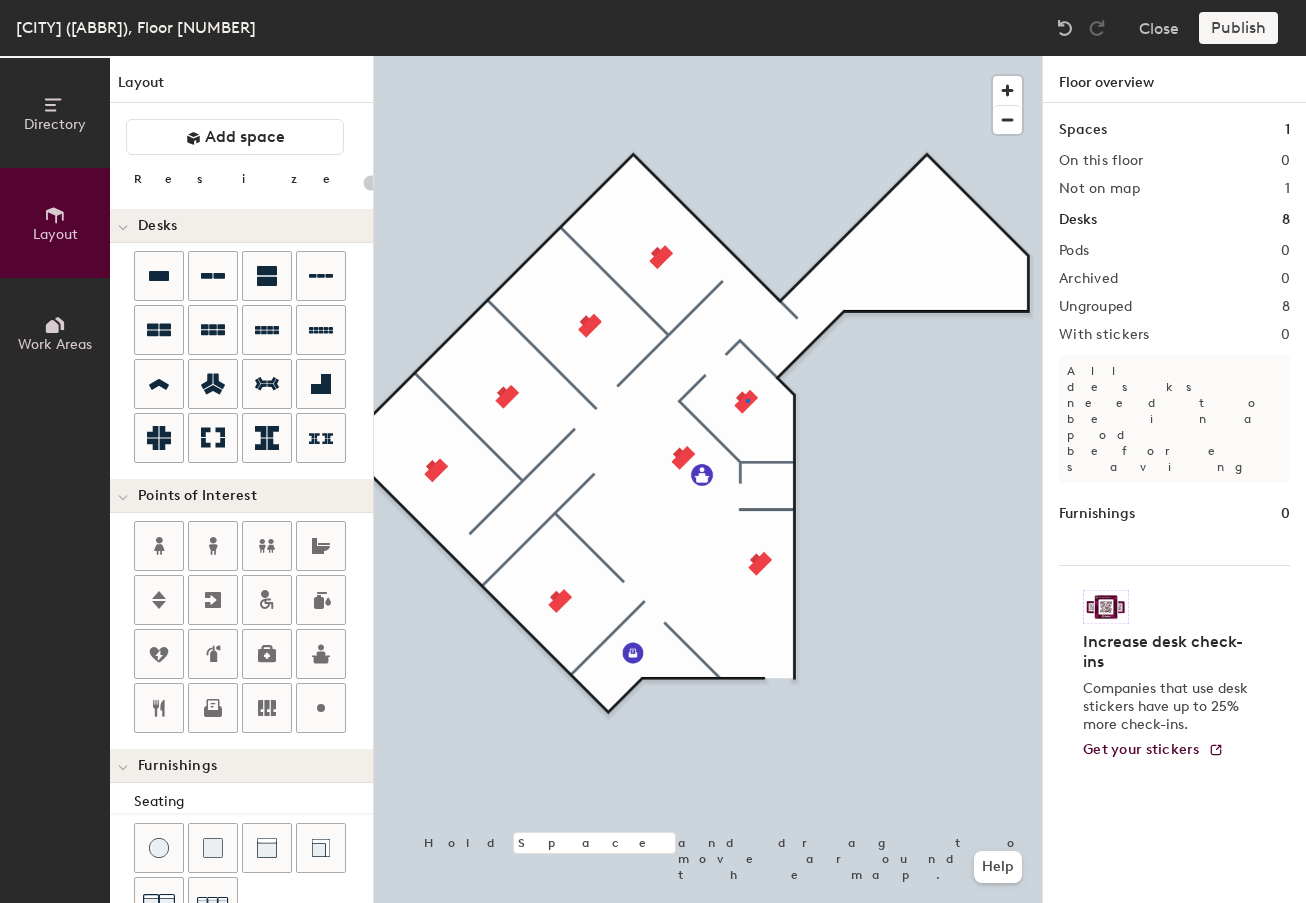 click 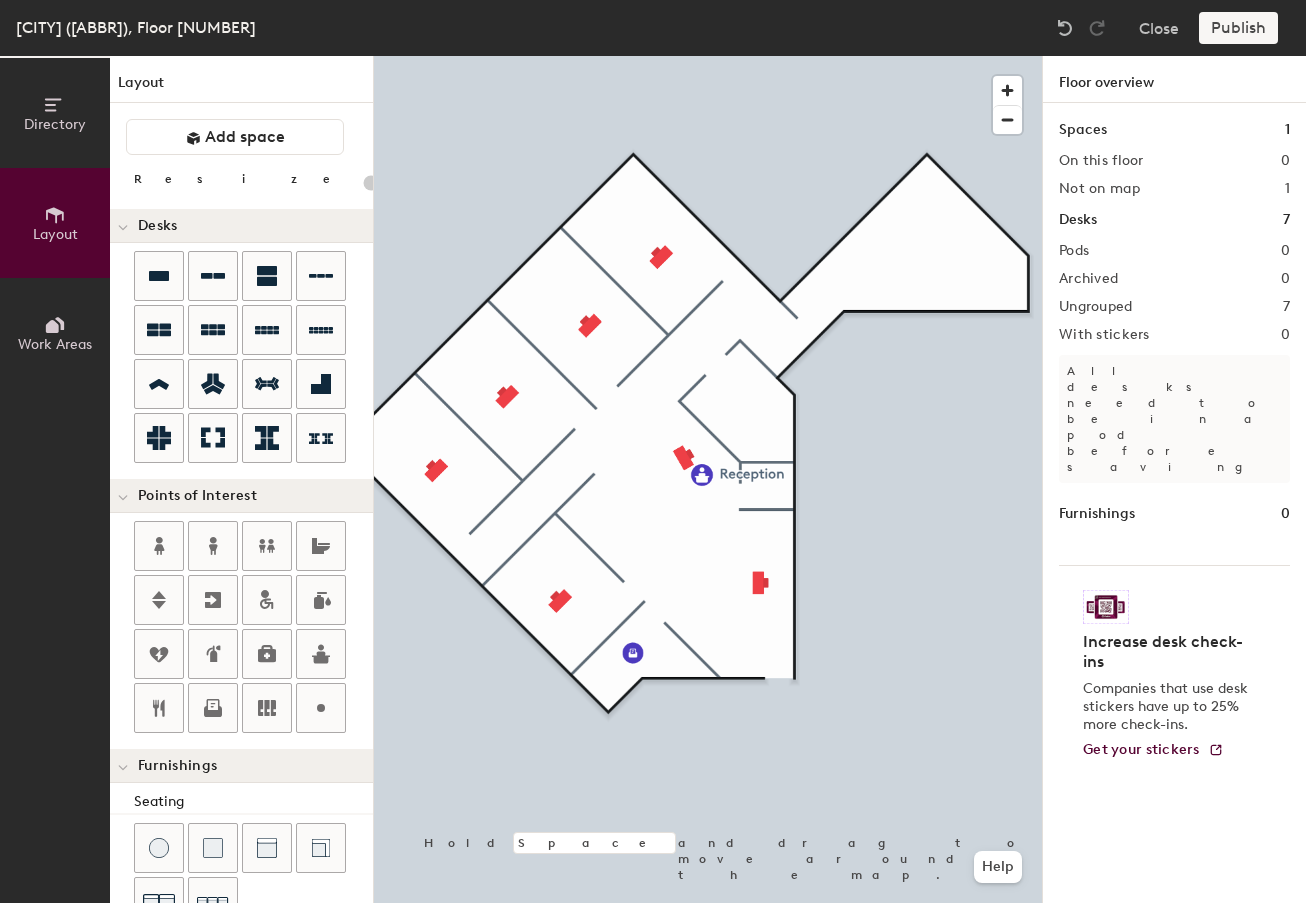 click 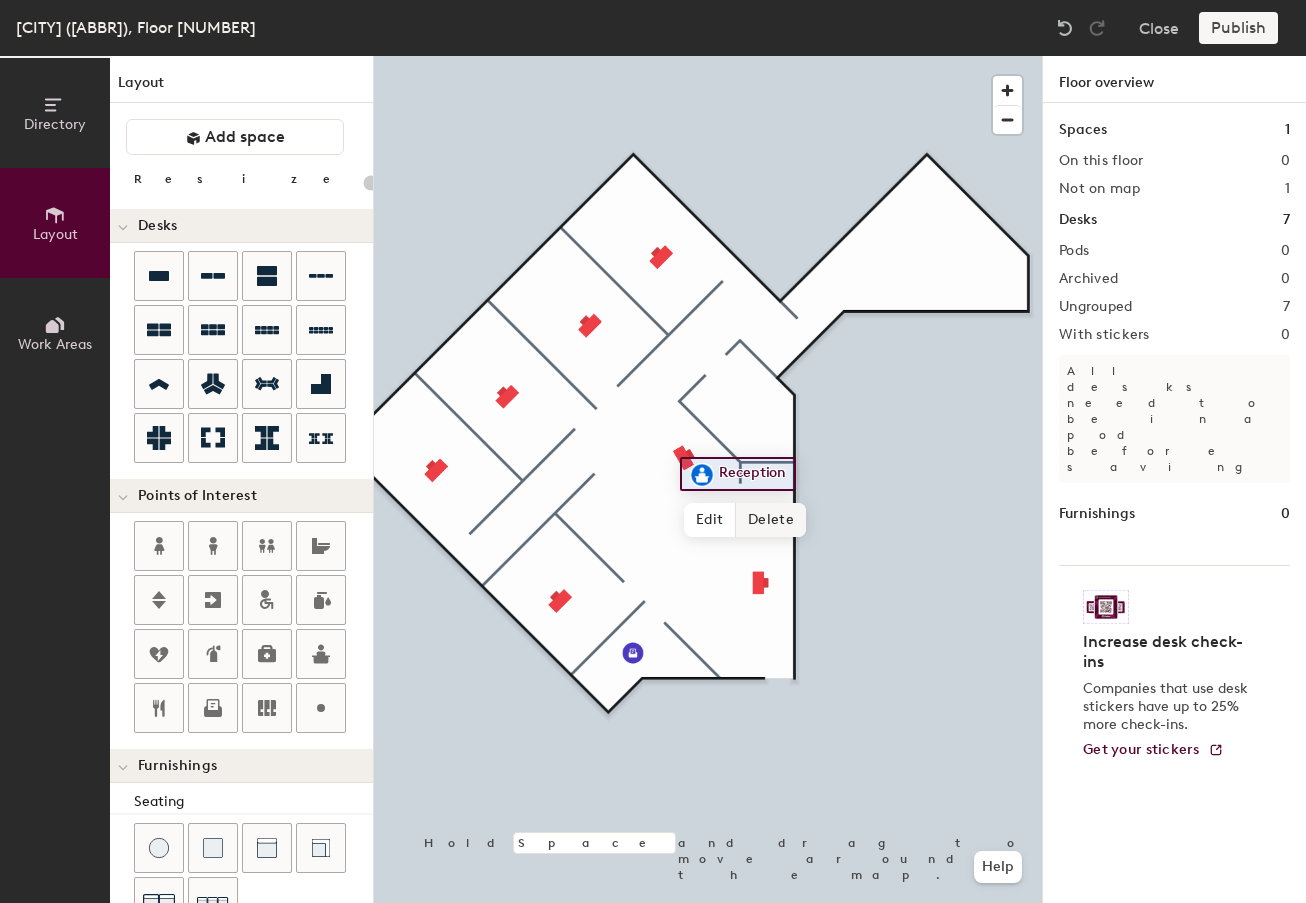 click on "Delete" 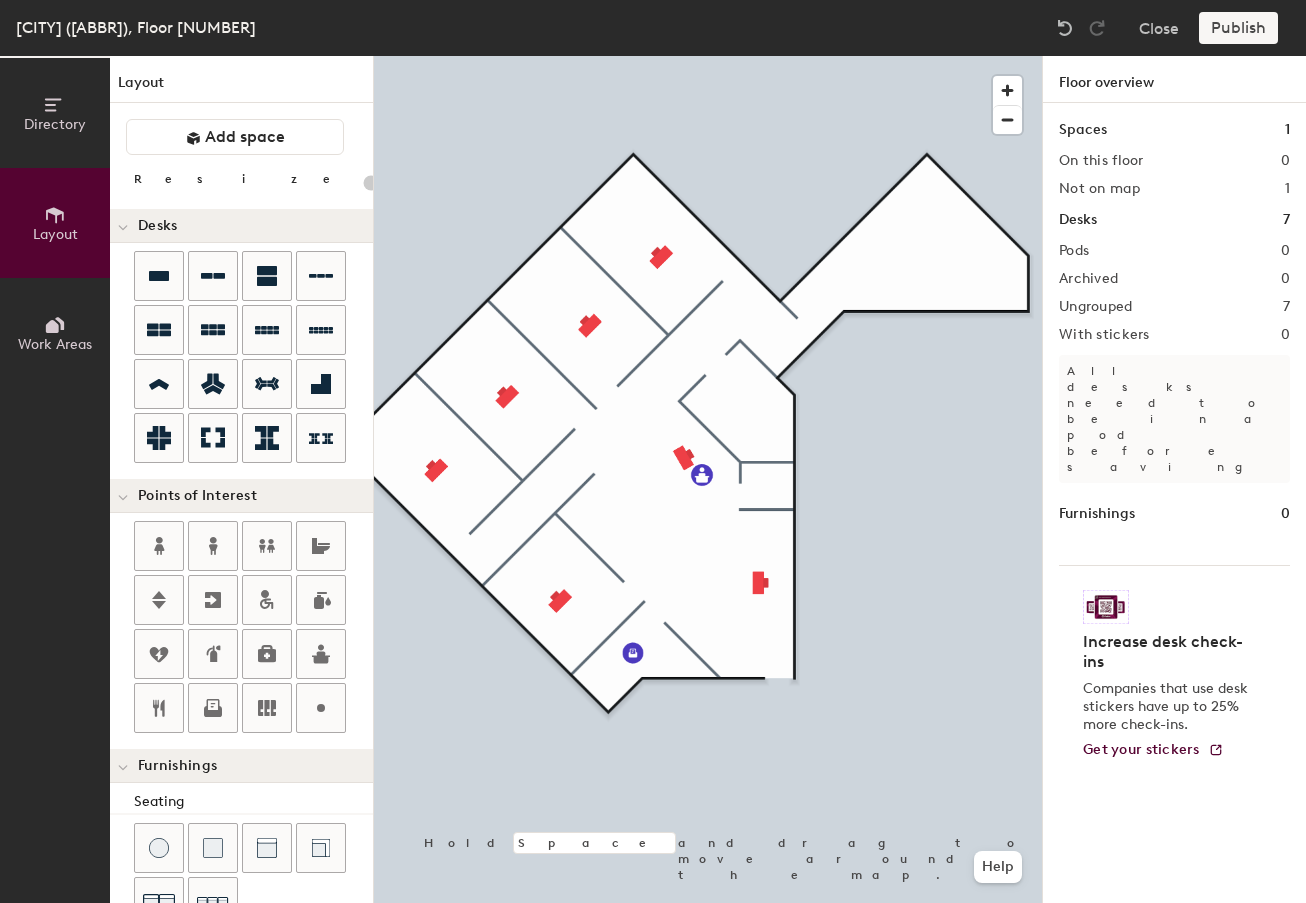 click 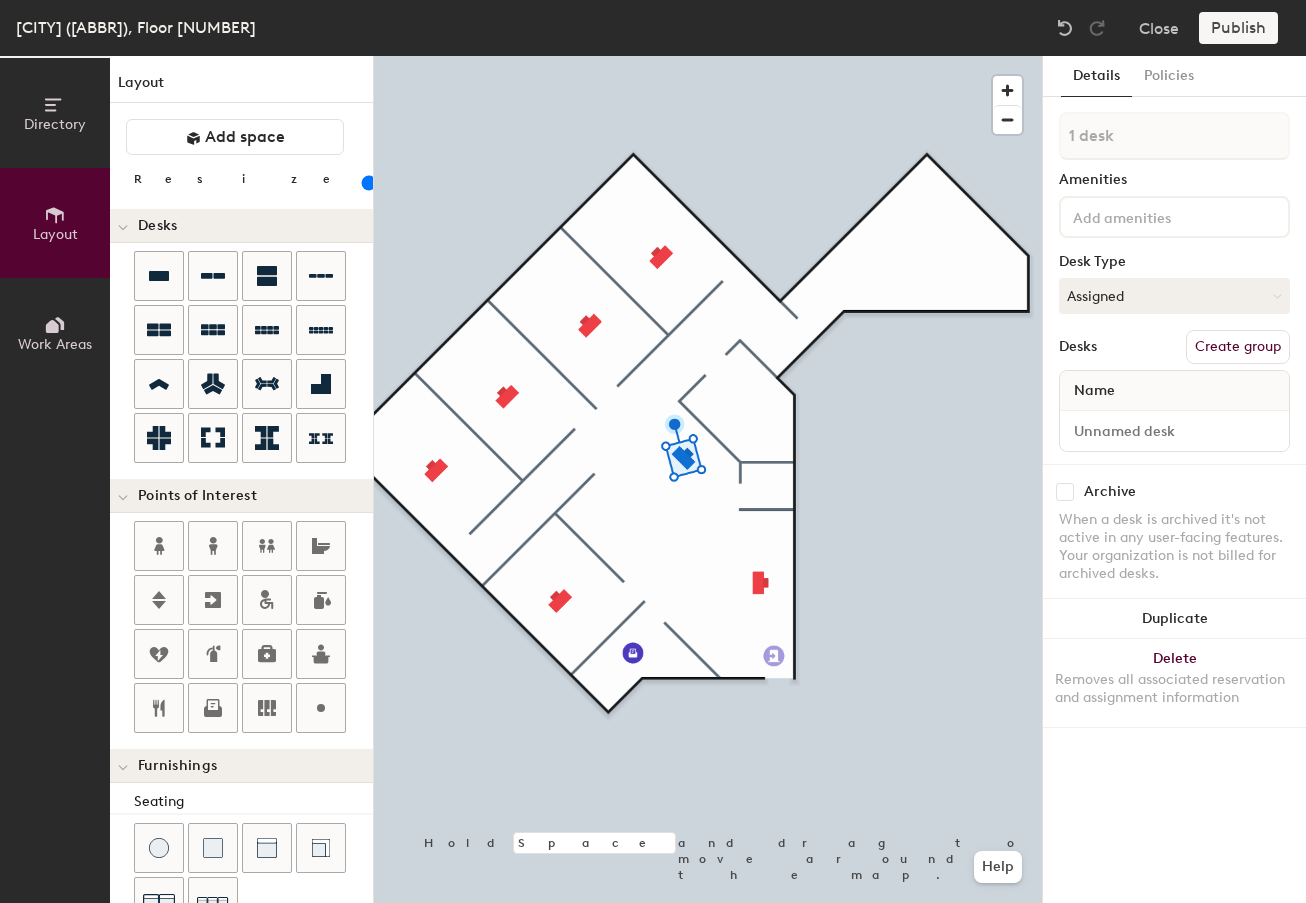 click on "Directory Layout Work Areas Layout   Add space Resize Desks Points of Interest Furnishings Seating Tables Booths Hold Space and drag to move around the map. Help Details Policies 1 desk Amenities Desk Type Assigned Desks Create group Name Archive When a desk is archived it's not active in any user-facing features. Your organization is not billed for archived desks. Duplicate Delete Removes all associated reservation and assignment information" 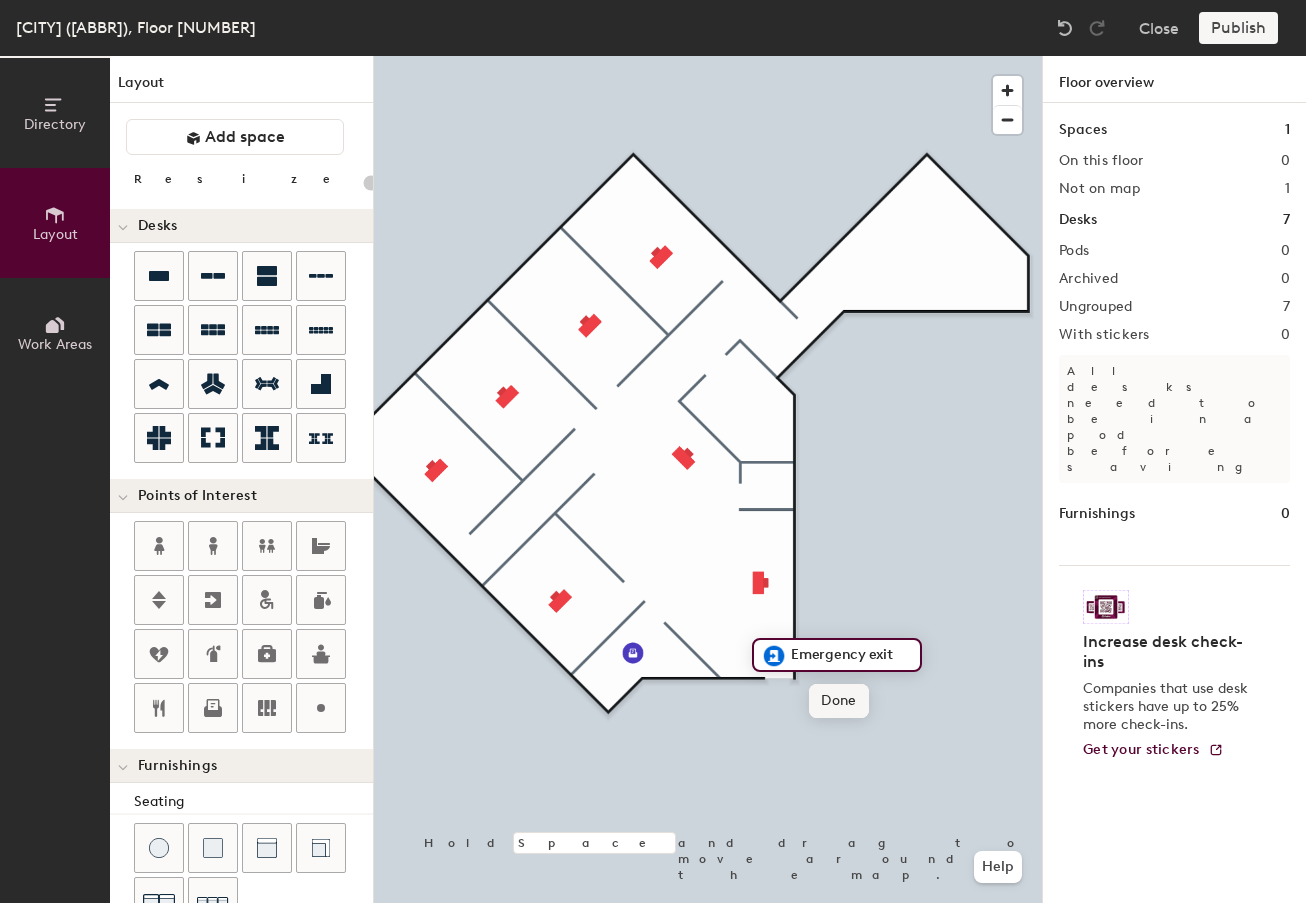 click on "Done" 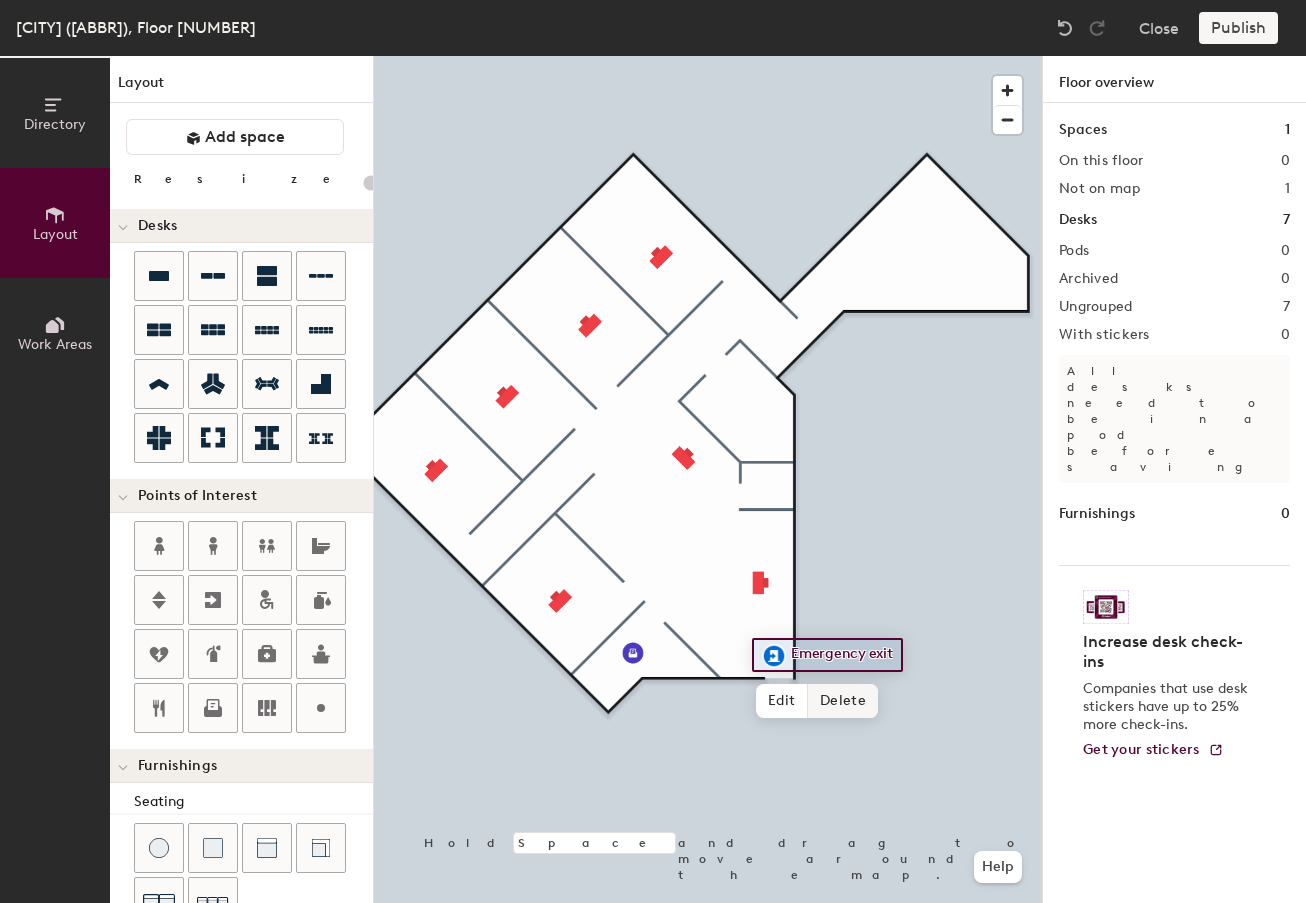 click 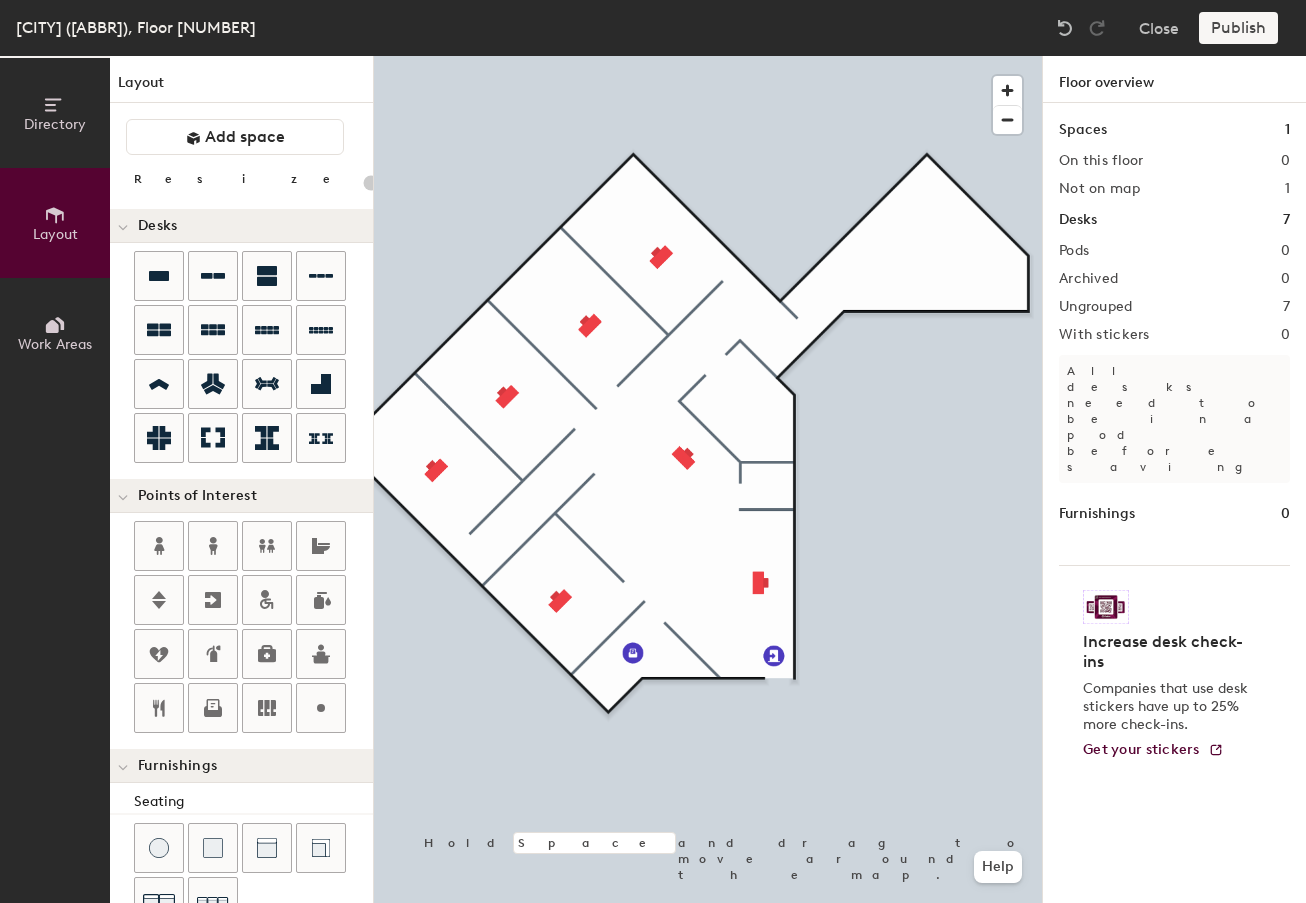 click on "Directory Layout Work Areas Layout   Add space Resize Desks Points of Interest Furnishings Seating Tables Booths Hold Space and drag to move around the map. Help Floor overview Spaces 1 On this floor 0 Not on map 1 Desks 7 Pods 0 Archived 0 Ungrouped 7 With stickers 0 All desks need to be in a pod before saving Furnishings 0 Increase desk check-ins Companies that use desk stickers have up to 25% more check-ins. Get your stickers" 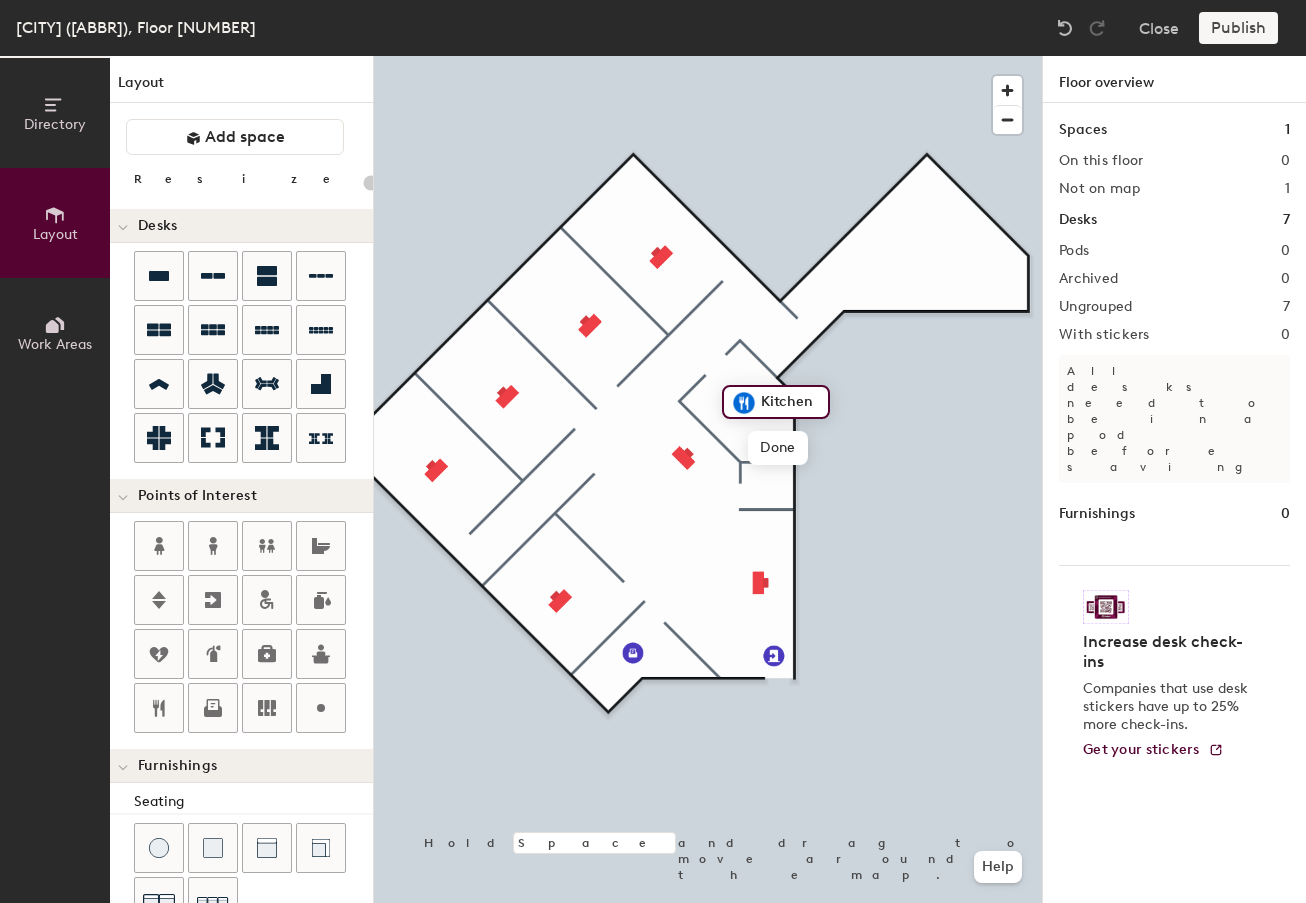 click 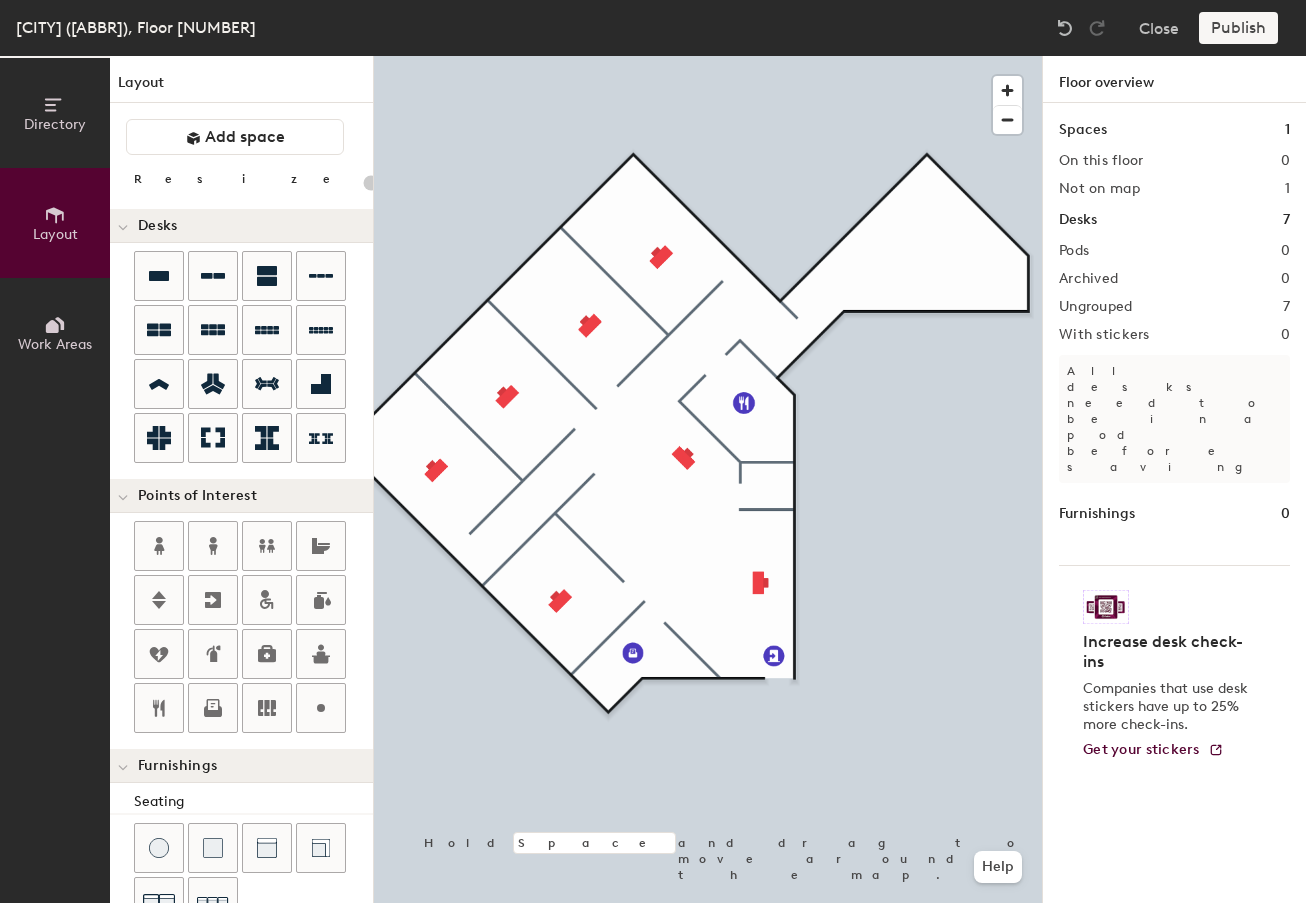 click 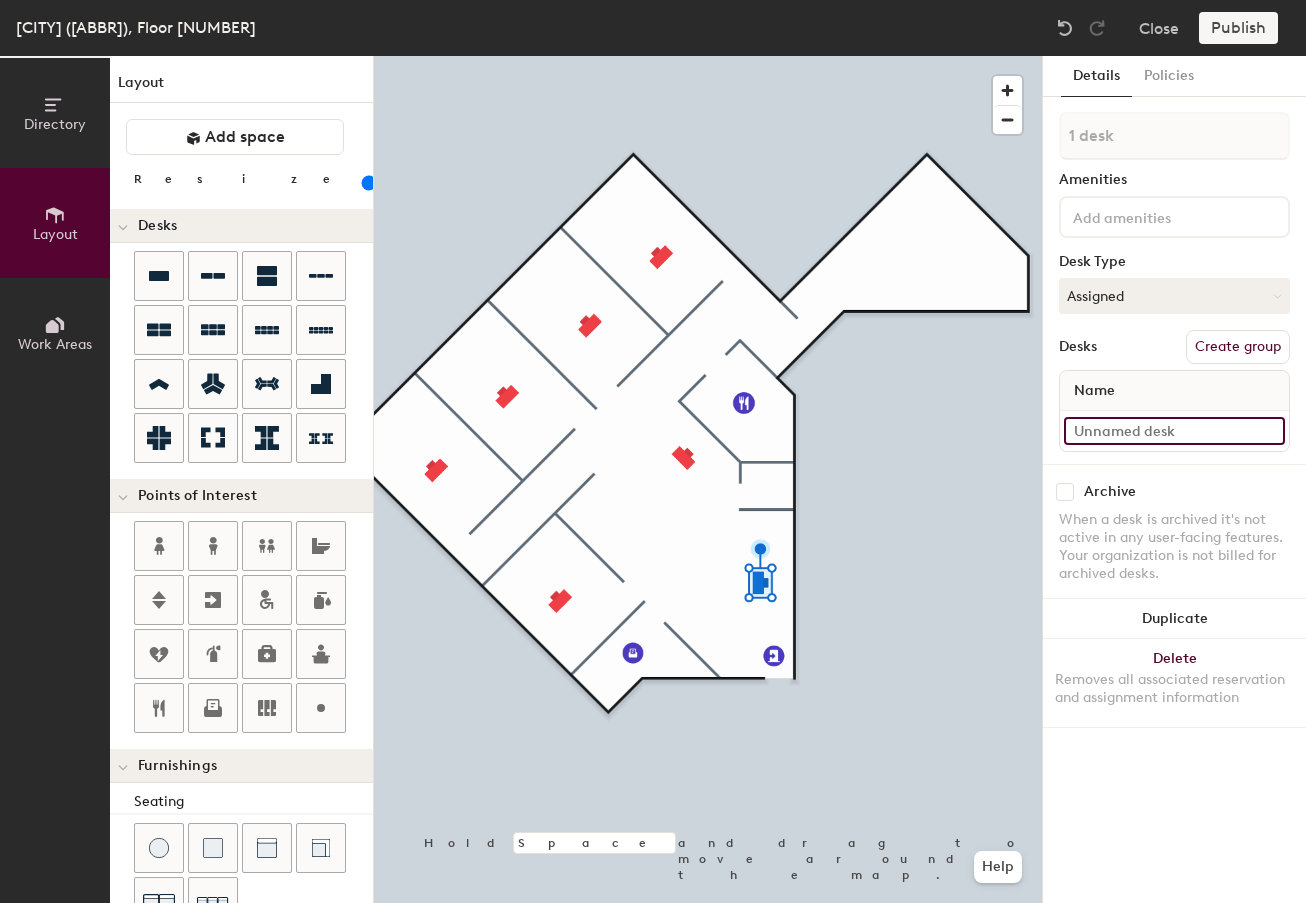 click 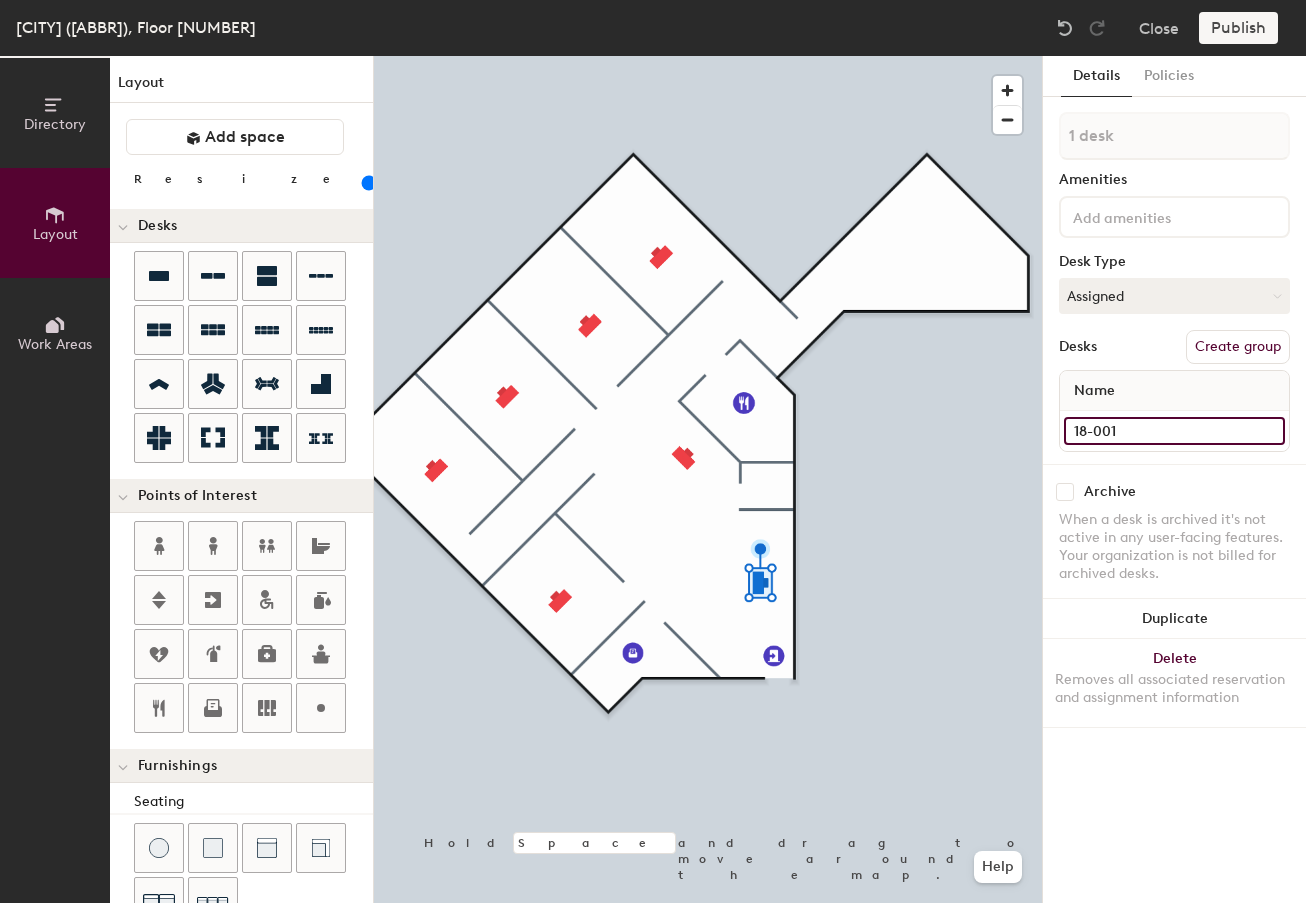 type on "18-001" 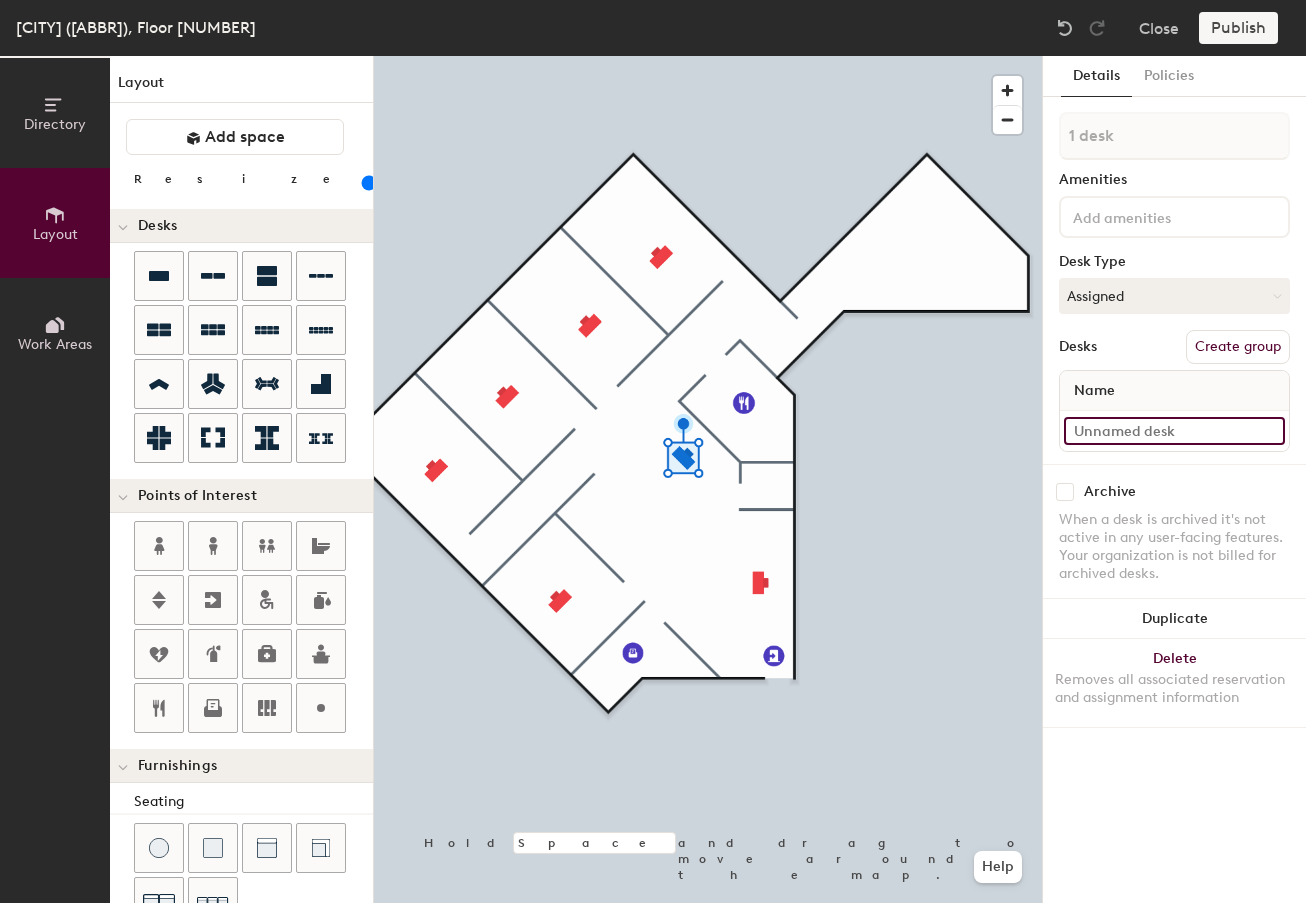 click 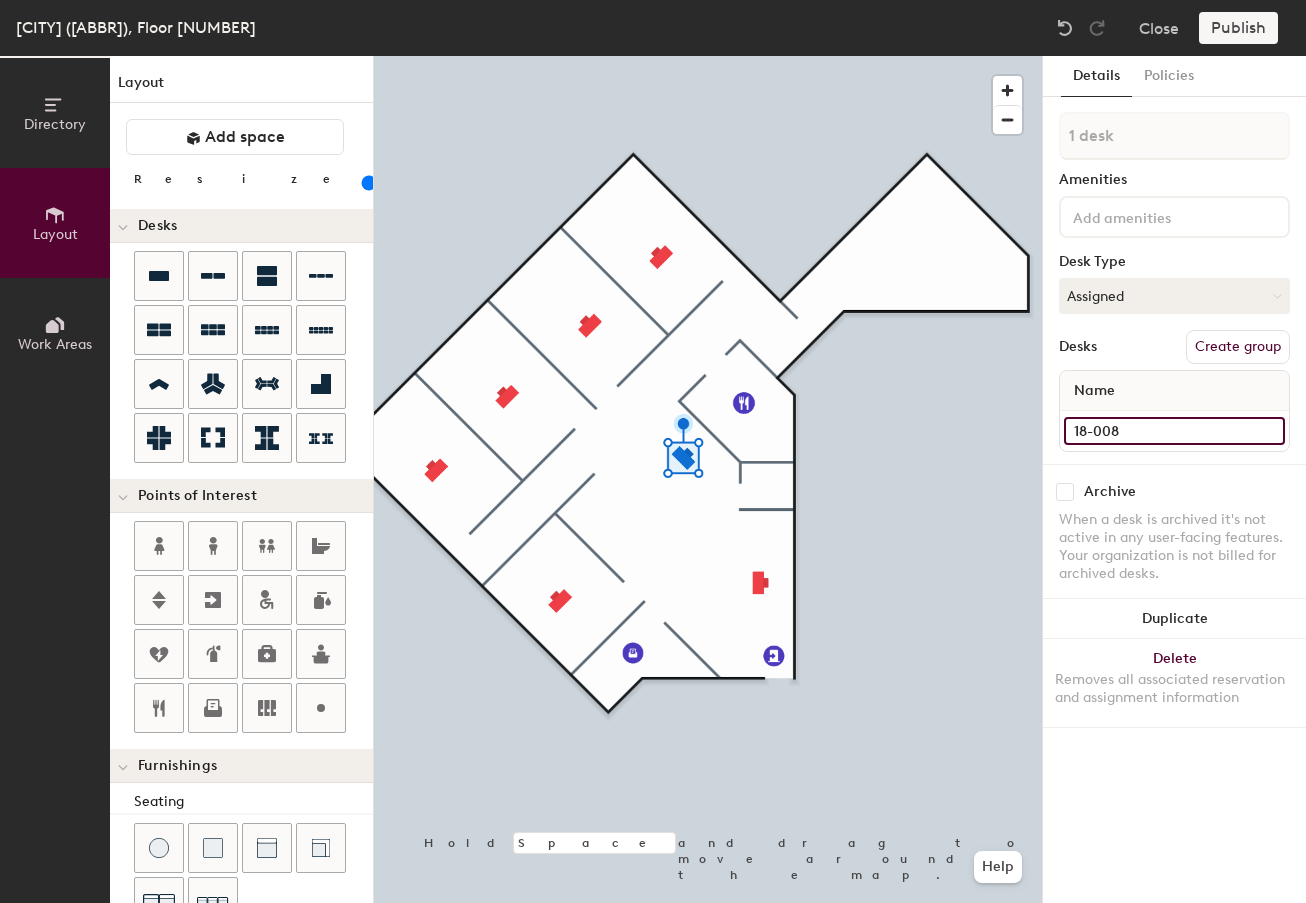 type on "18-008" 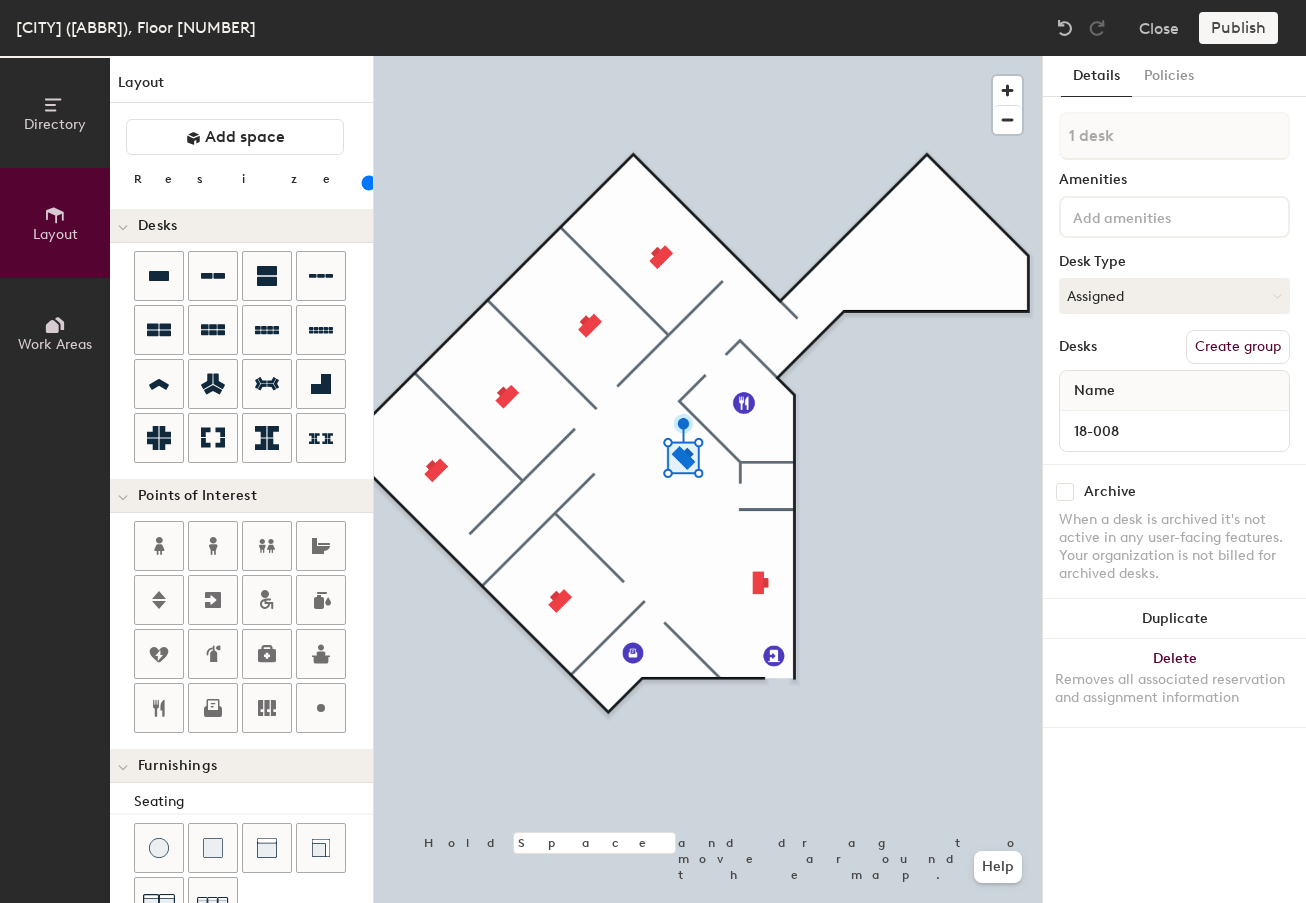 click 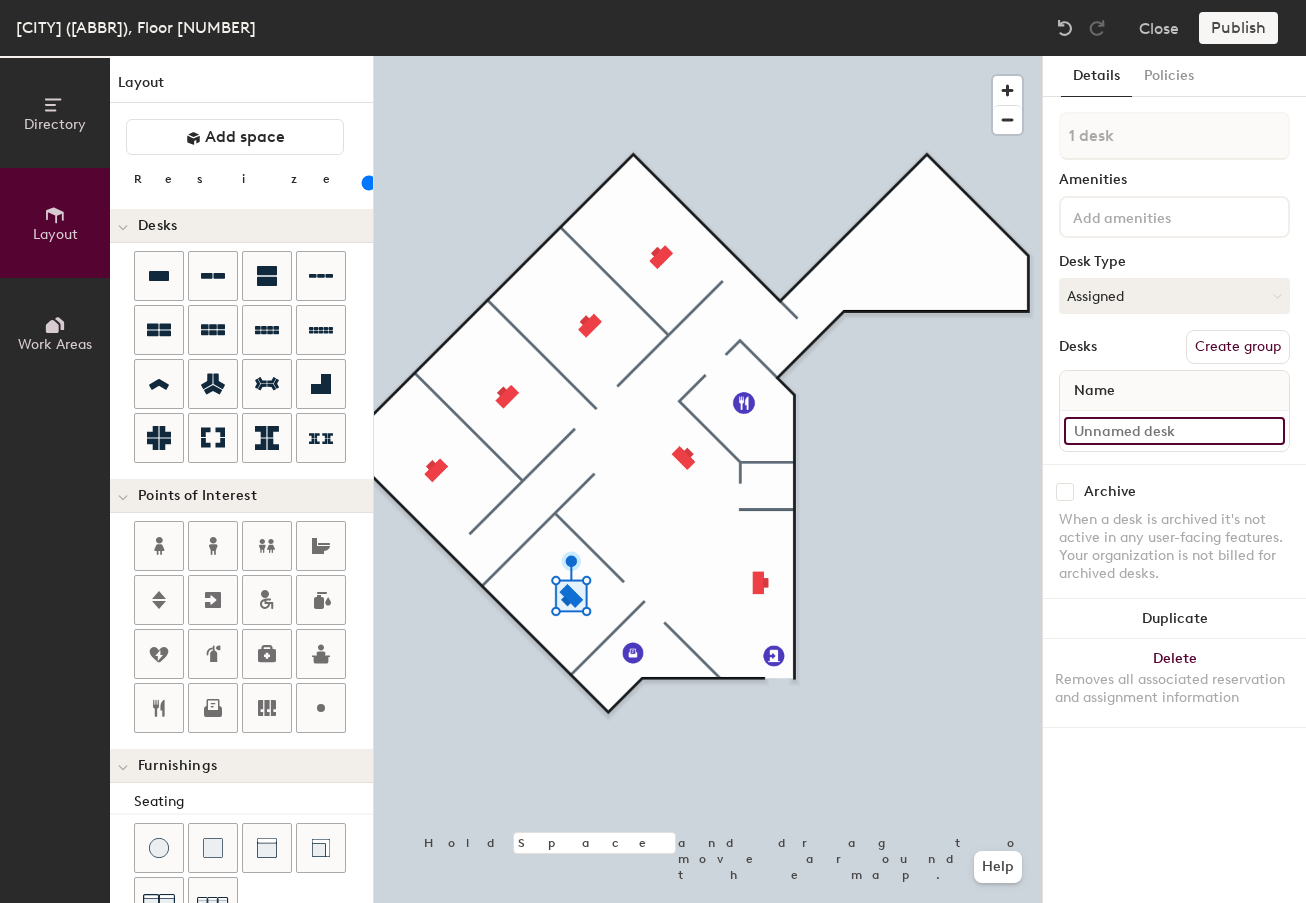 click 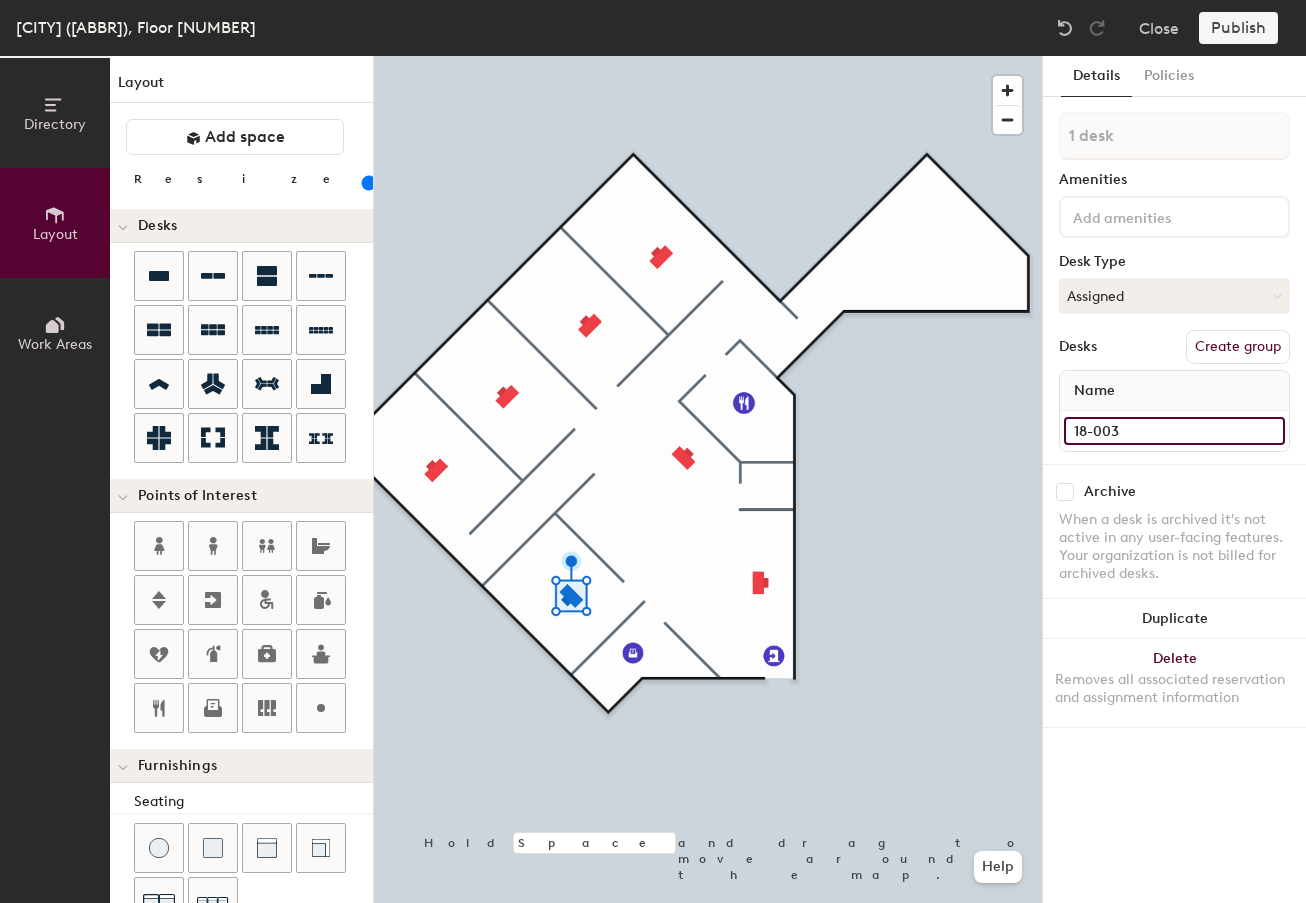 type on "18-003" 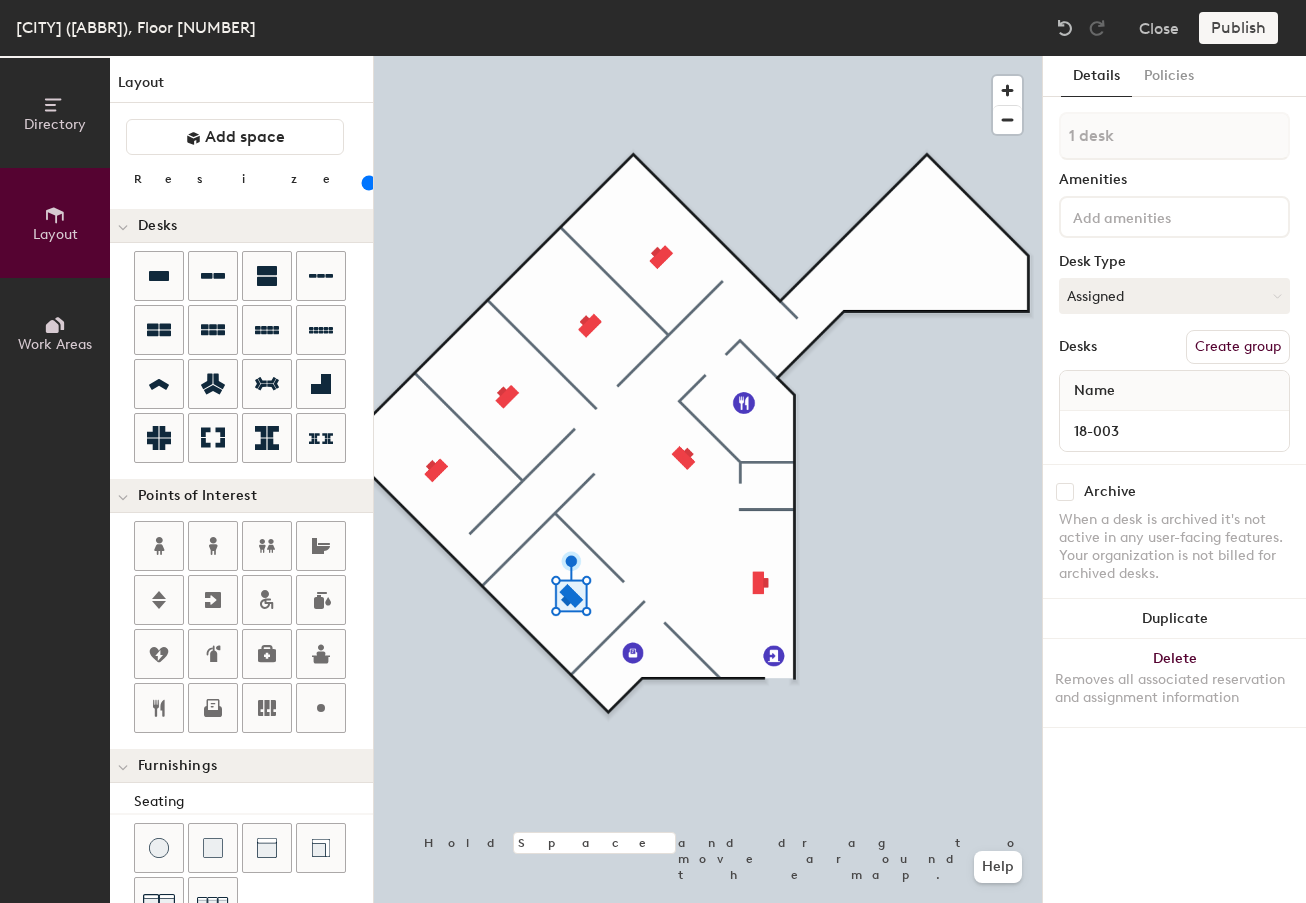 click 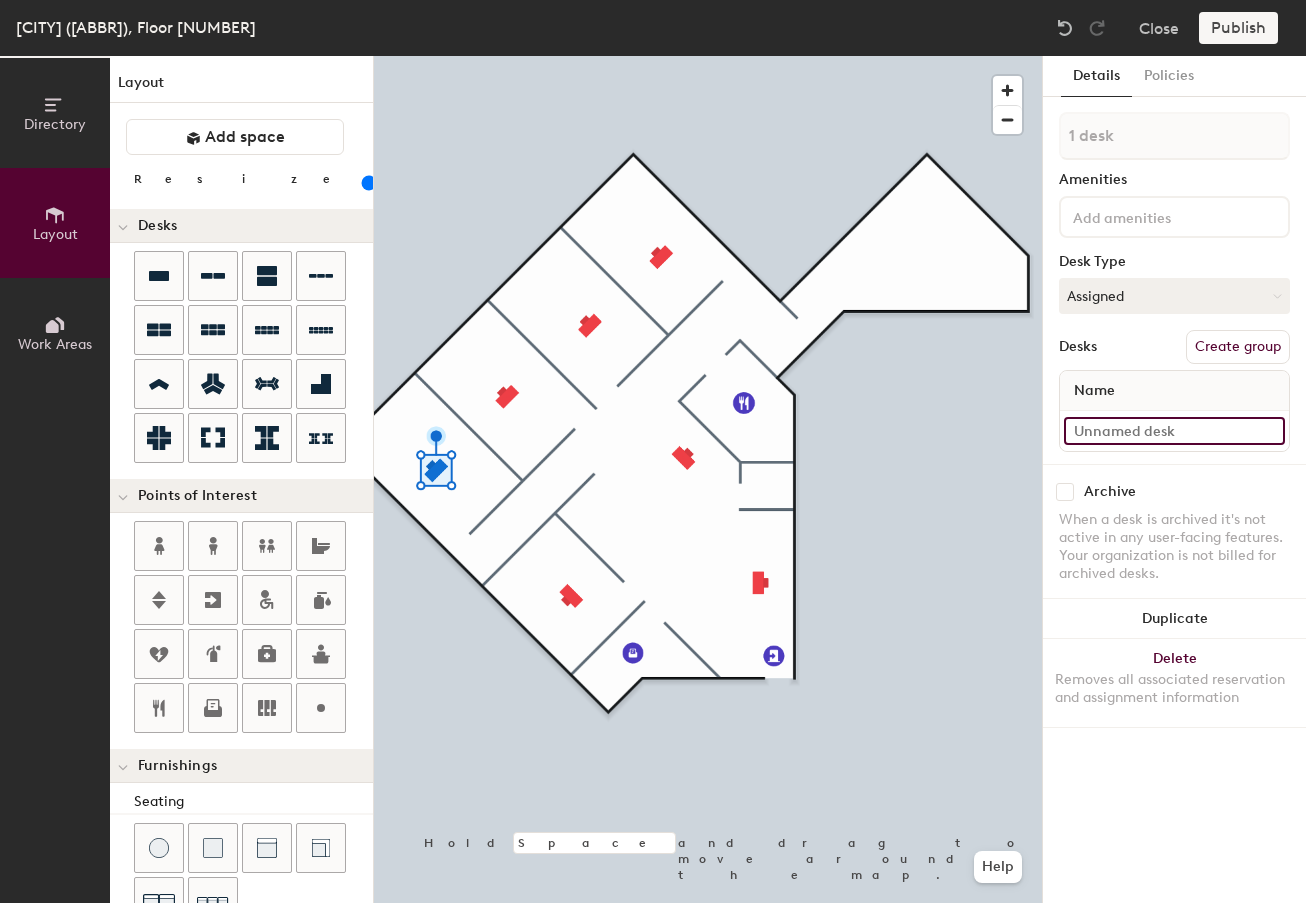 click 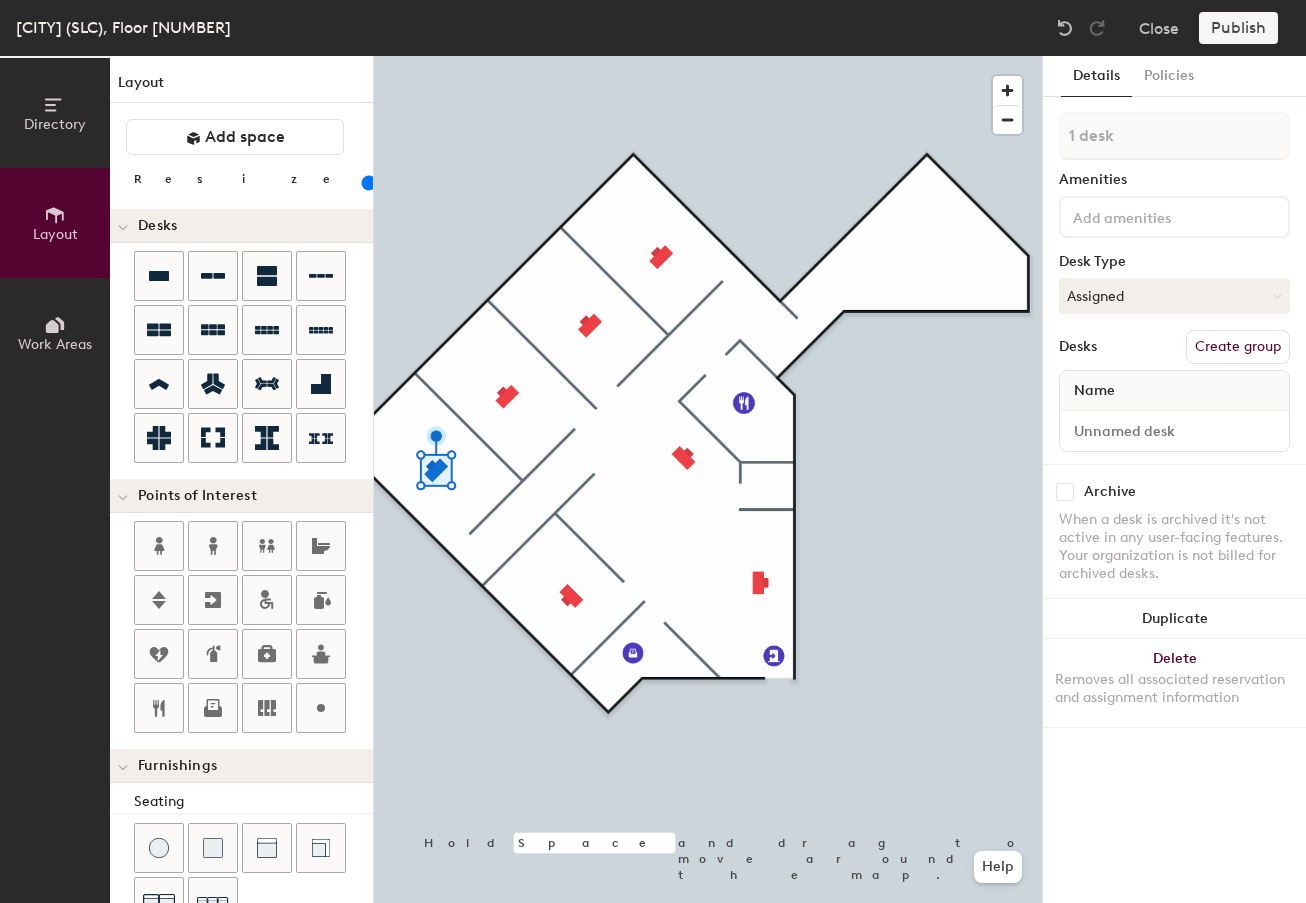 scroll, scrollTop: 0, scrollLeft: 0, axis: both 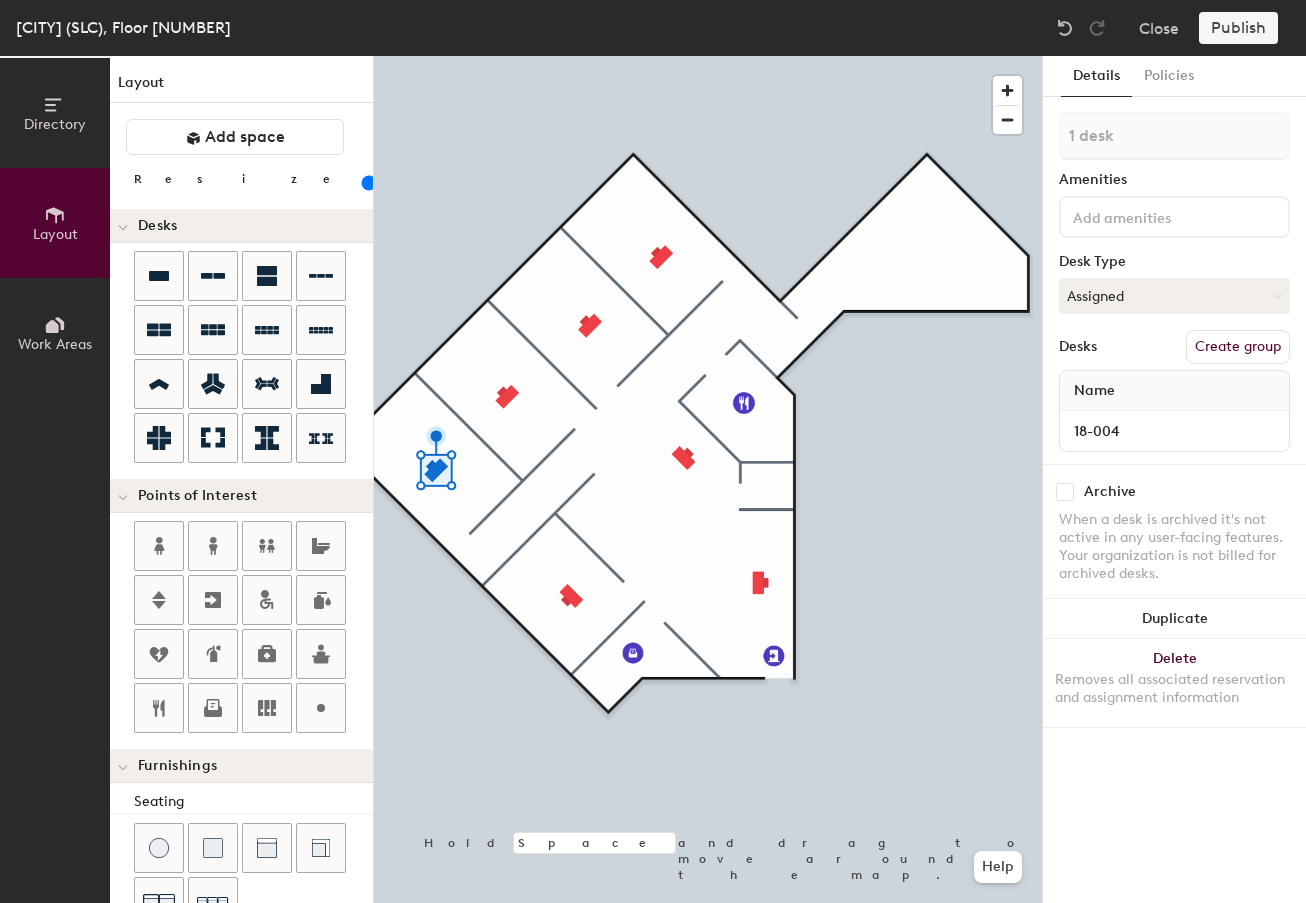 type on "18-004" 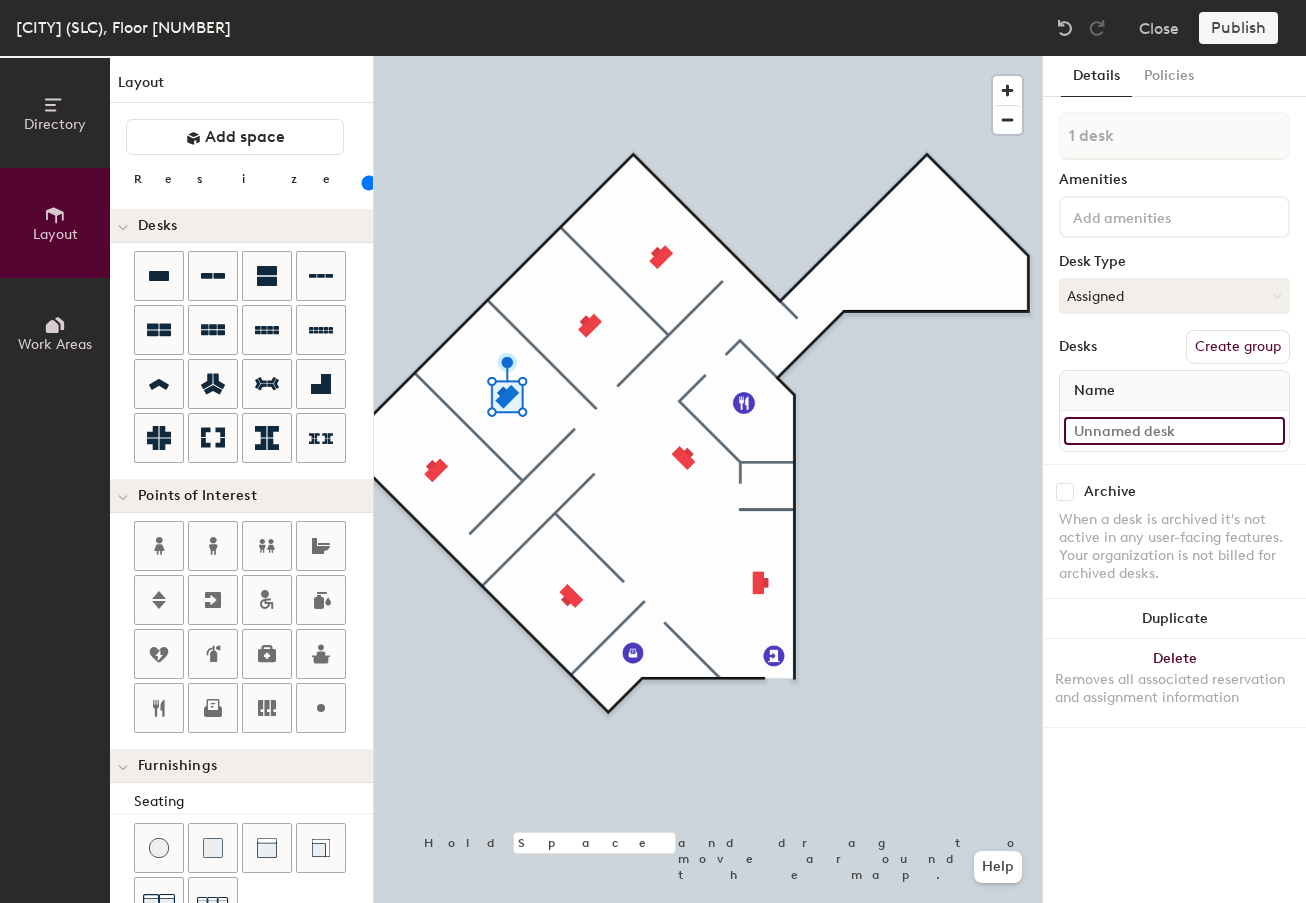 click 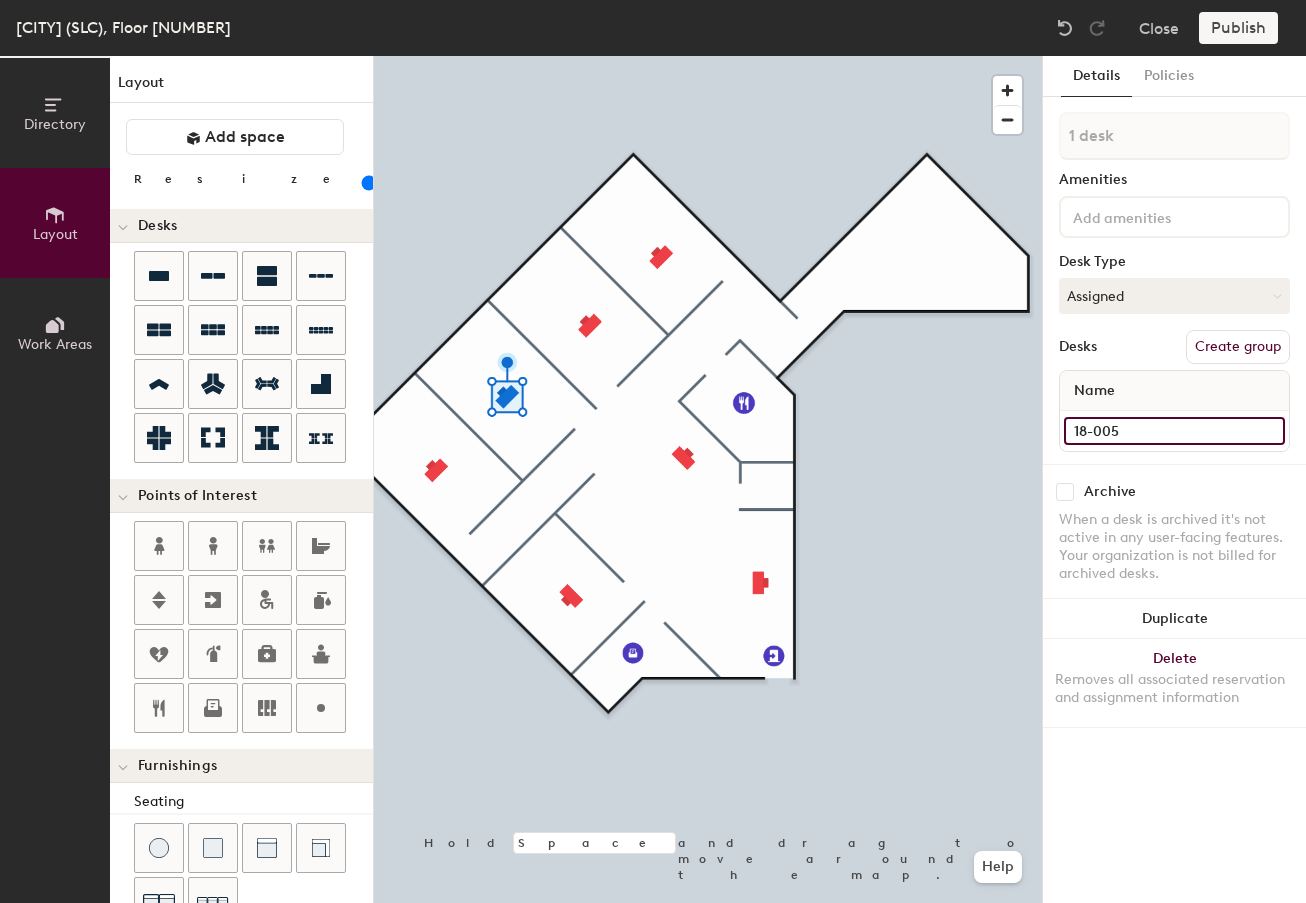 type on "18-005" 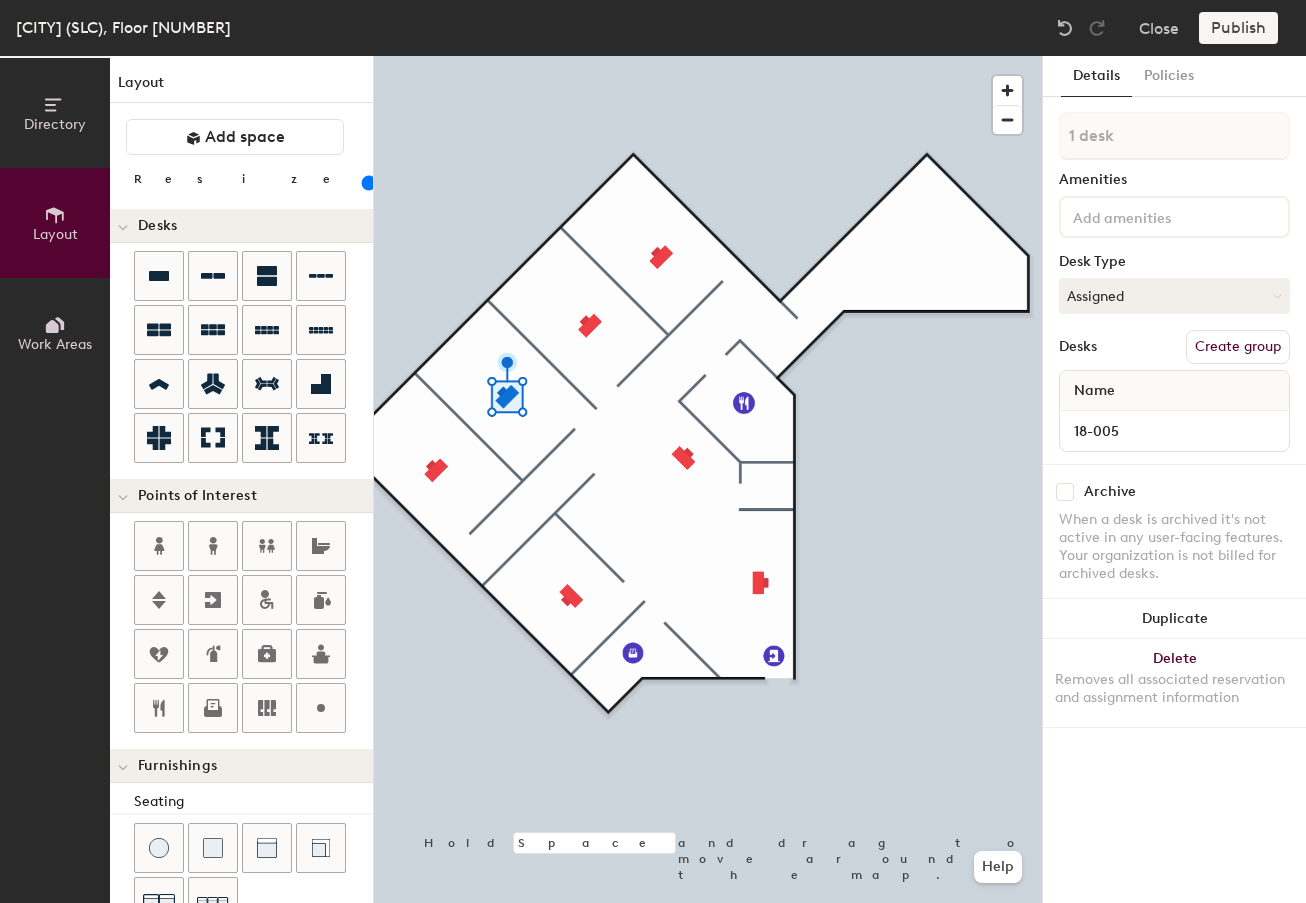 click 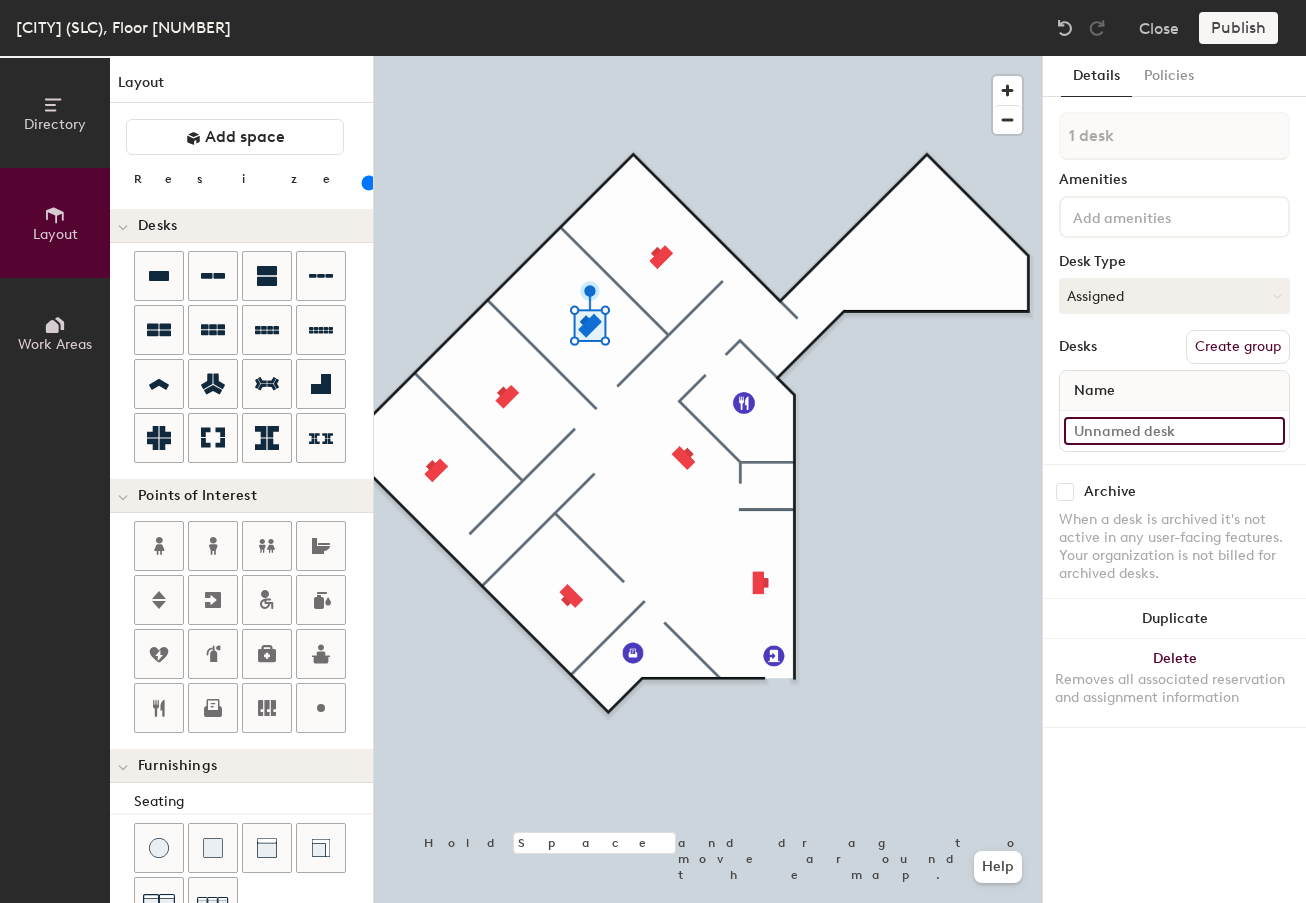 click 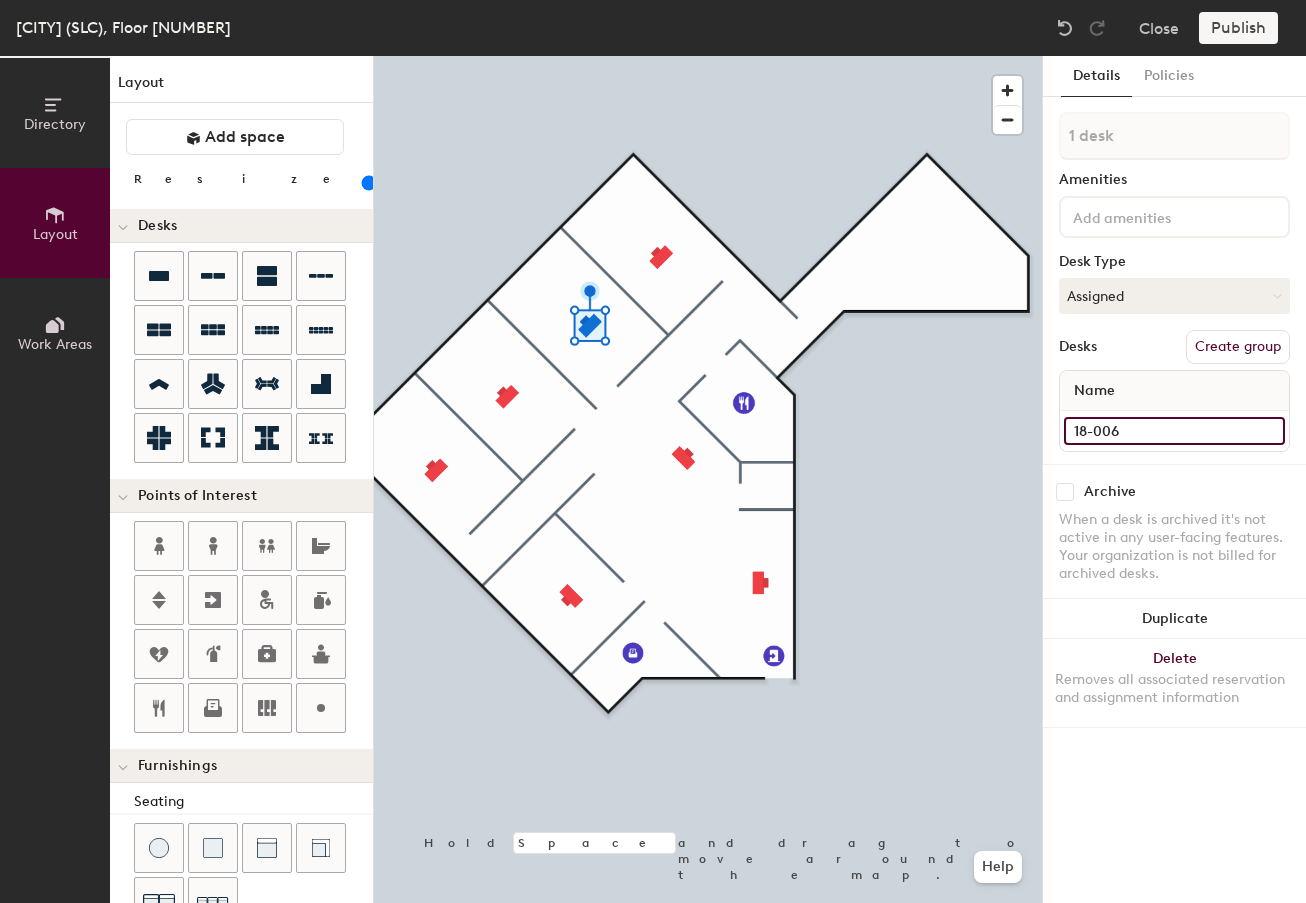type on "18-006" 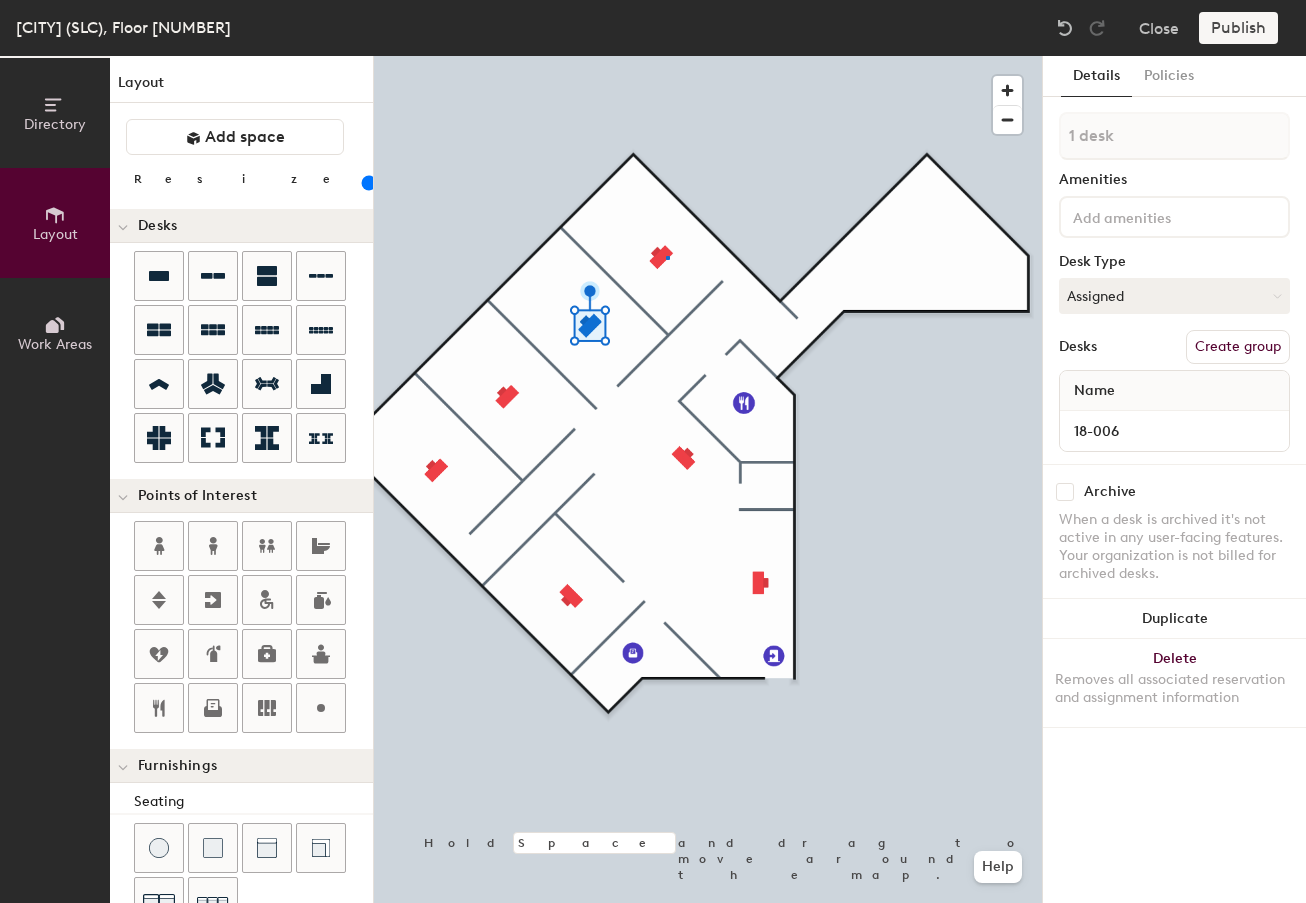 click 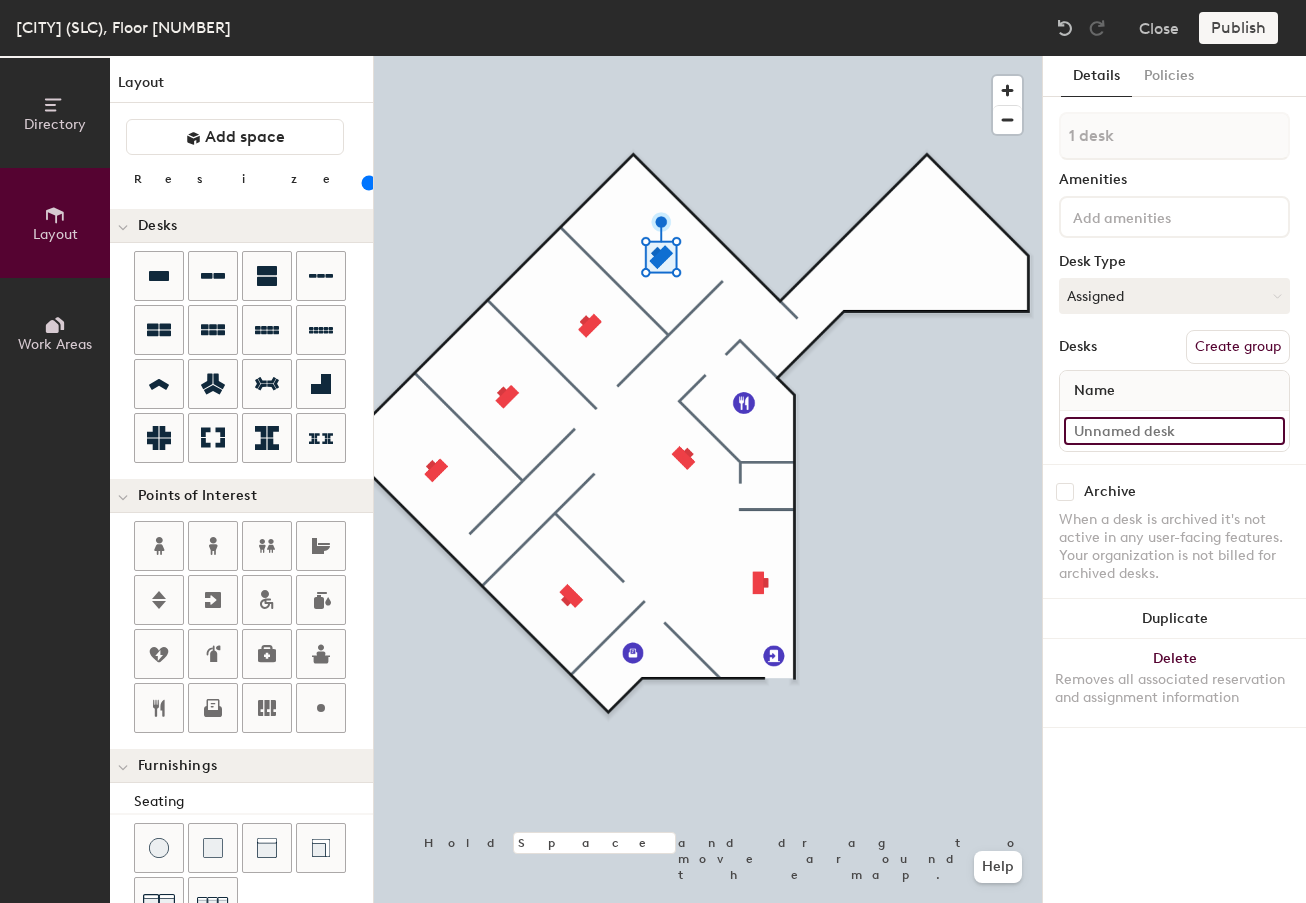 click 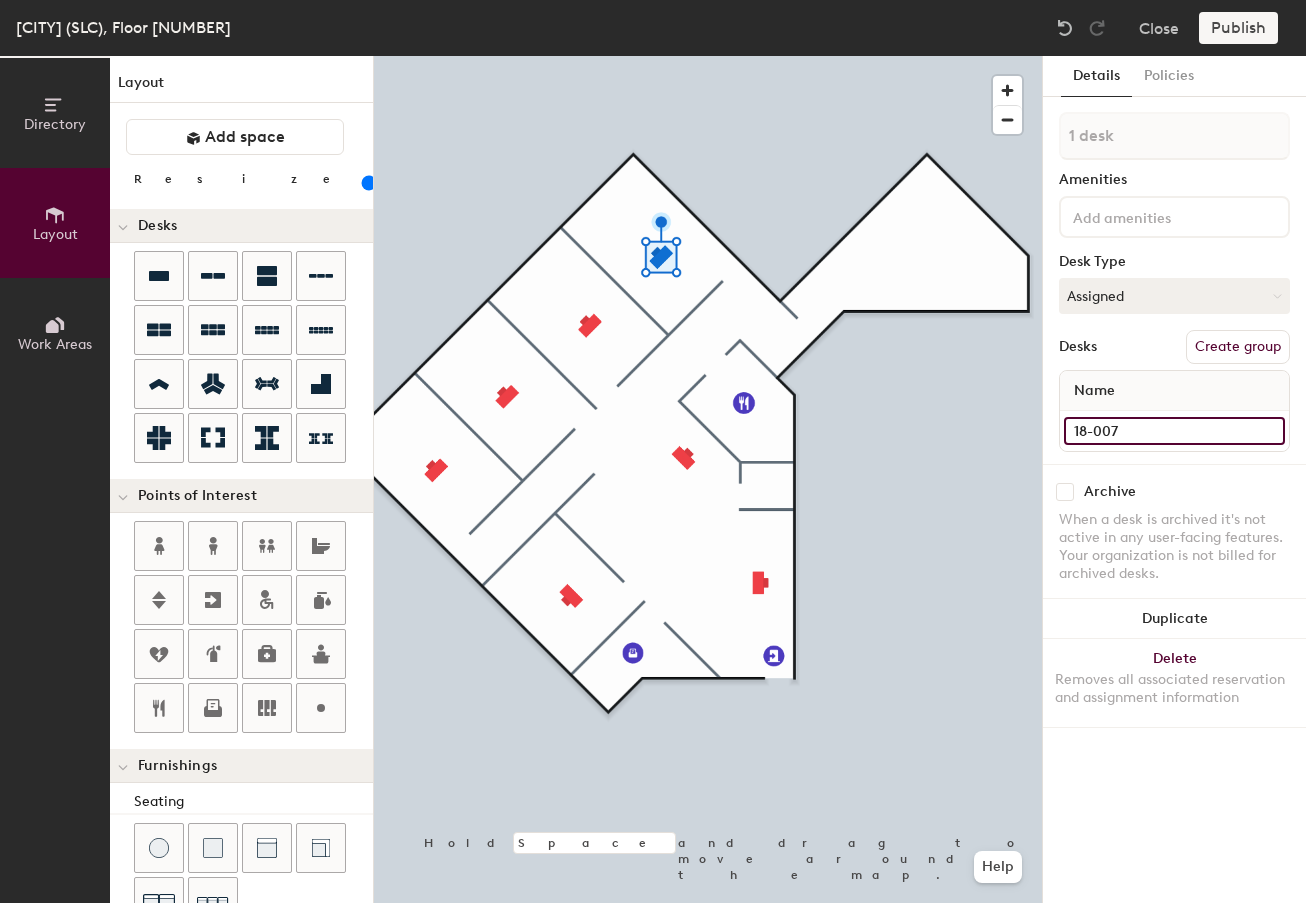 type on "18-007" 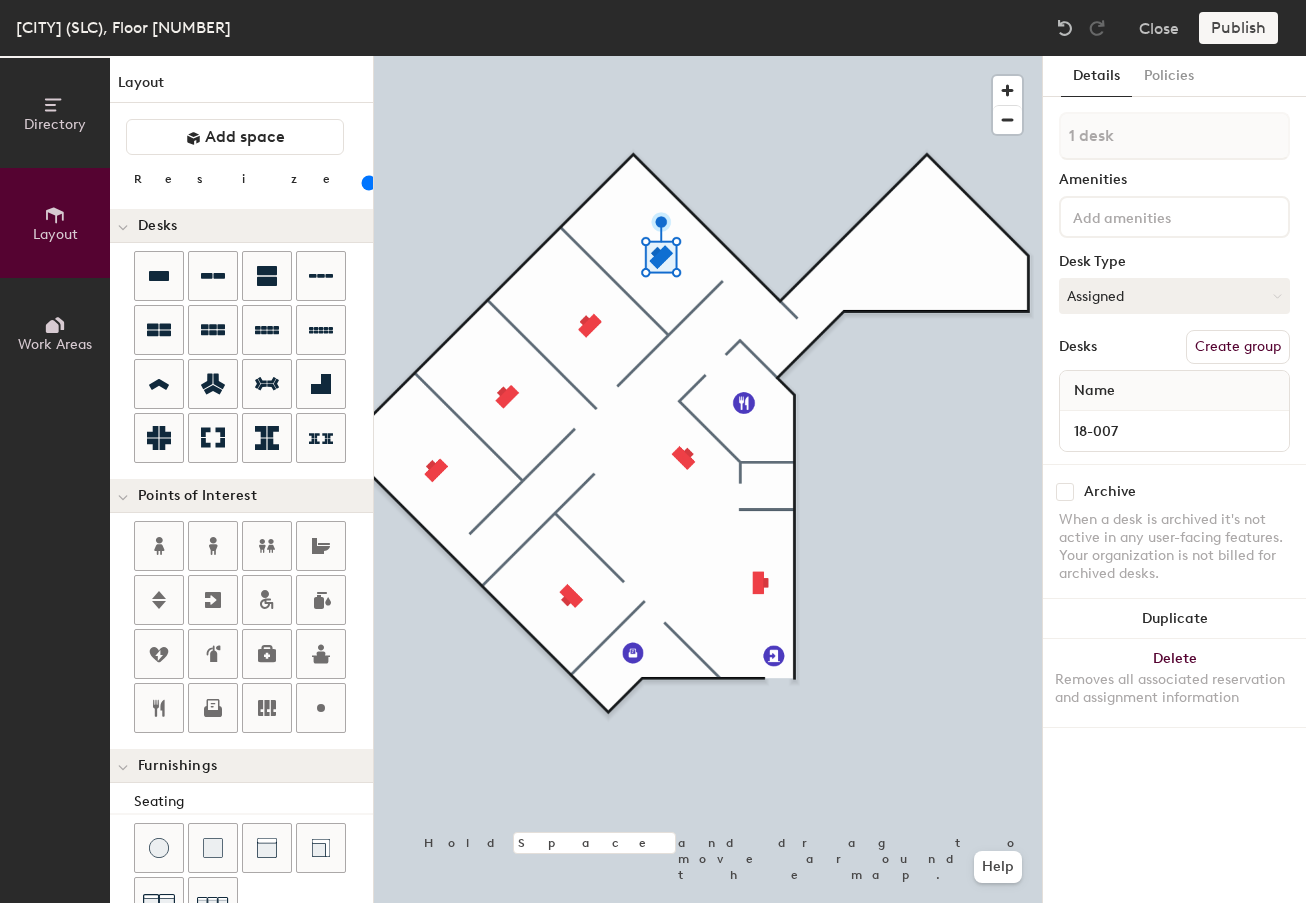 click 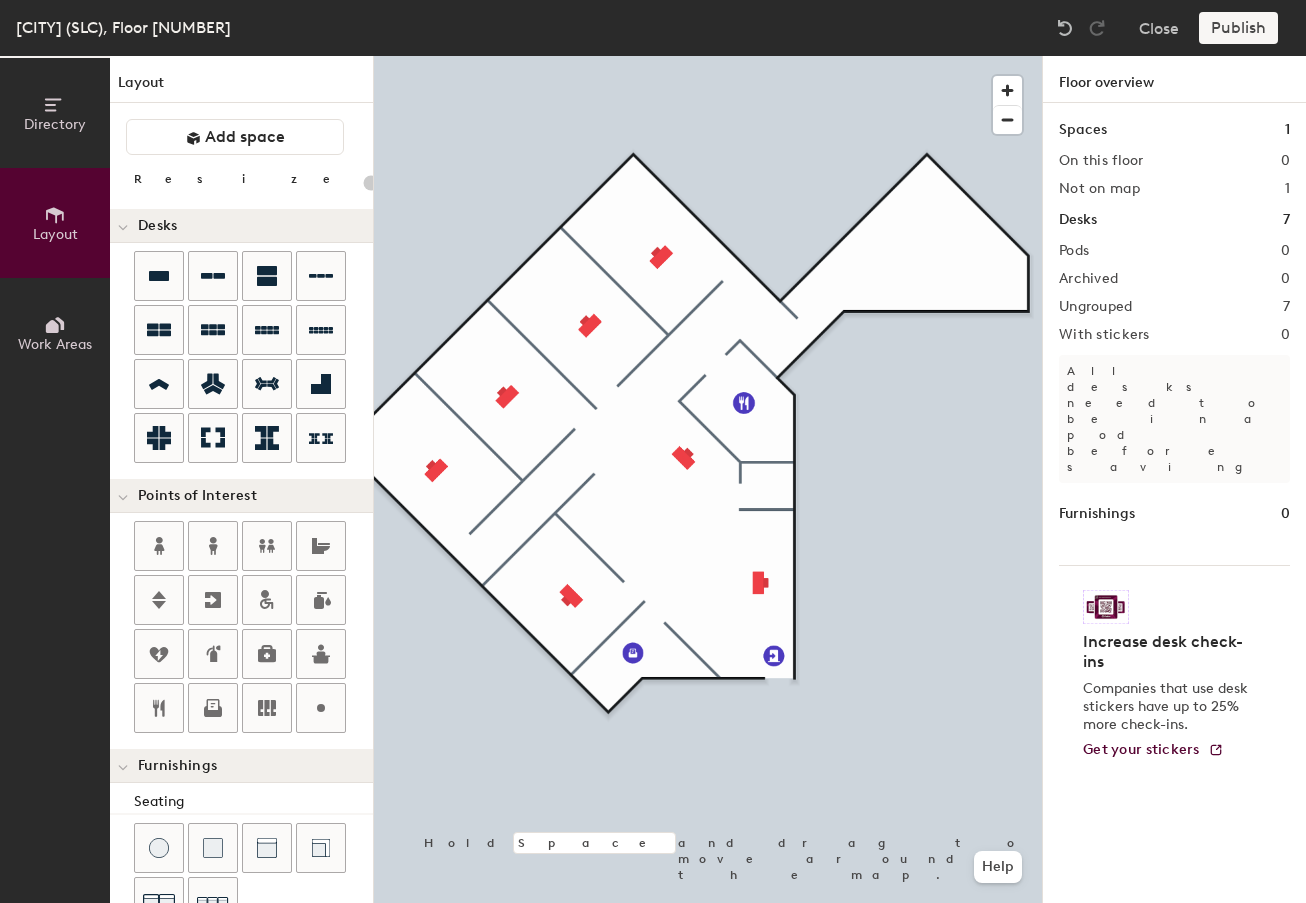 type on "20" 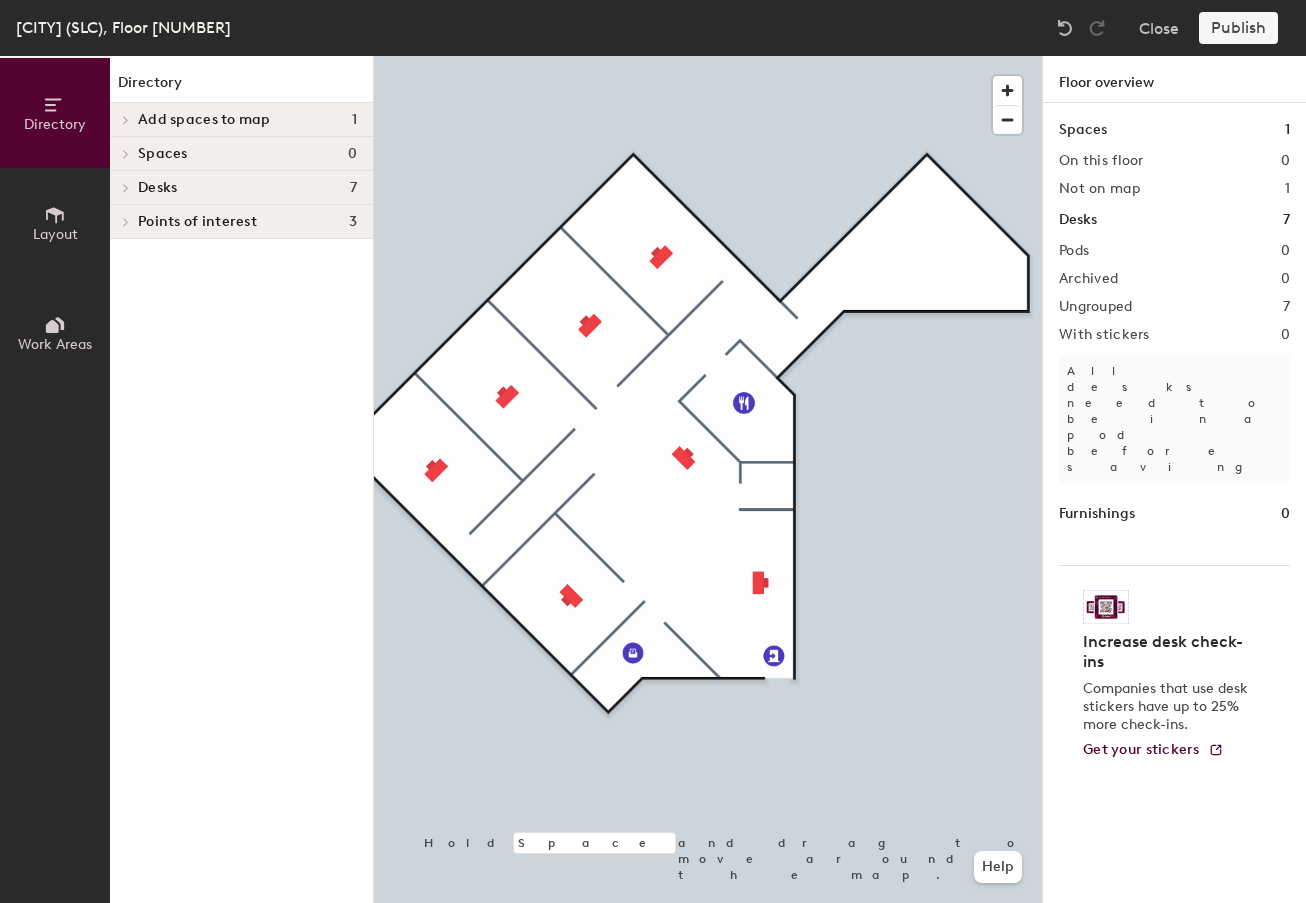 click 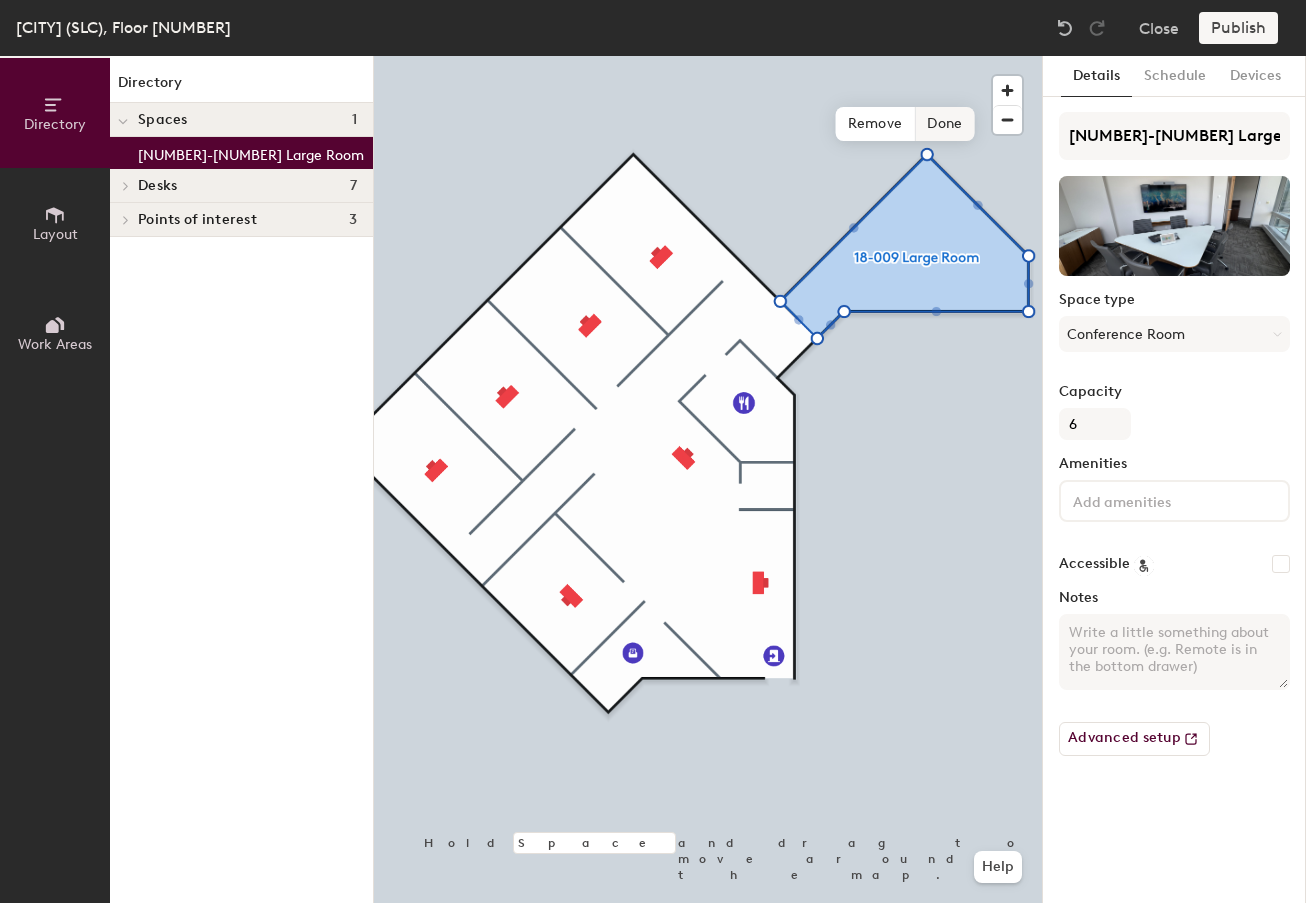 click on "Done" 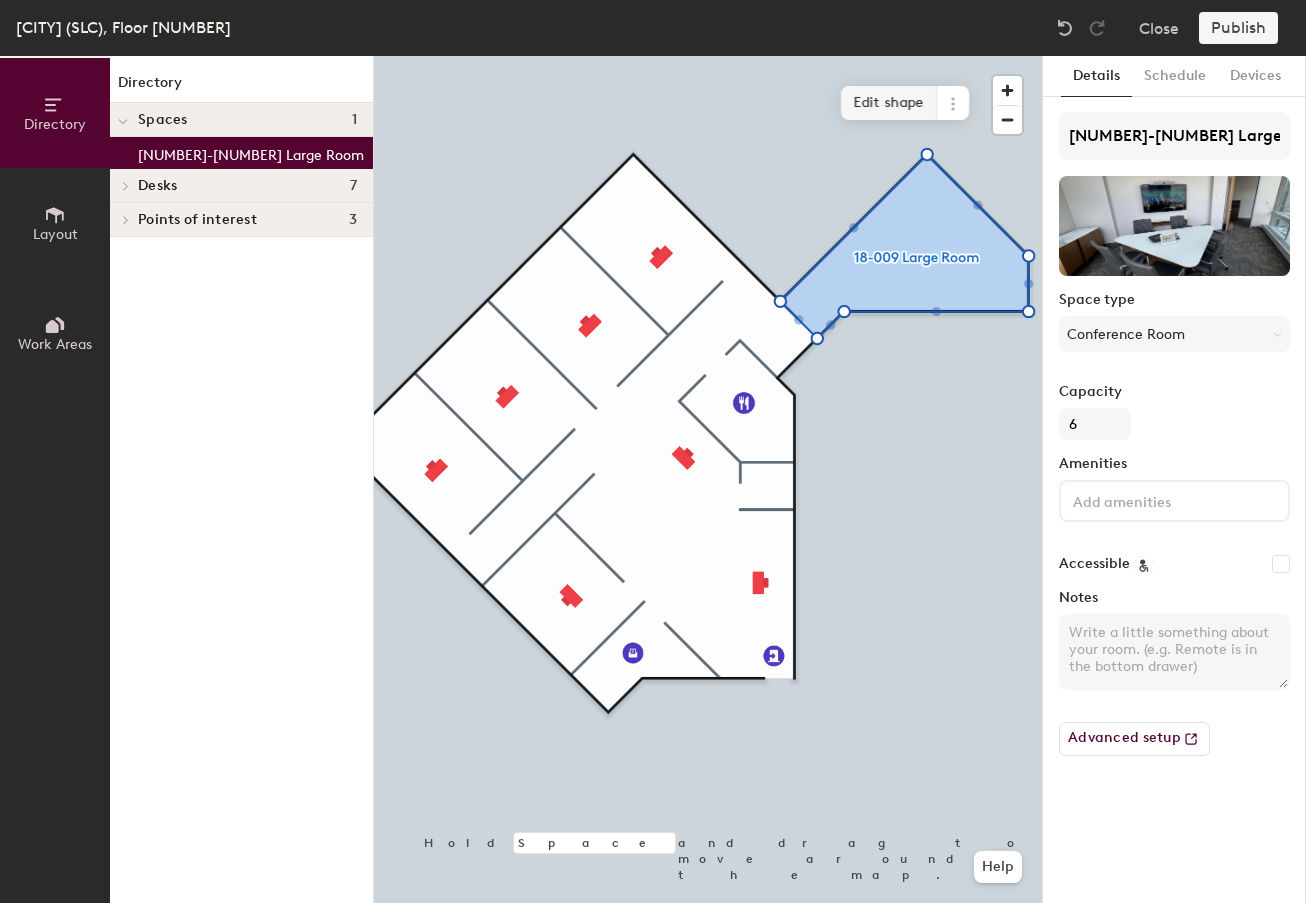 click 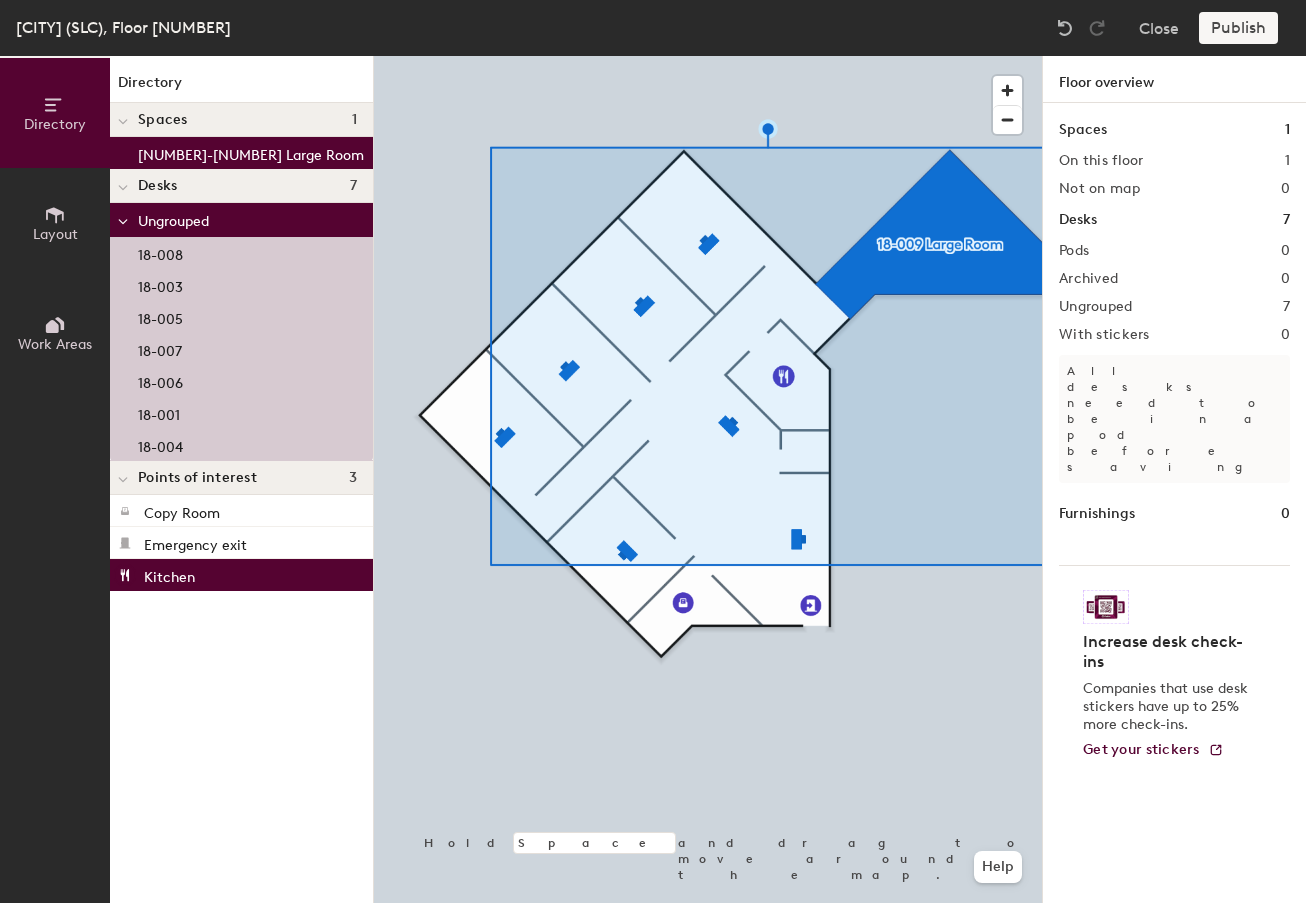 click 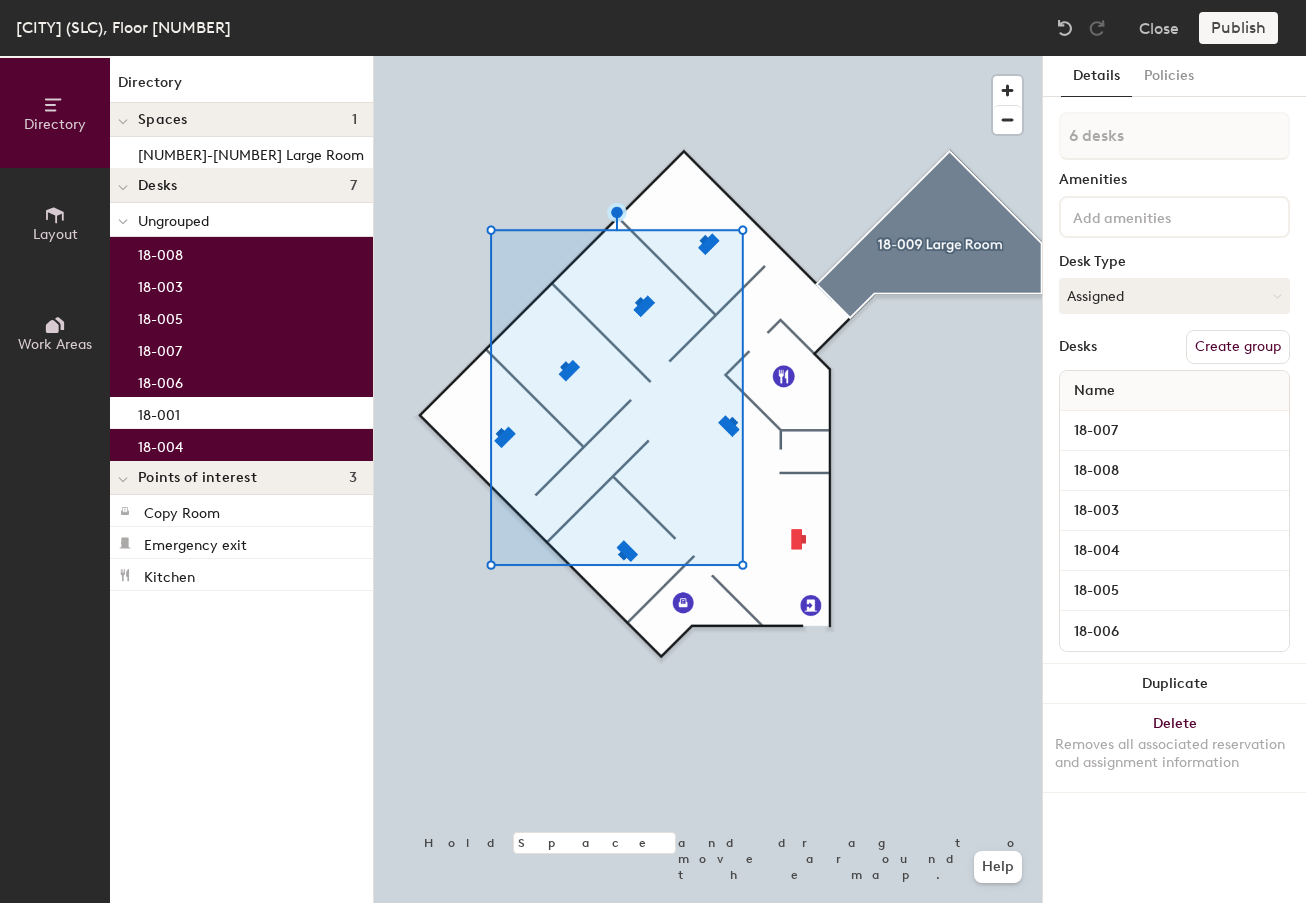type on "7 desks" 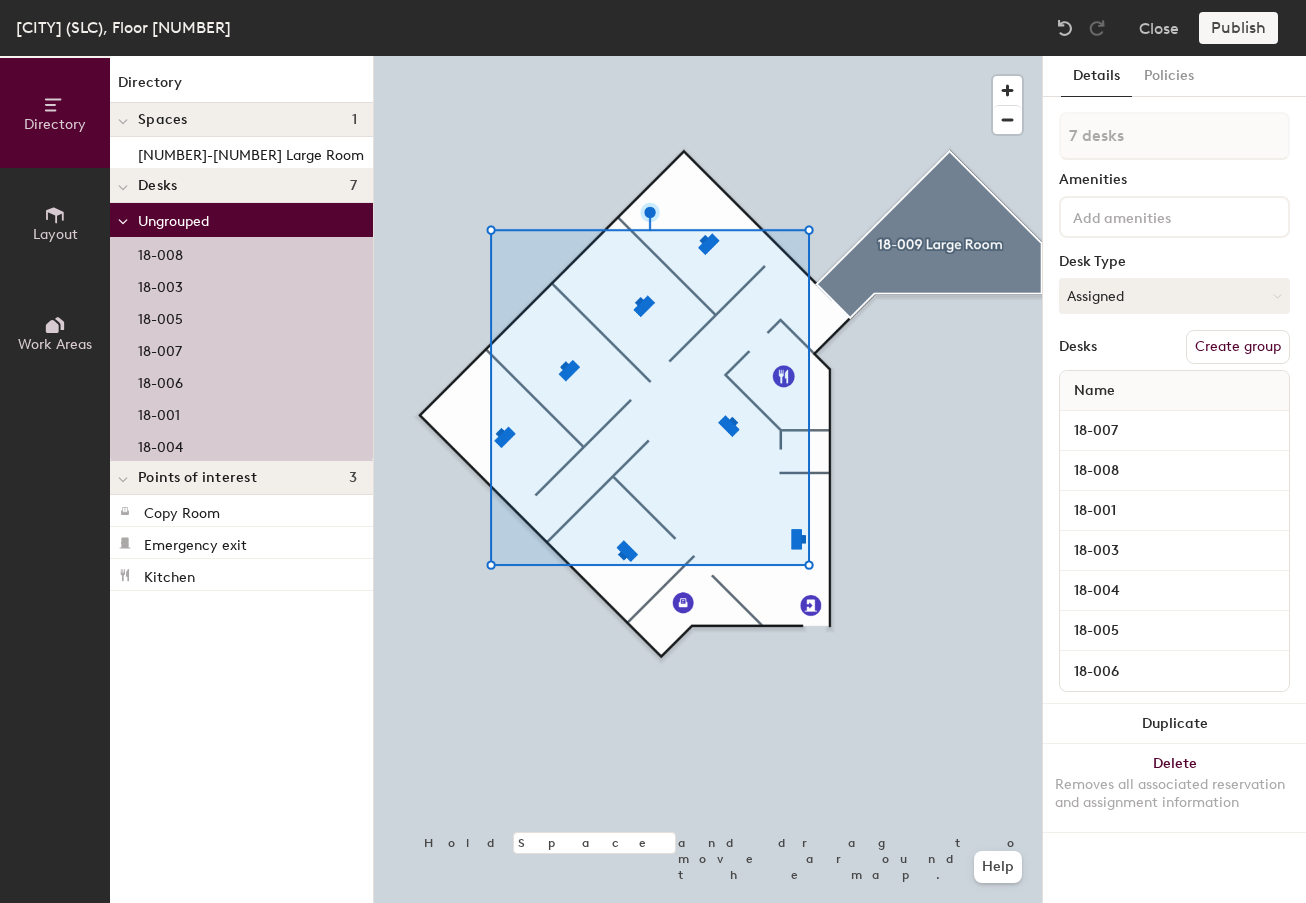 click on "Create group" 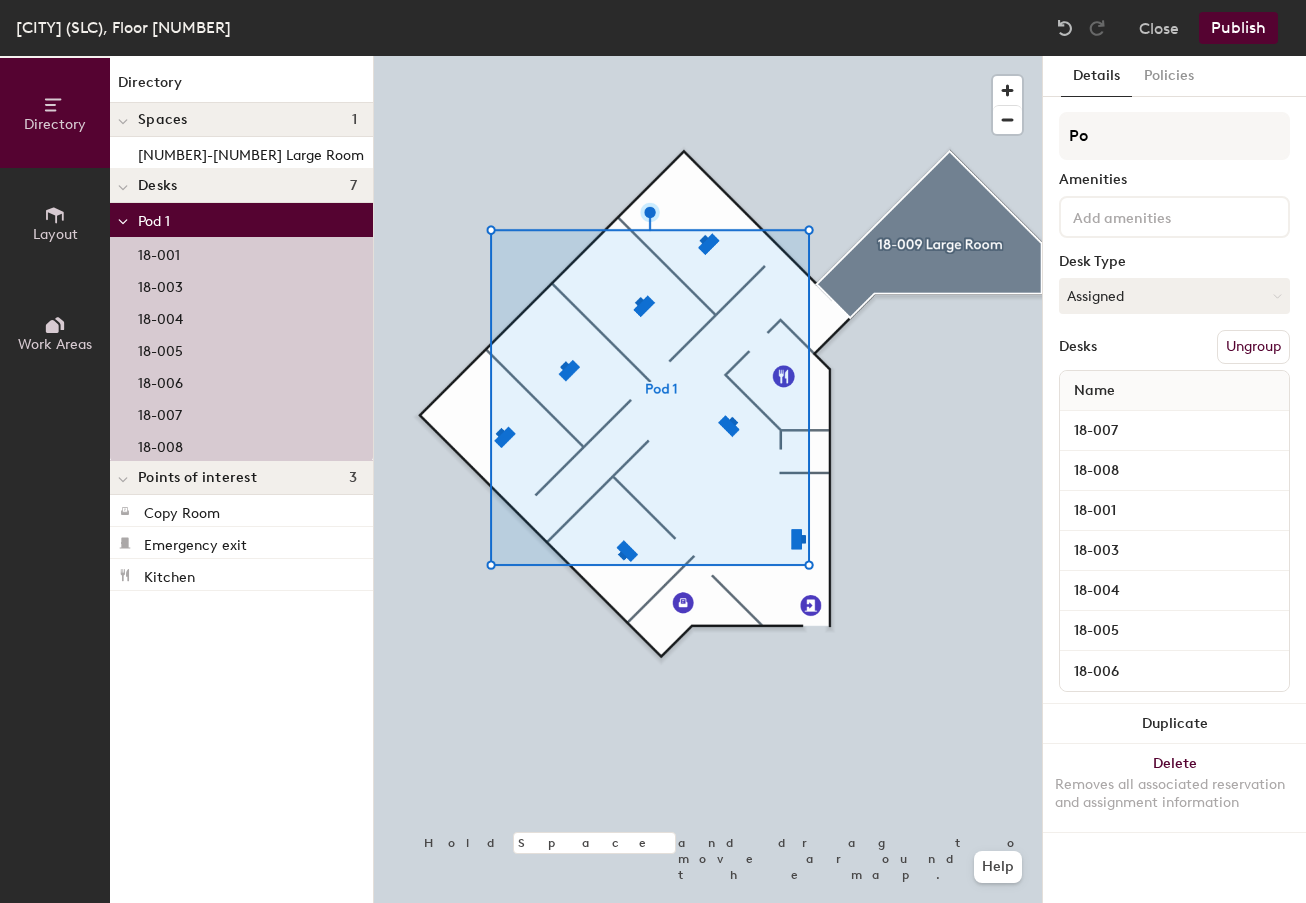 type on "P" 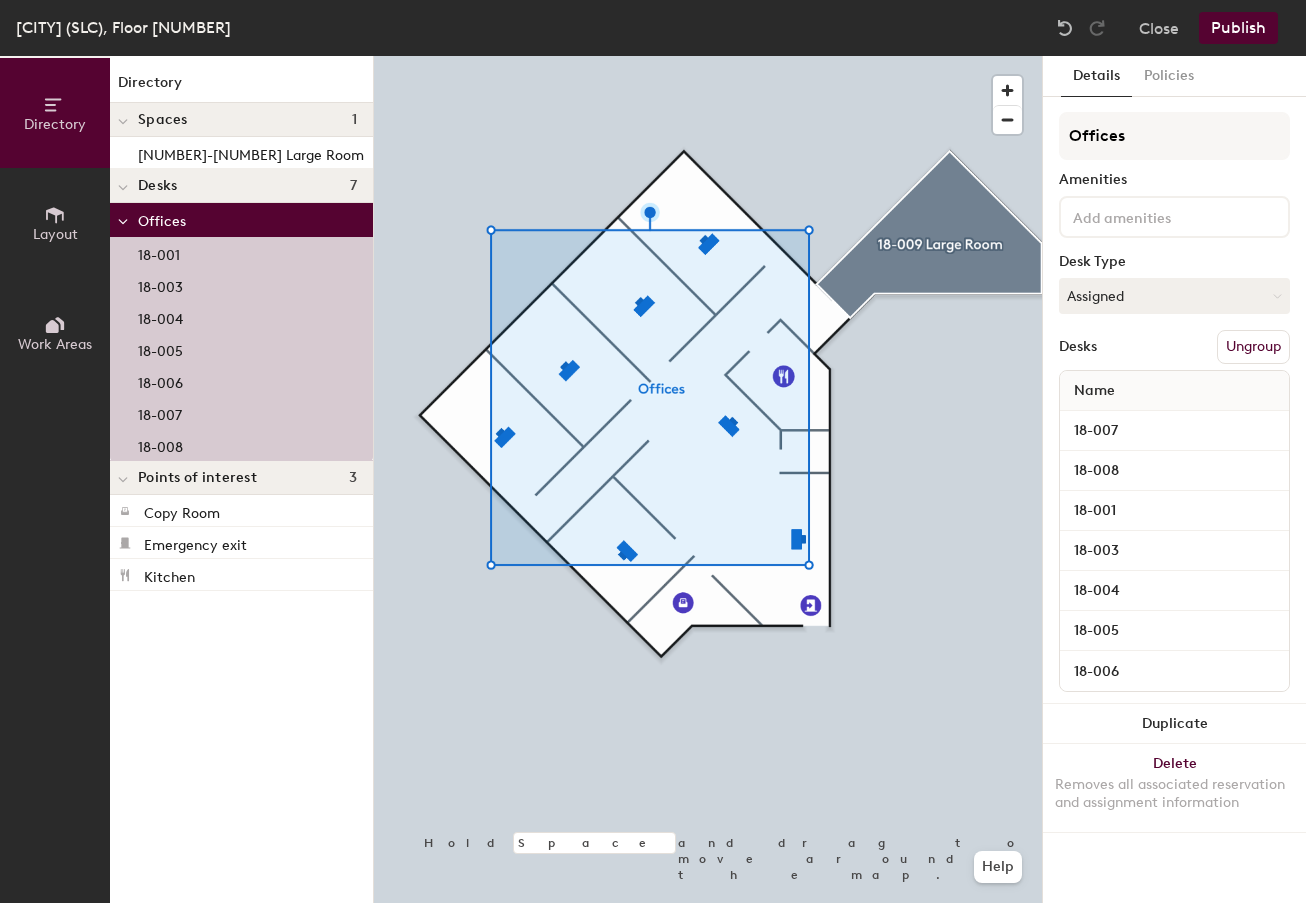type on "Offices" 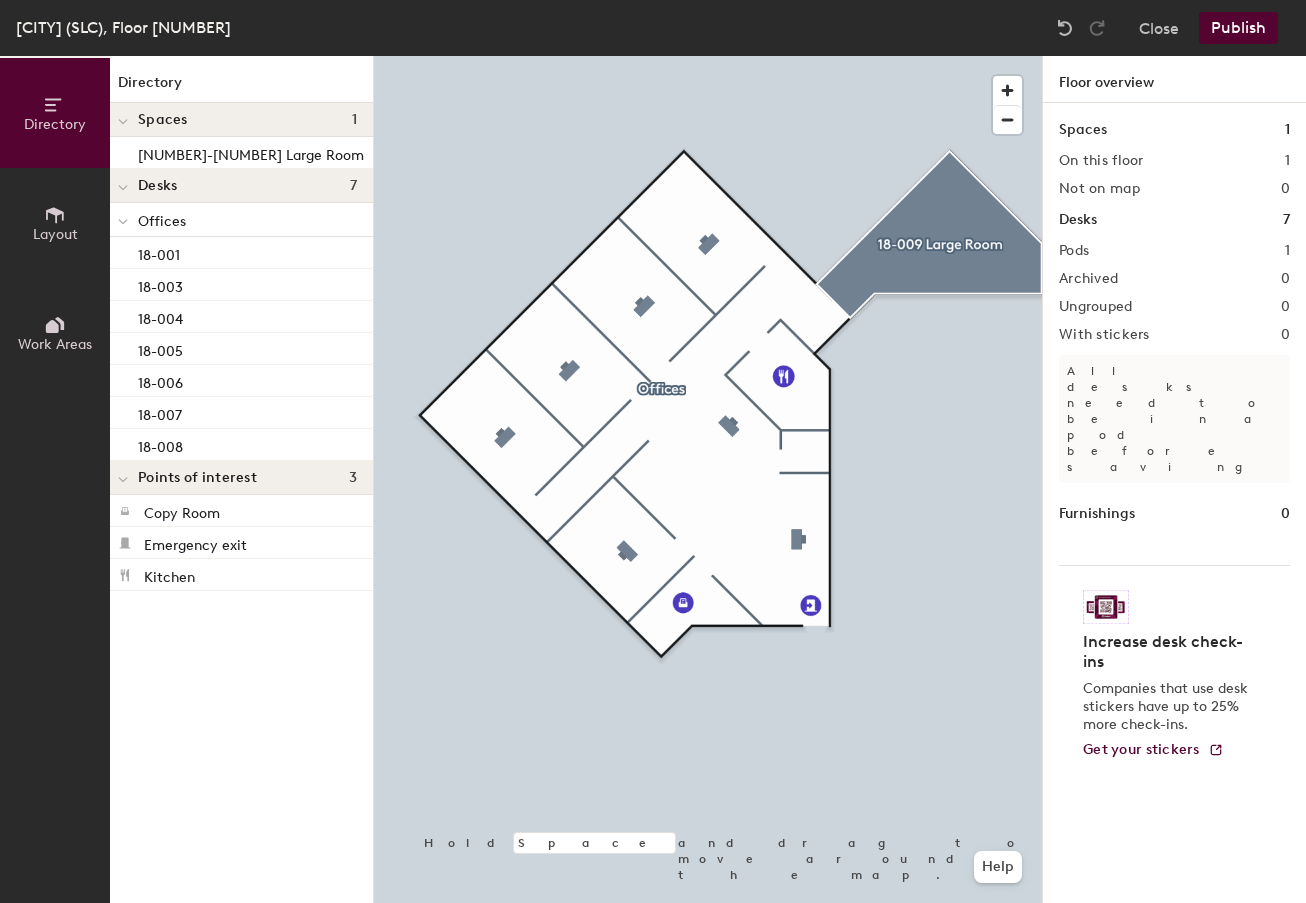 click on "Publish" 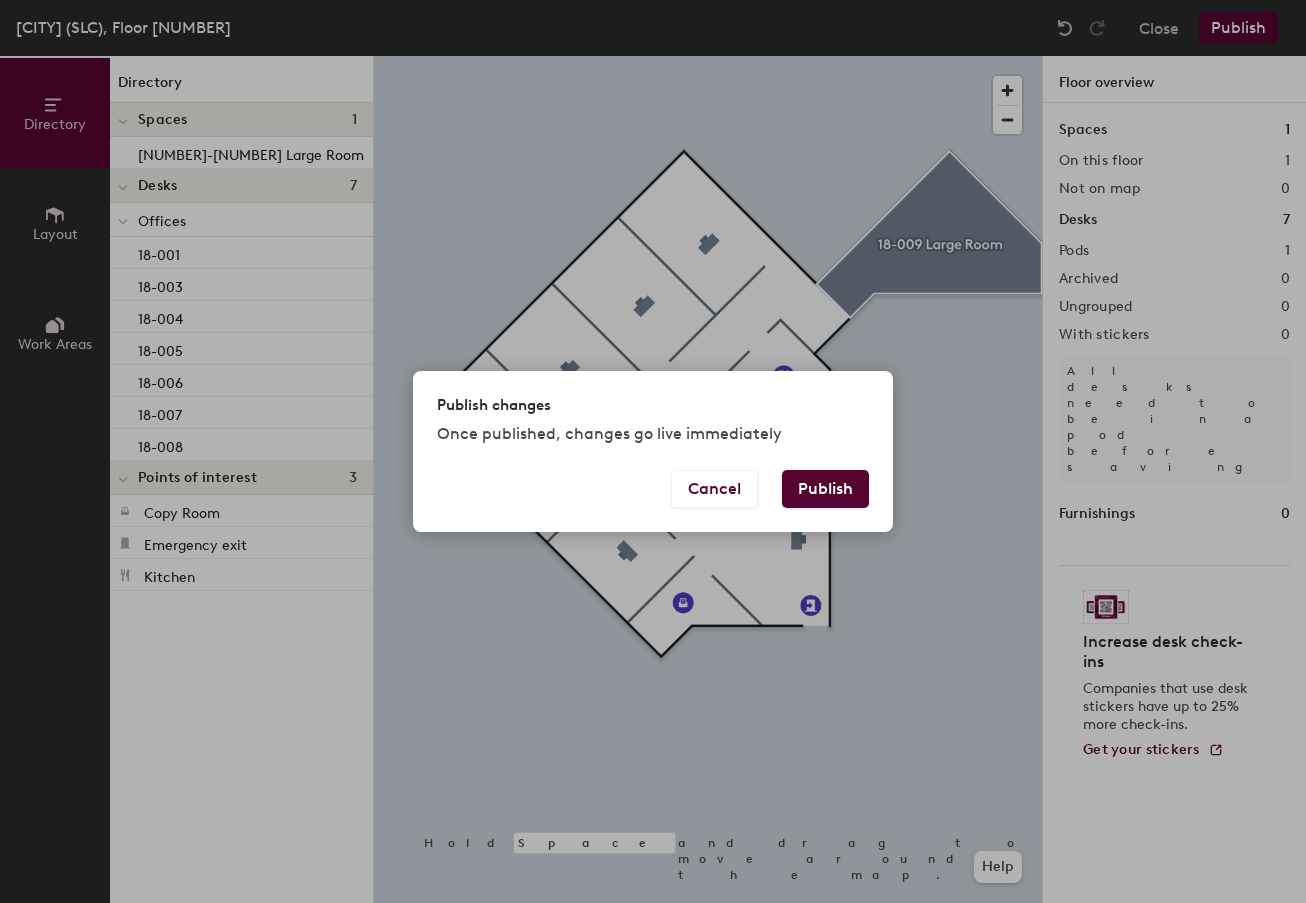 click on "Publish" at bounding box center (825, 489) 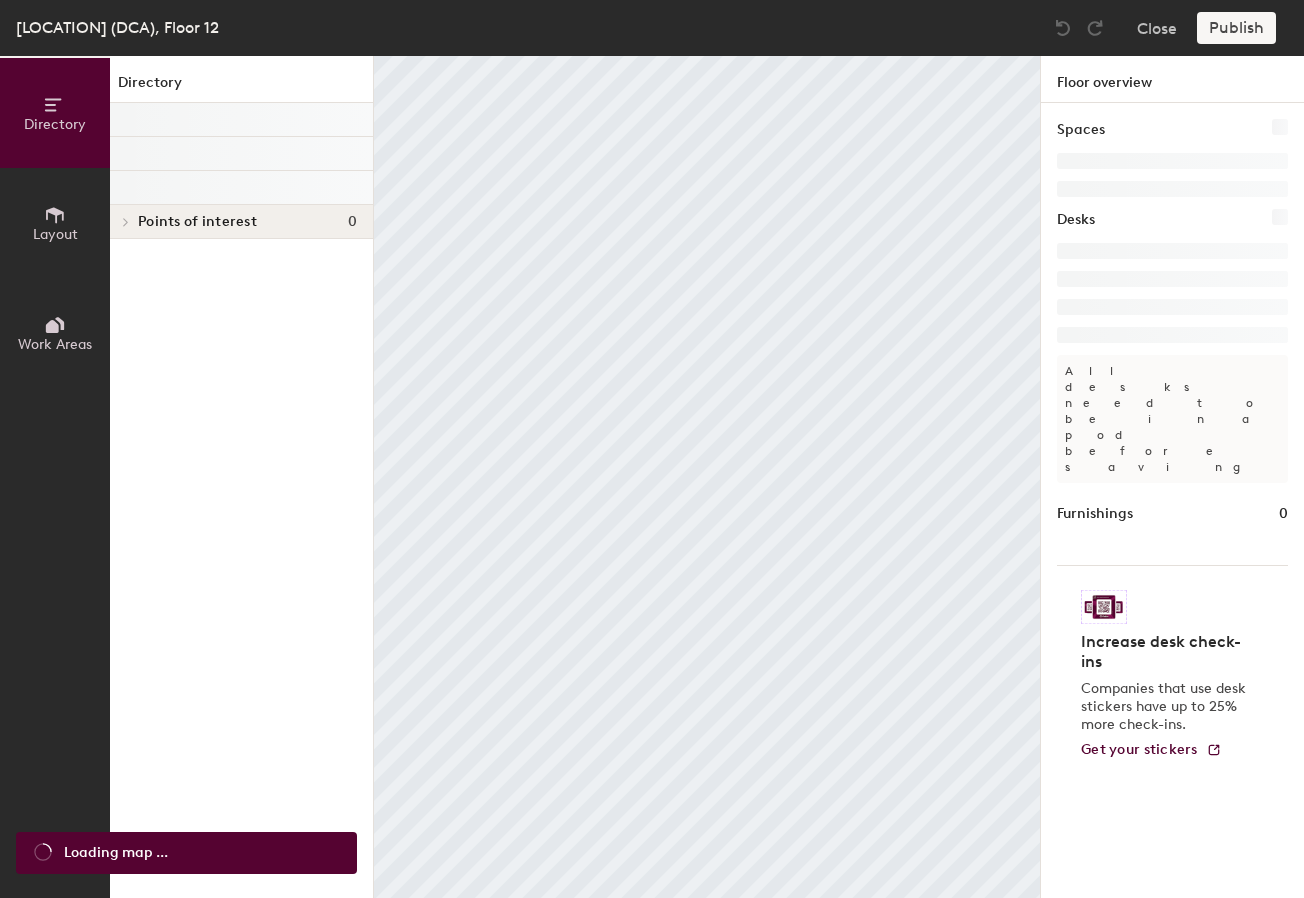 scroll, scrollTop: 0, scrollLeft: 0, axis: both 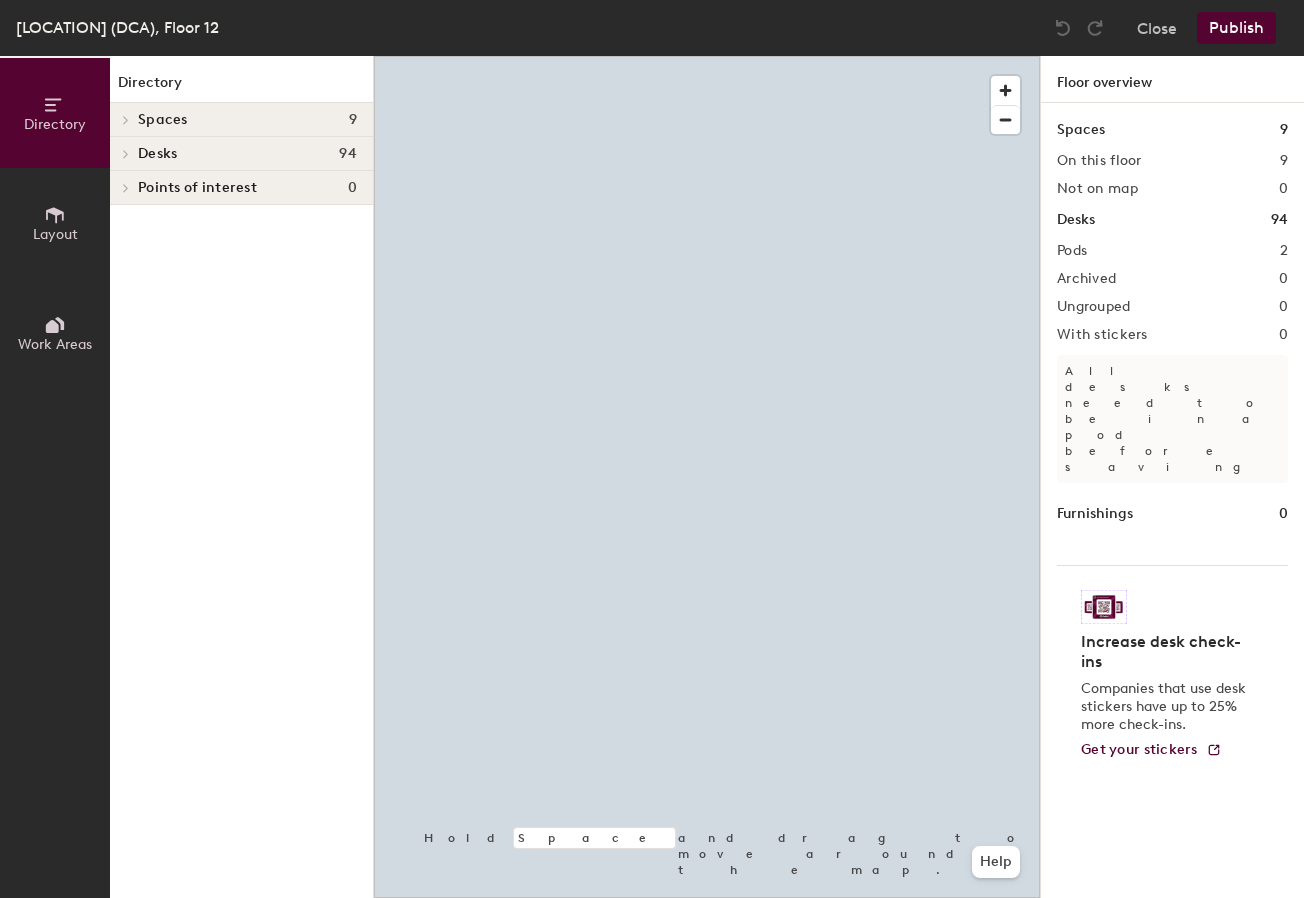 click 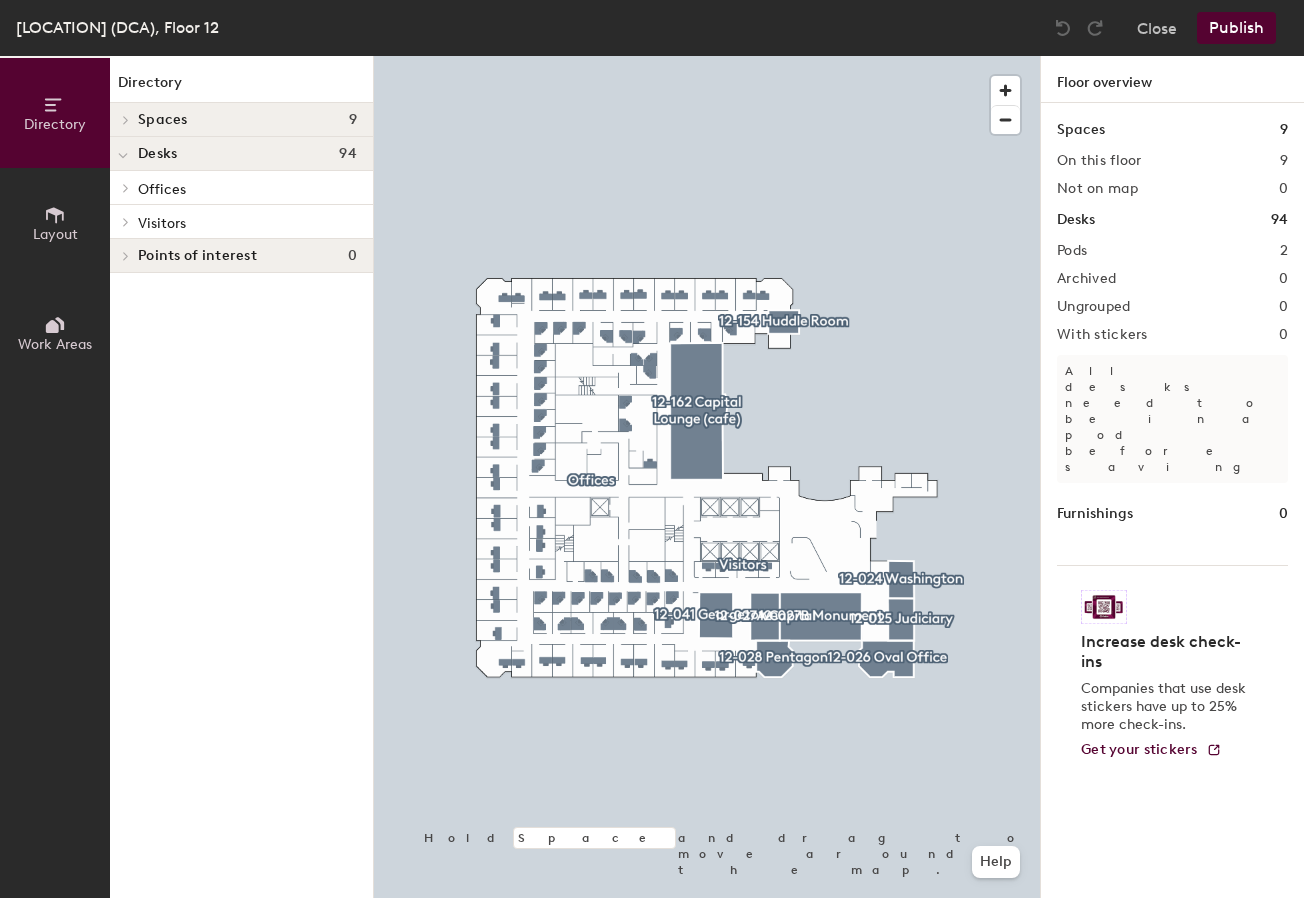 click on "Offices" 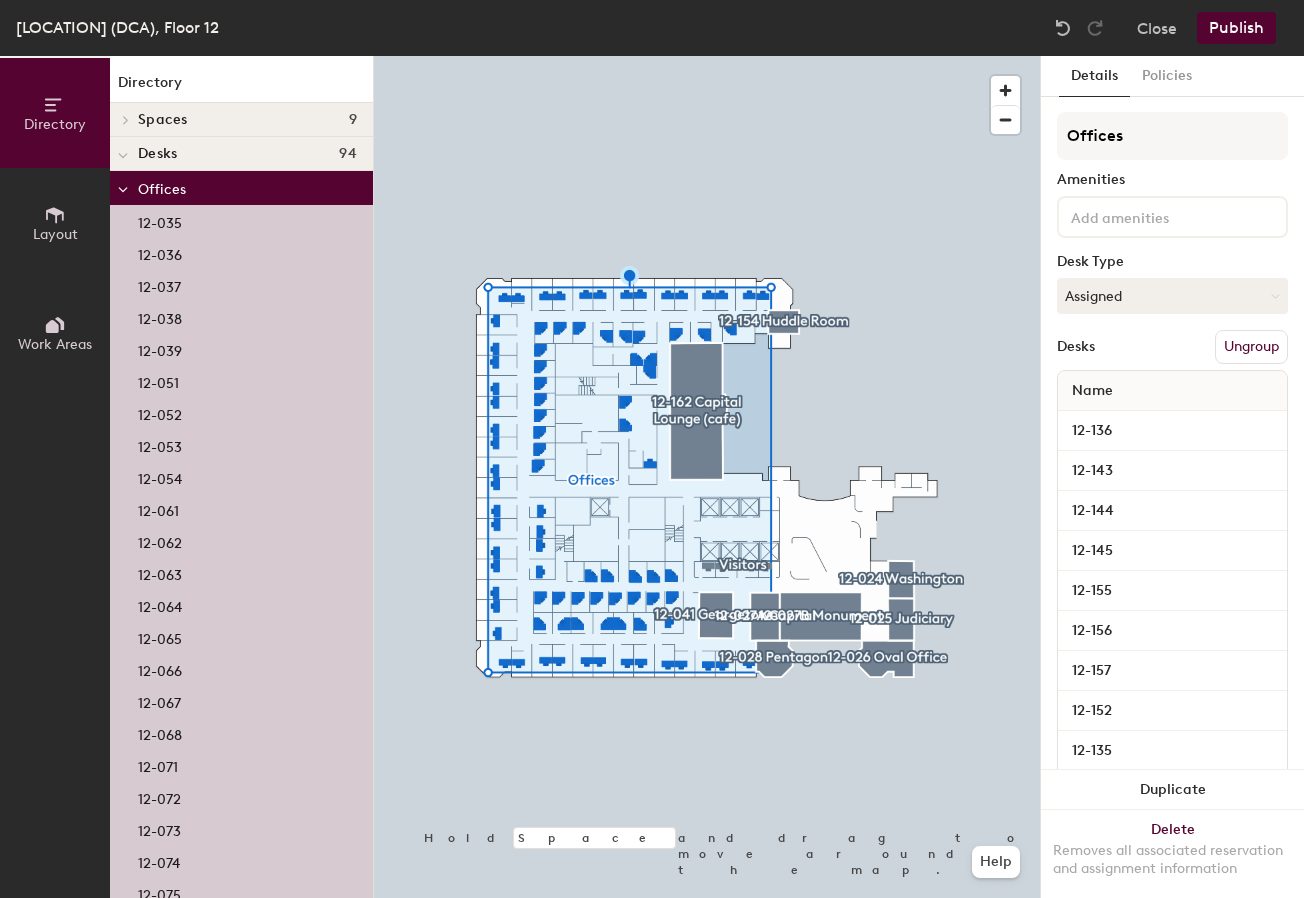 click 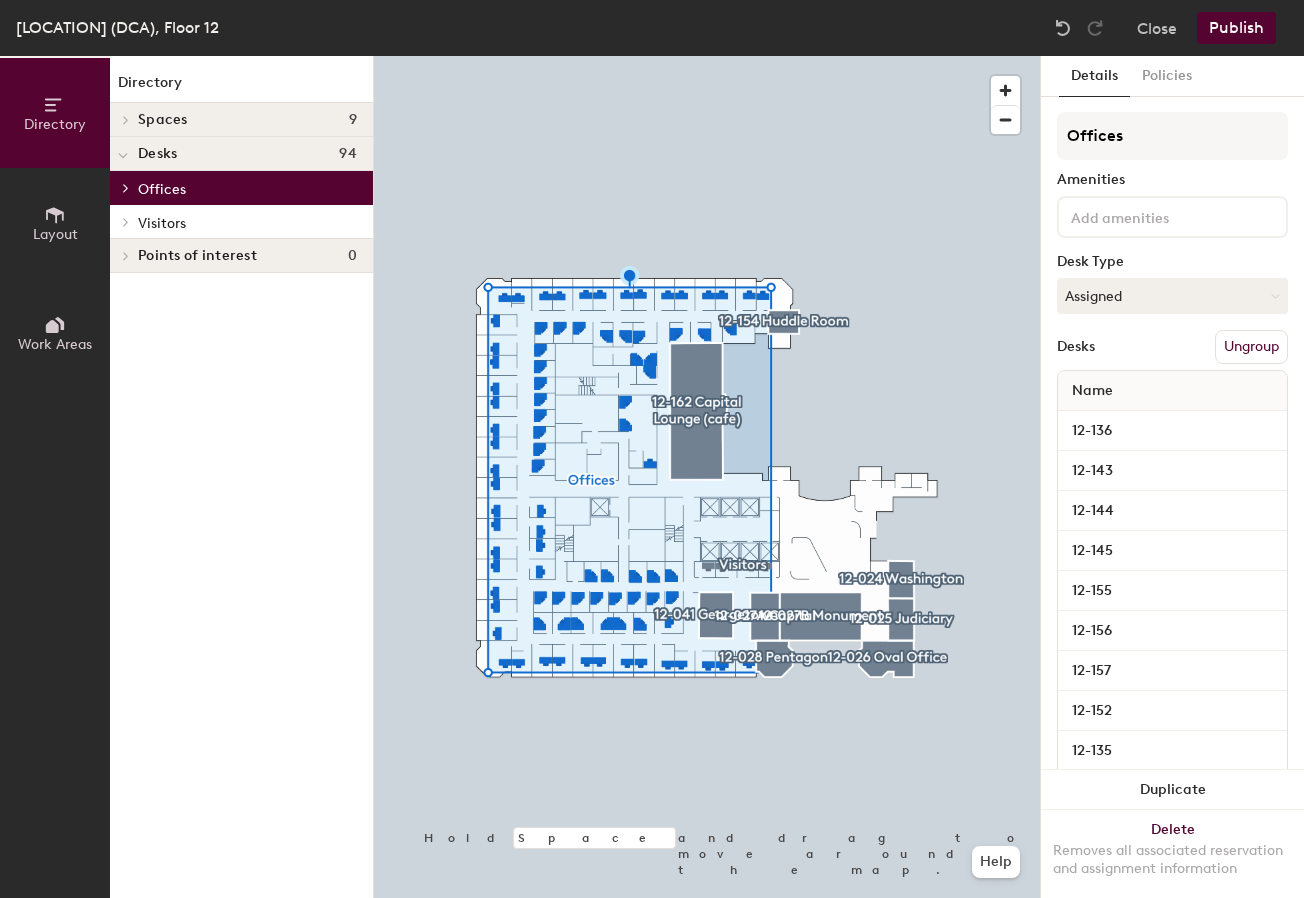 click 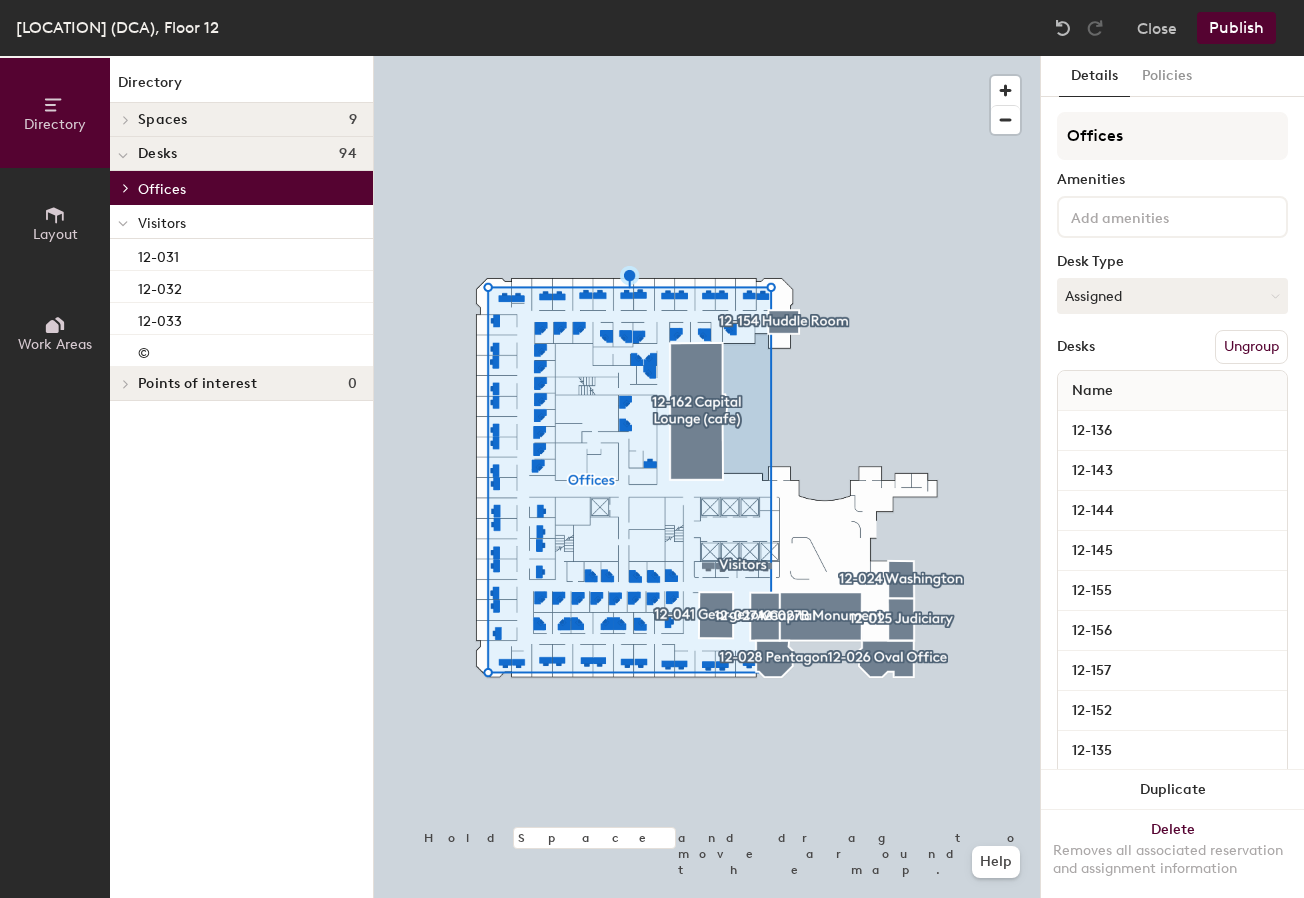 click 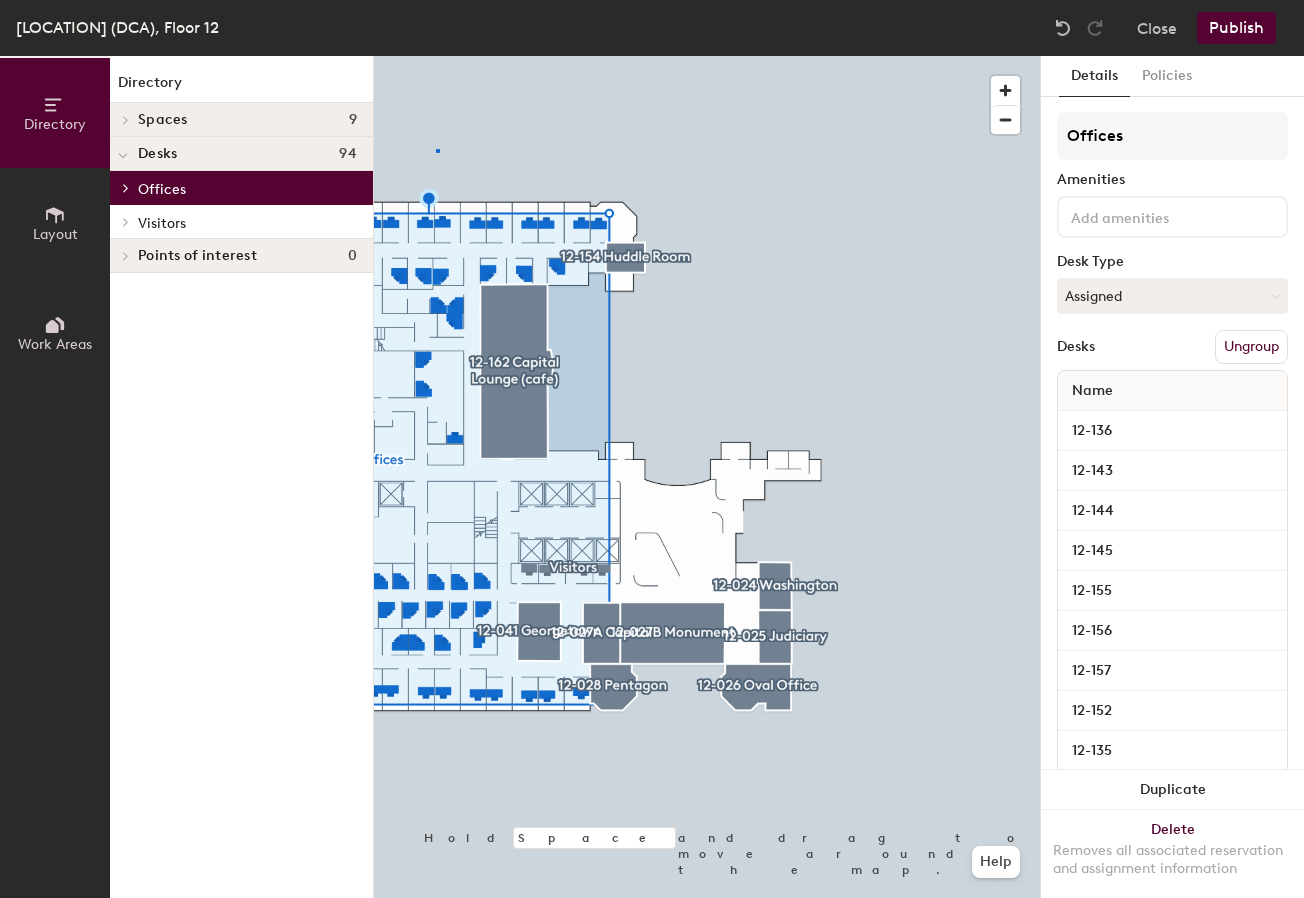click 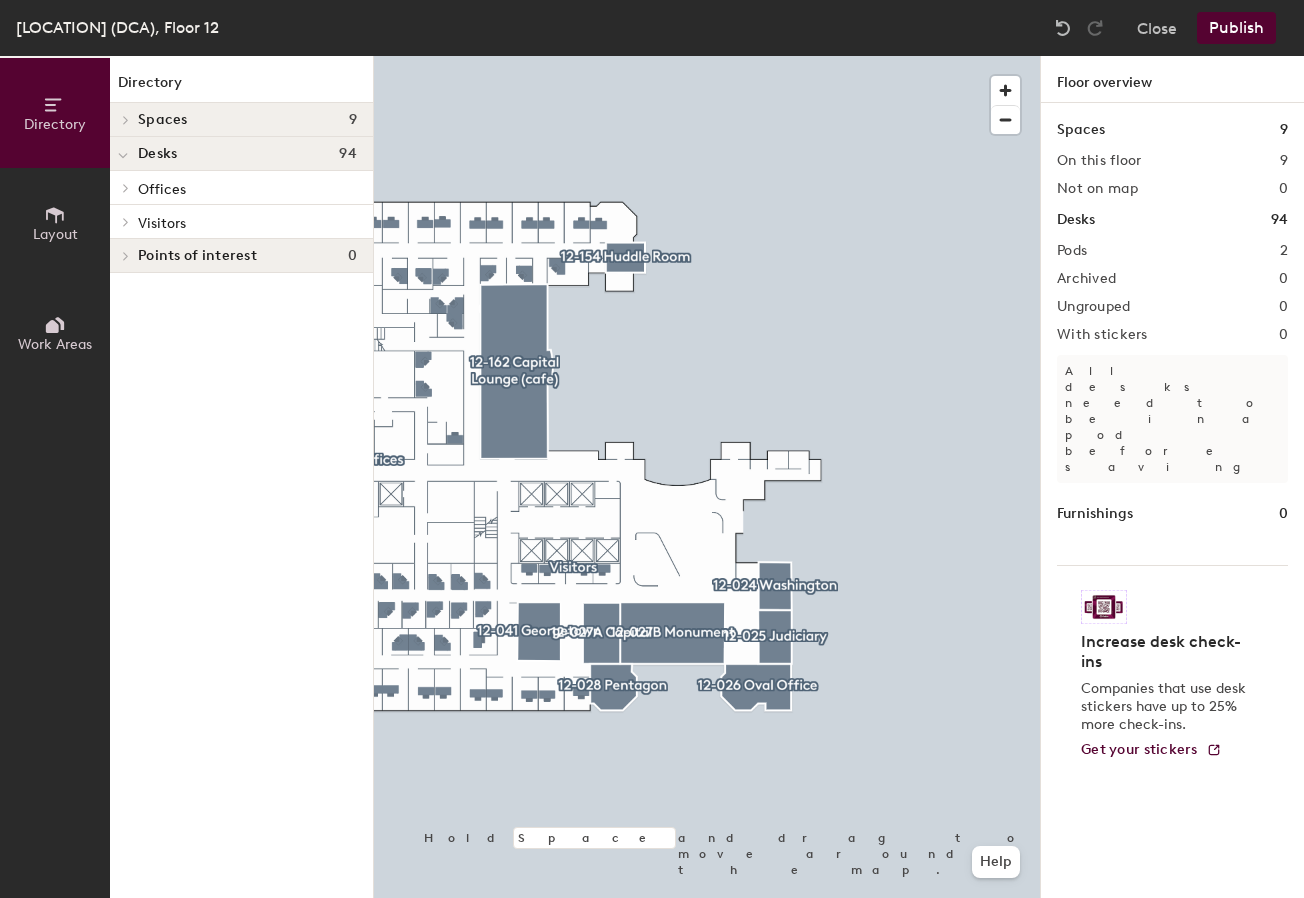 click 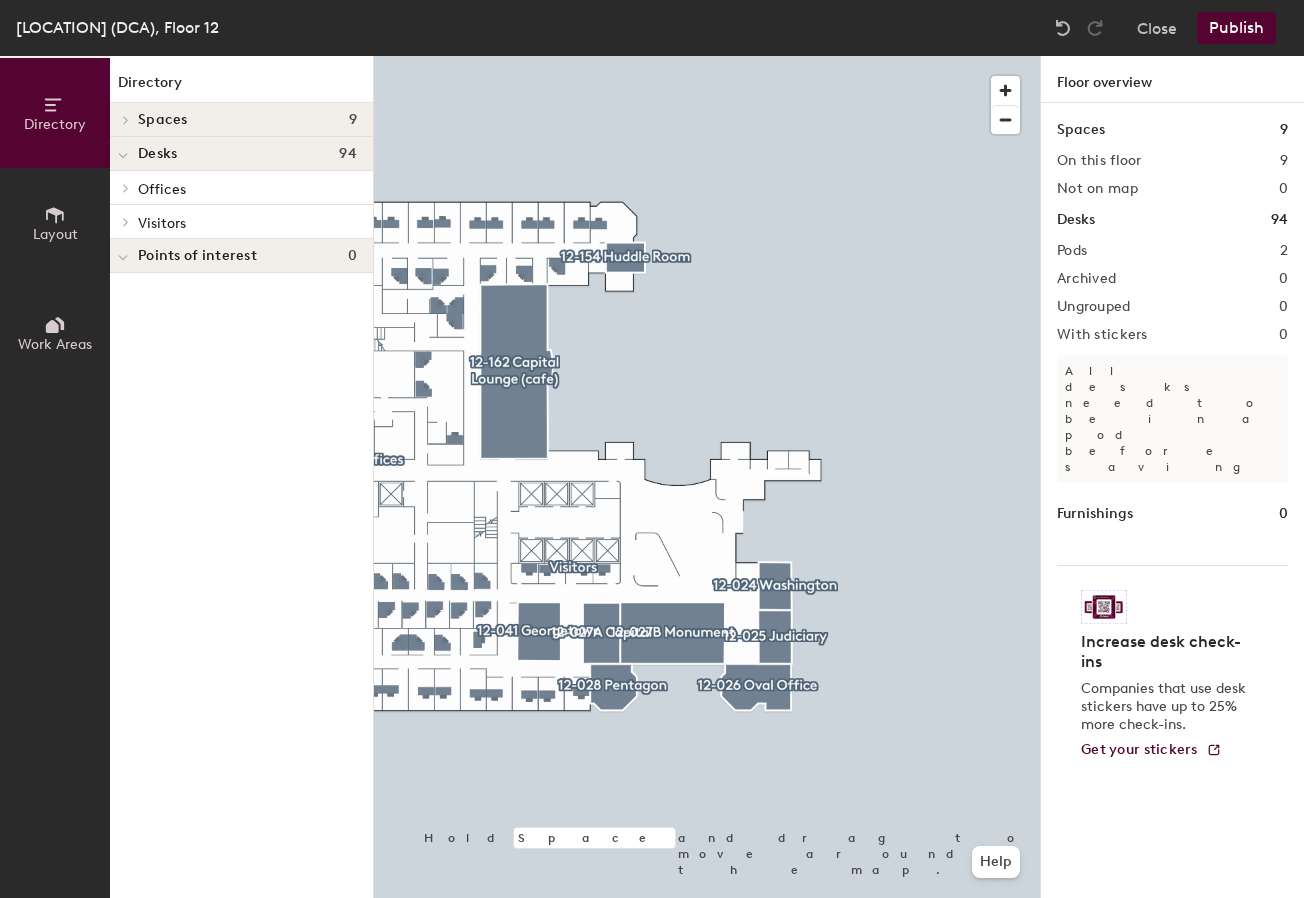 click 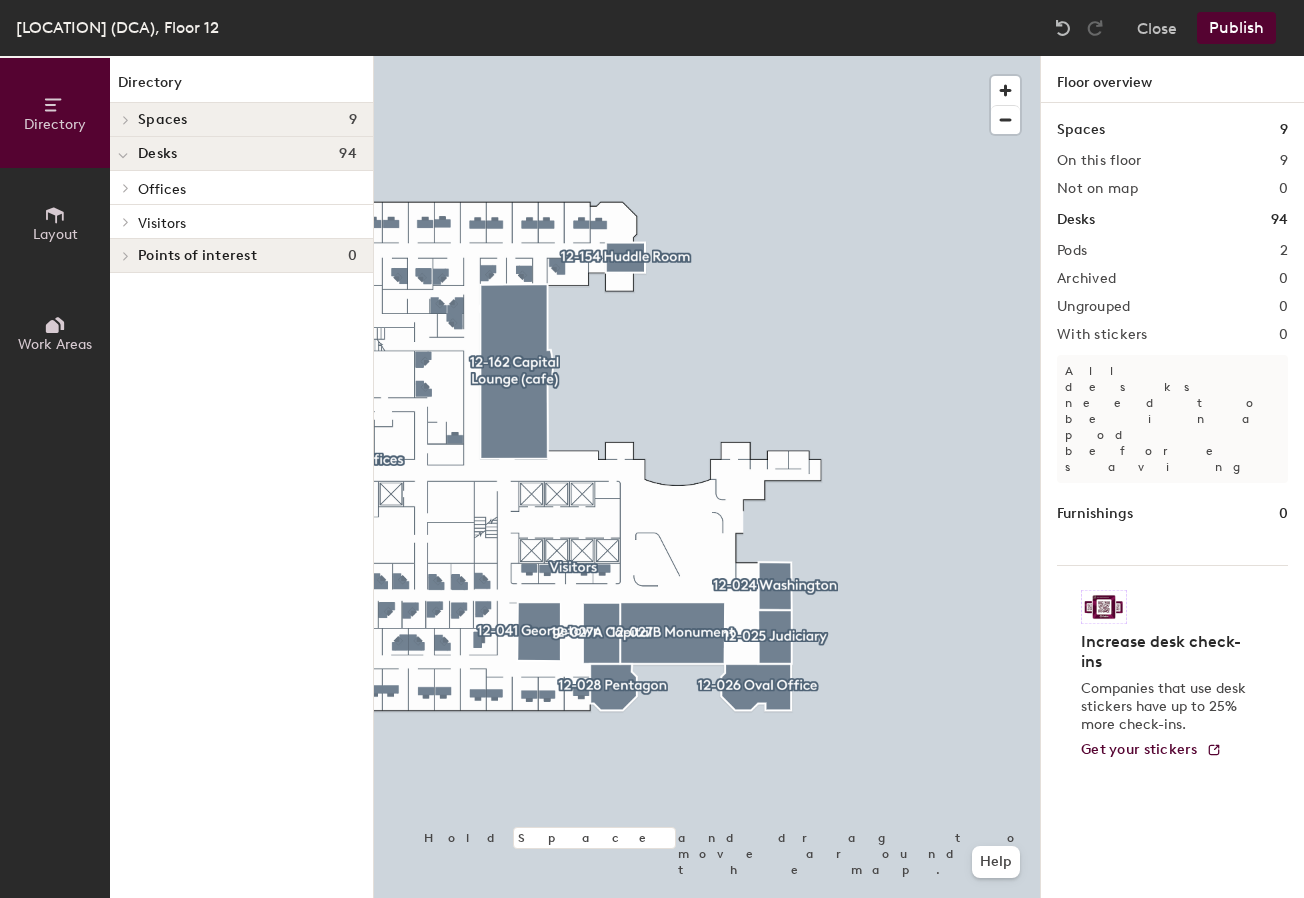 click 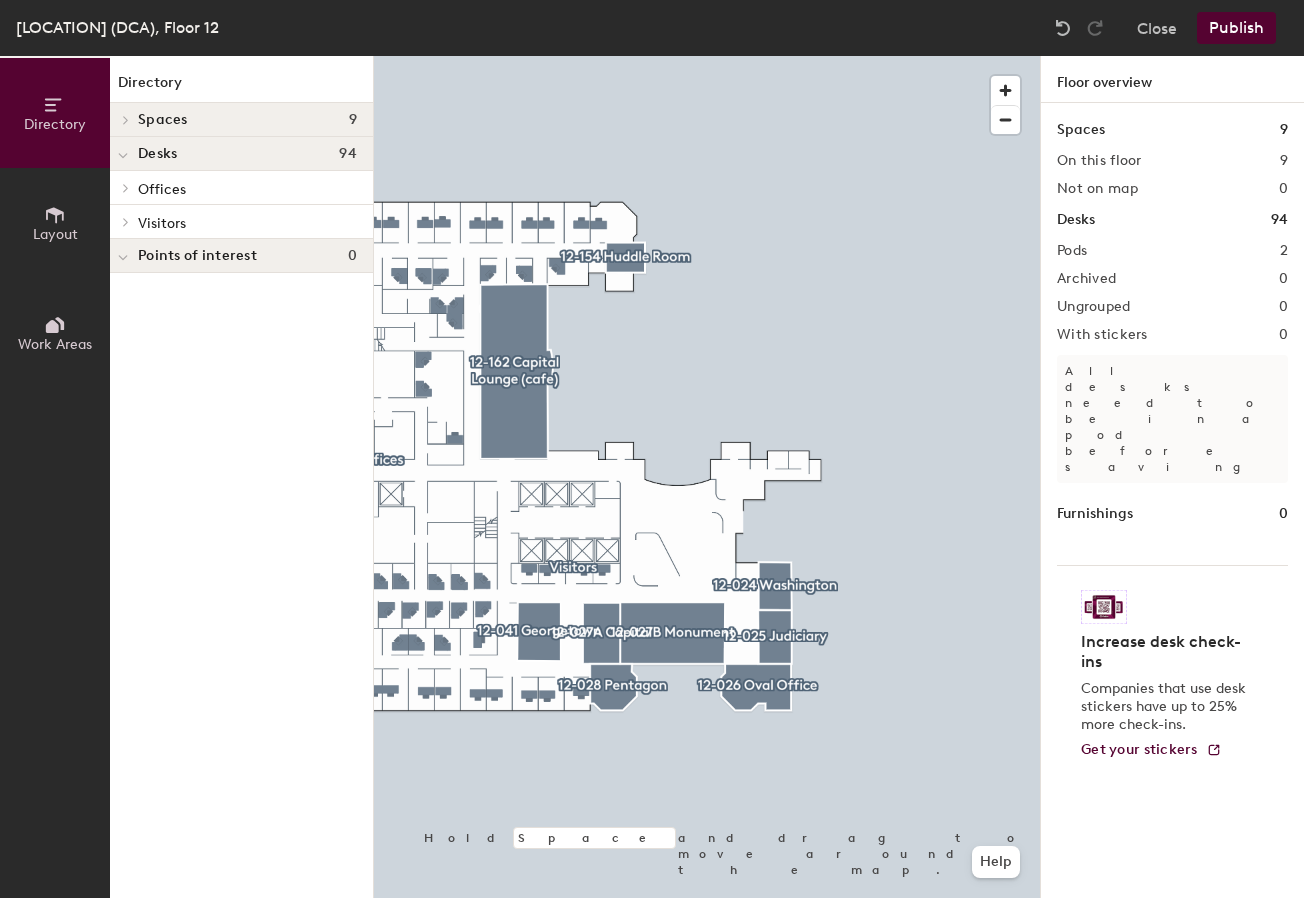 drag, startPoint x: 131, startPoint y: 253, endPoint x: 116, endPoint y: 246, distance: 16.552946 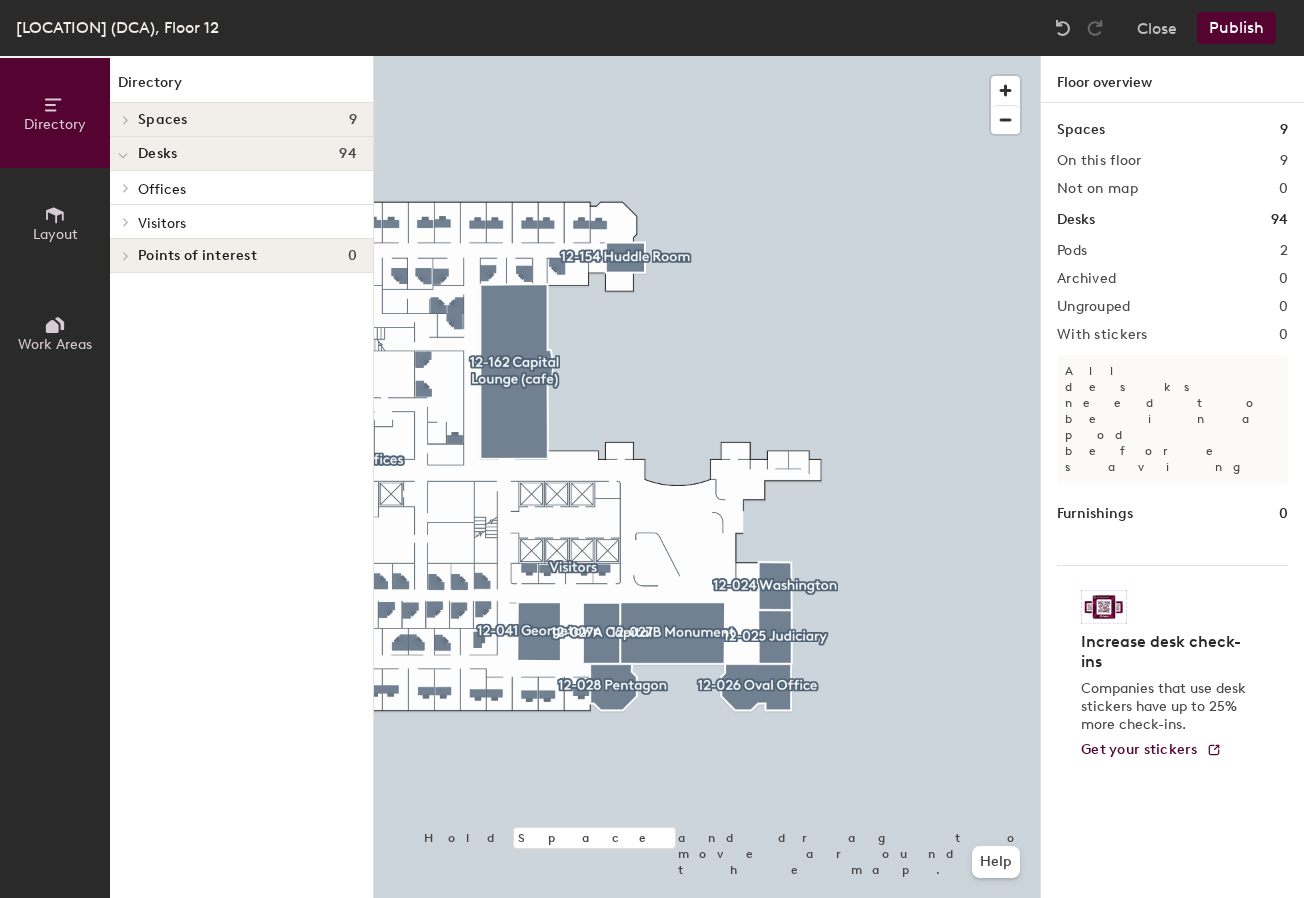 click on "Layout" 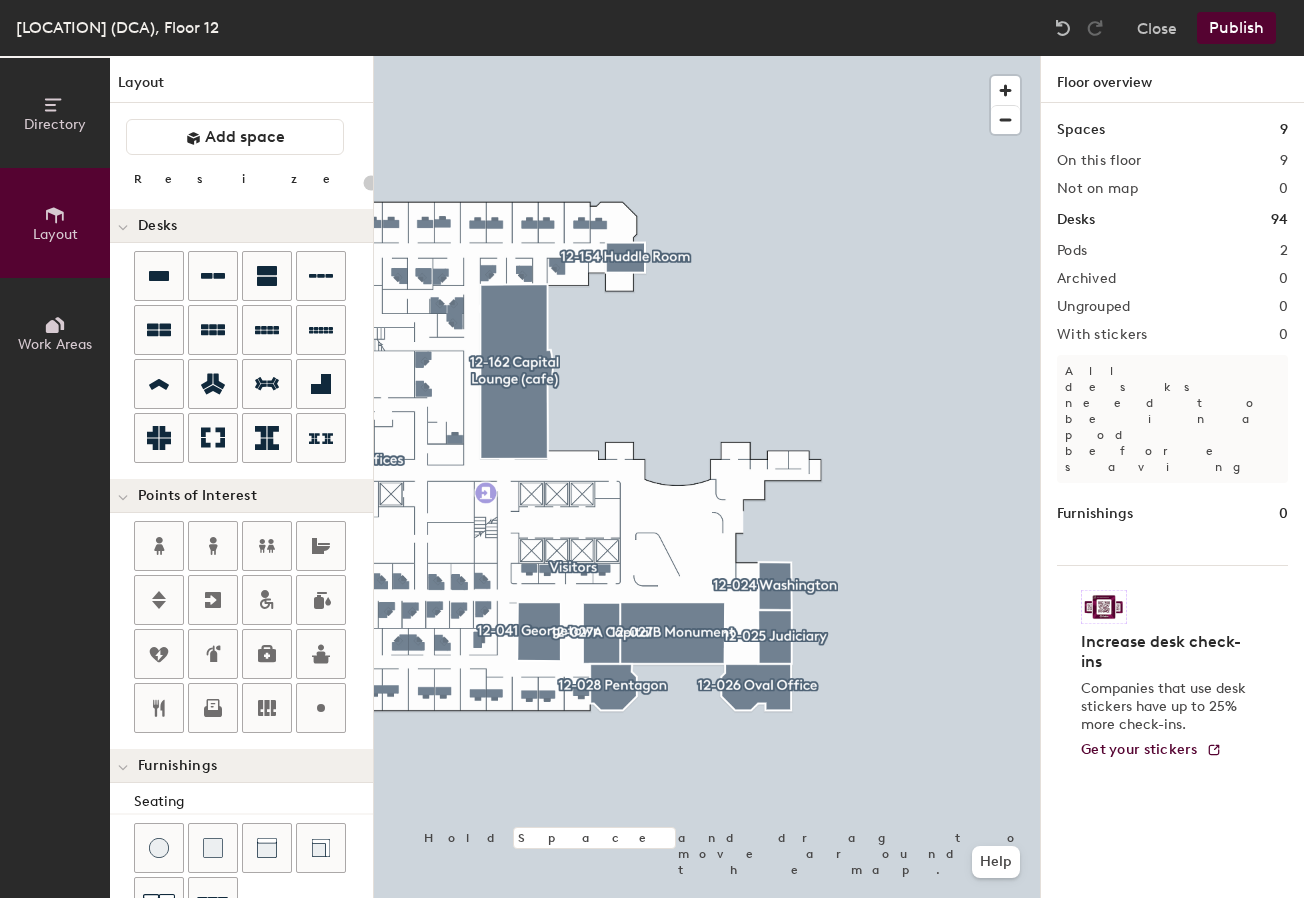 click on "Directory Layout Work Areas Layout   Add space Resize Desks Points of Interest Furnishings Seating Tables Booths Hold Space and drag to move around the map. Help Floor overview Spaces 9 On this floor 9 Not on map 0 Desks 94 Pods 2 Archived 0 Ungrouped 0 With stickers 0 All desks need to be in a pod before saving Furnishings 0 Increase desk check-ins Companies that use desk stickers have up to 25% more check-ins. Get your stickers" 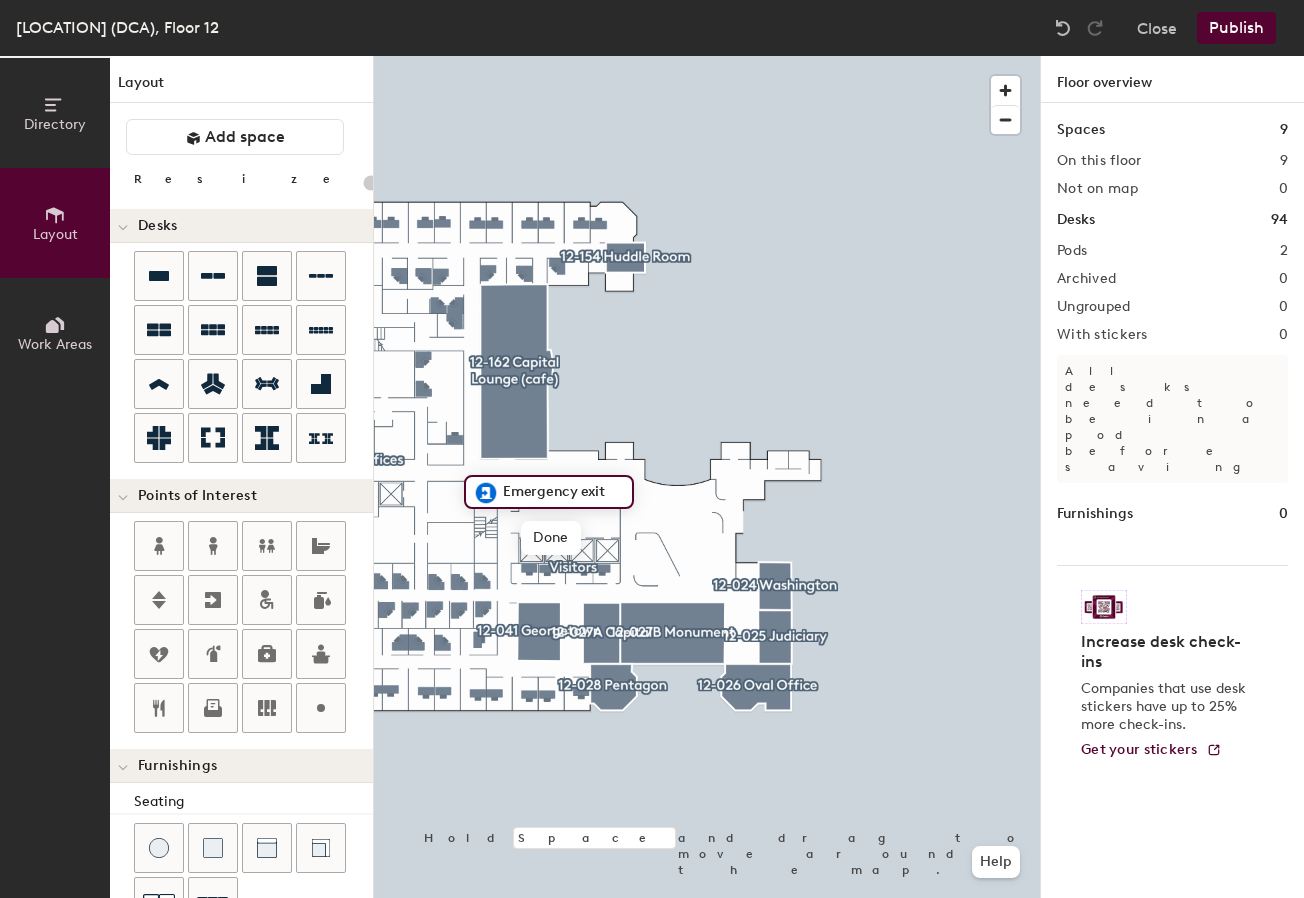 click 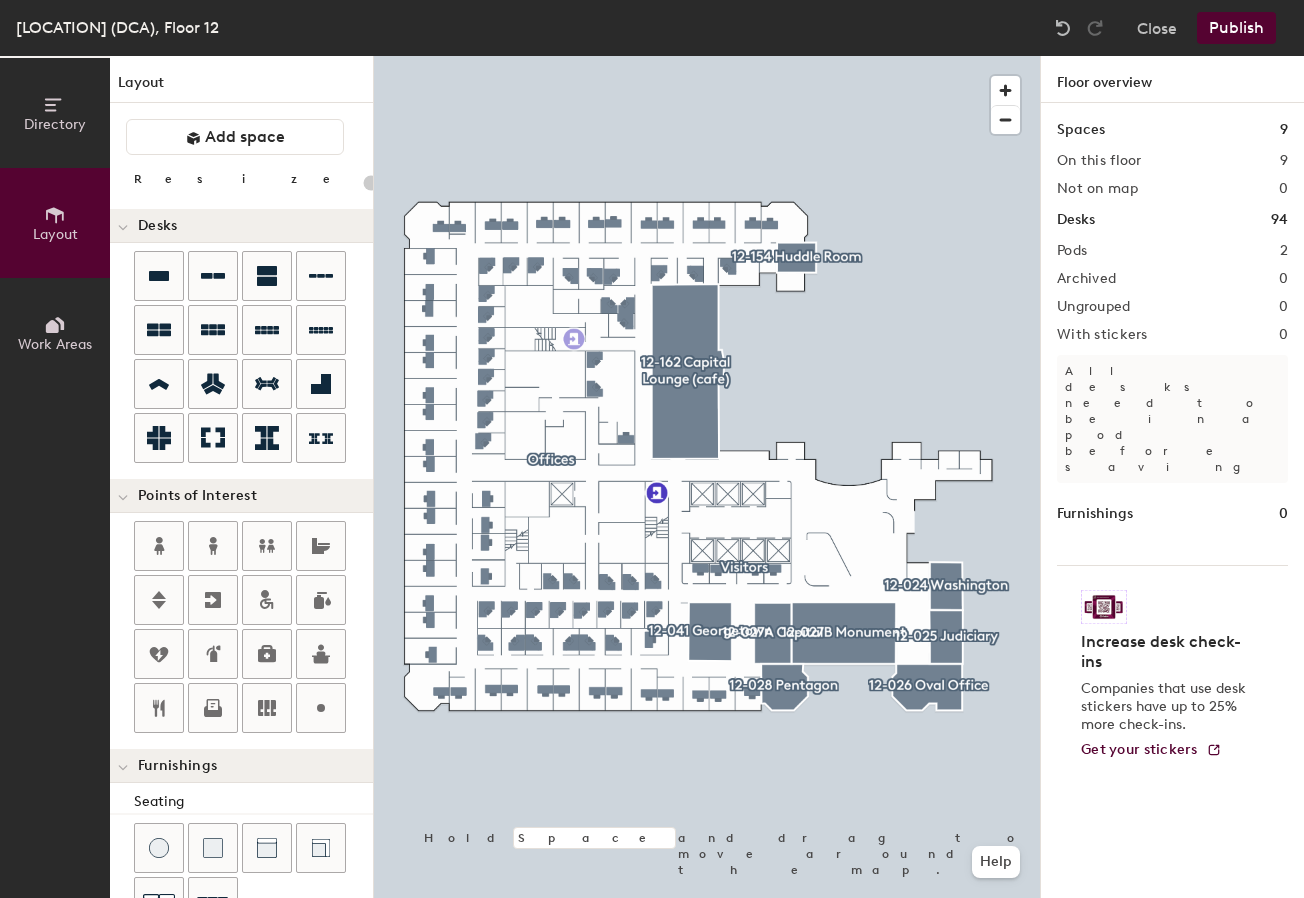 click on "Directory Layout Work Areas Layout   Add space Resize Desks Points of Interest Furnishings Seating Tables Booths Hold Space and drag to move around the map. Help Floor overview Spaces 9 On this floor 9 Not on map 0 Desks 94 Pods 2 Archived 0 Ungrouped 0 With stickers 0 All desks need to be in a pod before saving Furnishings 0 Increase desk check-ins Companies that use desk stickers have up to 25% more check-ins. Get your stickers" 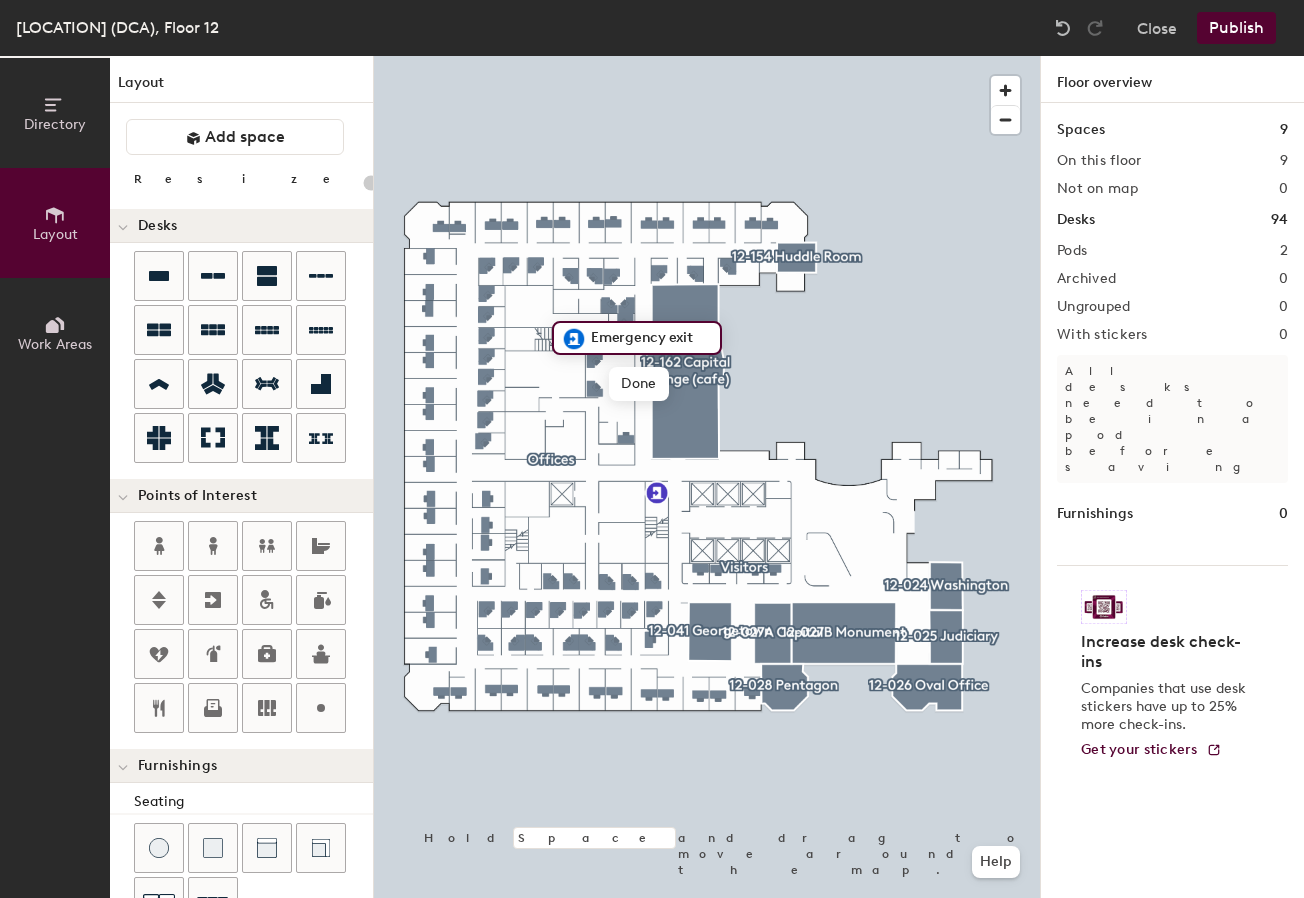 click on "Directory Layout Work Areas Layout   Add space Resize Desks Points of Interest Furnishings Seating Tables Booths Emergency exit Done Hold Space and drag to move around the map. Help Floor overview Spaces 9 On this floor 9 Not on map 0 Desks 94 Pods 2 Archived 0 Ungrouped 0 With stickers 0 All desks need to be in a pod before saving Furnishings 0 Increase desk check-ins Companies that use desk stickers have up to 25% more check-ins. Get your stickers" 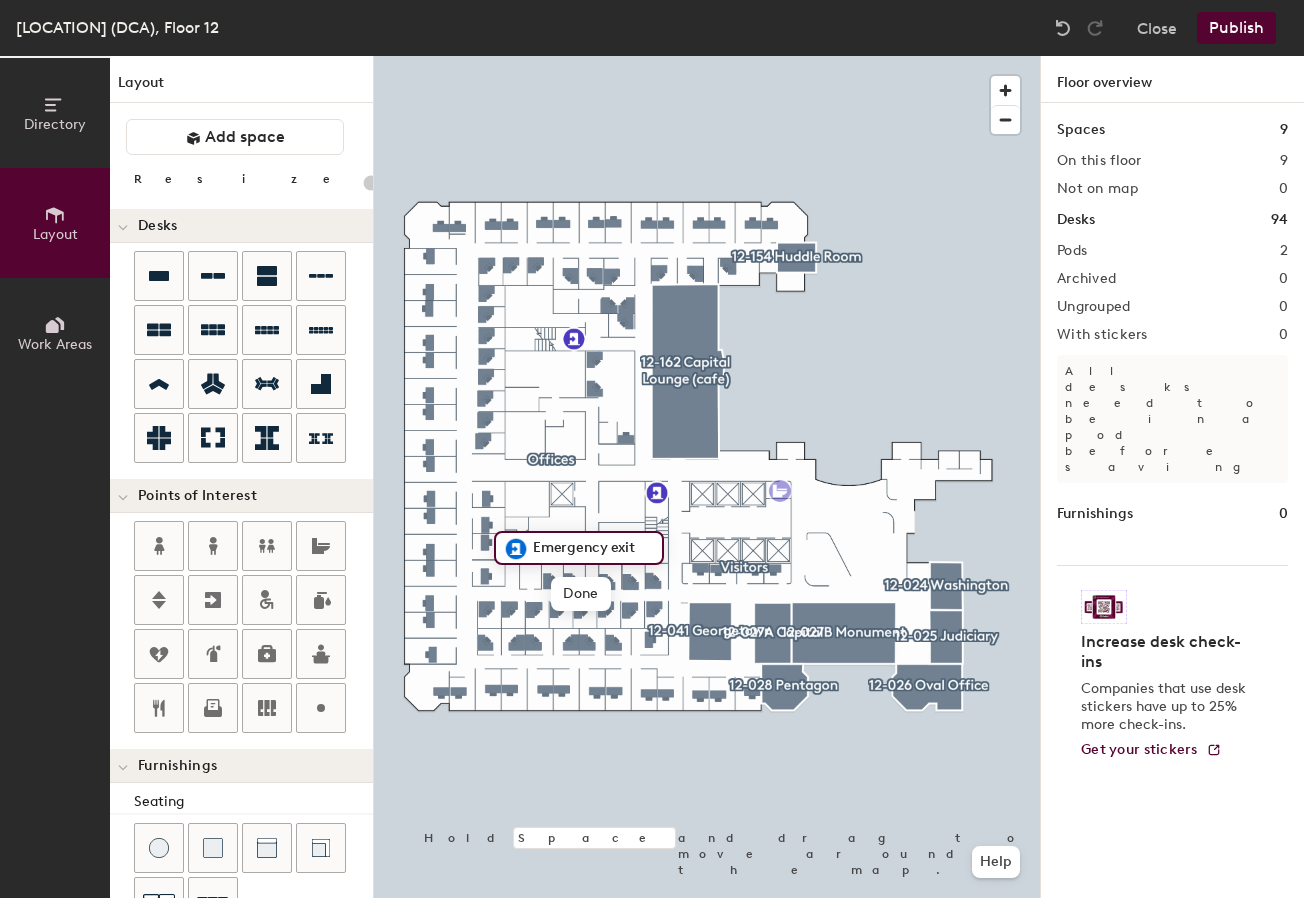 click on "Directory Layout Work Areas Layout   Add space Resize Desks Points of Interest Furnishings Seating Tables Booths Emergency exit Done Hold Space and drag to move around the map. Help Floor overview Spaces 9 On this floor 9 Not on map 0 Desks 94 Pods 2 Archived 0 Ungrouped 0 With stickers 0 All desks need to be in a pod before saving Furnishings 0 Increase desk check-ins Companies that use desk stickers have up to 25% more check-ins. Get your stickers" 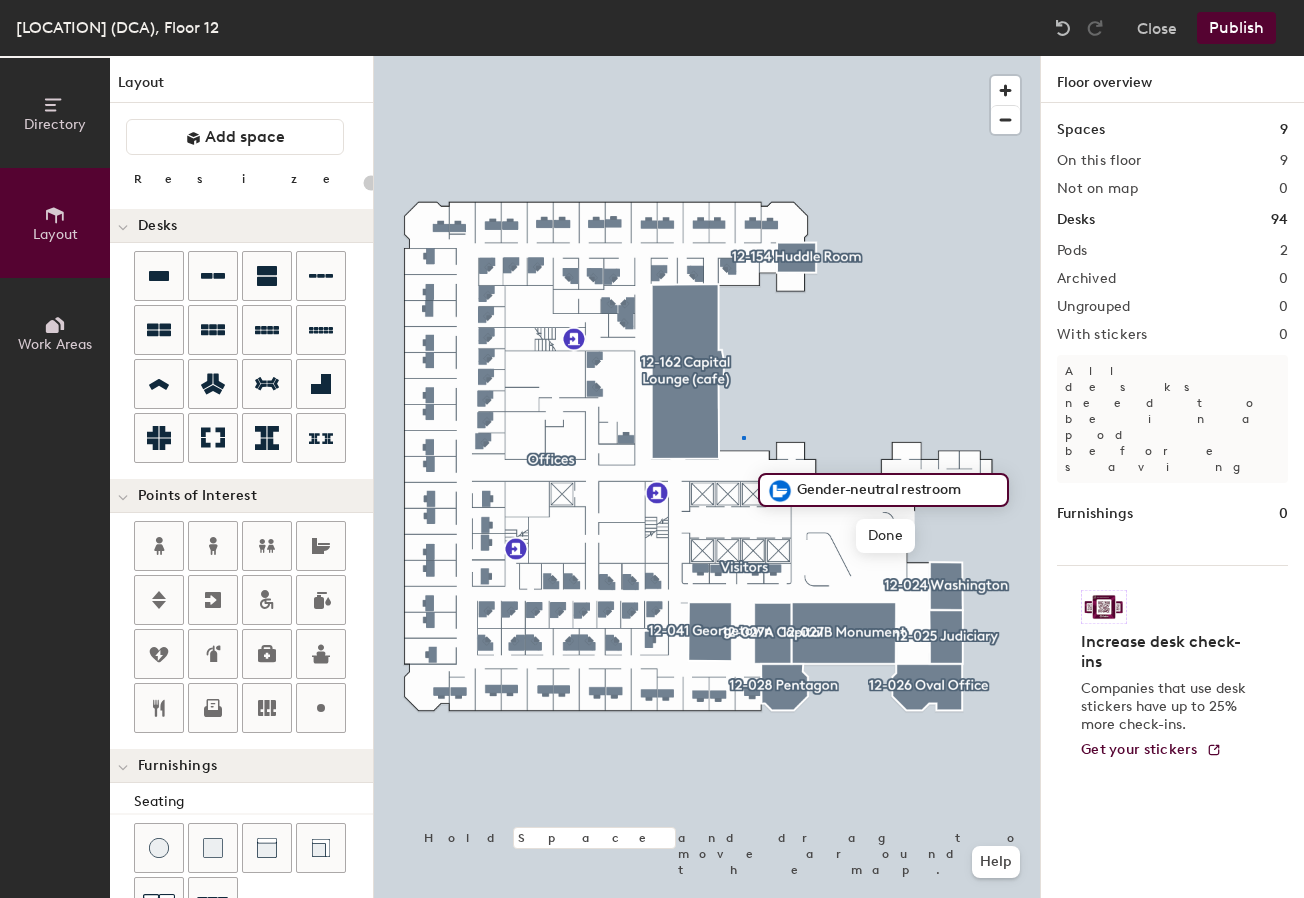 drag, startPoint x: 318, startPoint y: 544, endPoint x: 759, endPoint y: 496, distance: 443.60455 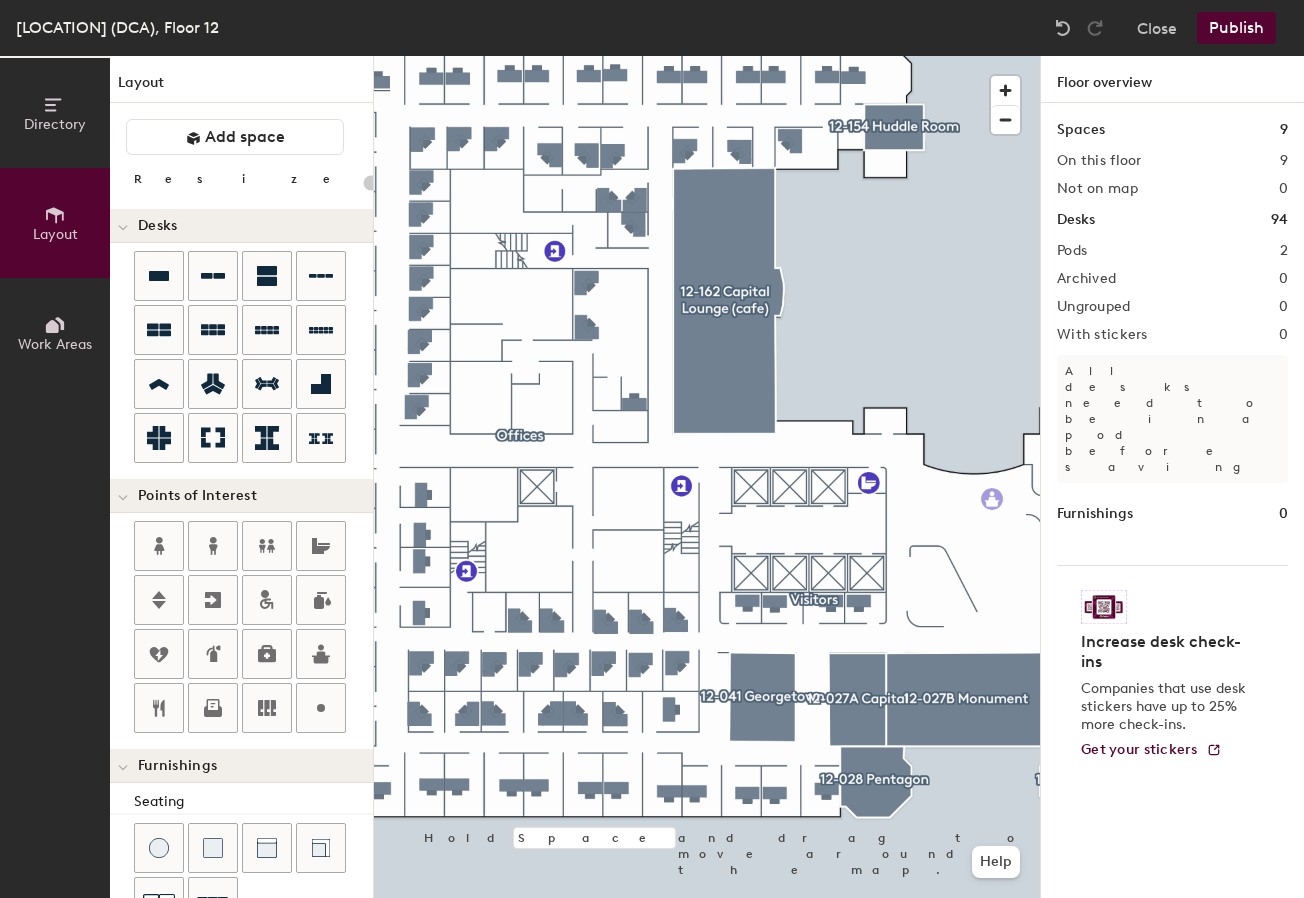 click on "Directory Layout Work Areas Layout   Add space Resize Desks Points of Interest Furnishings Seating Tables Booths Hold Space and drag to move around the map. Help Floor overview Spaces 9 On this floor 9 Not on map 0 Desks 94 Pods 2 Archived 0 Ungrouped 0 With stickers 0 All desks need to be in a pod before saving Furnishings 0 Increase desk check-ins Companies that use desk stickers have up to 25% more check-ins. Get your stickers" 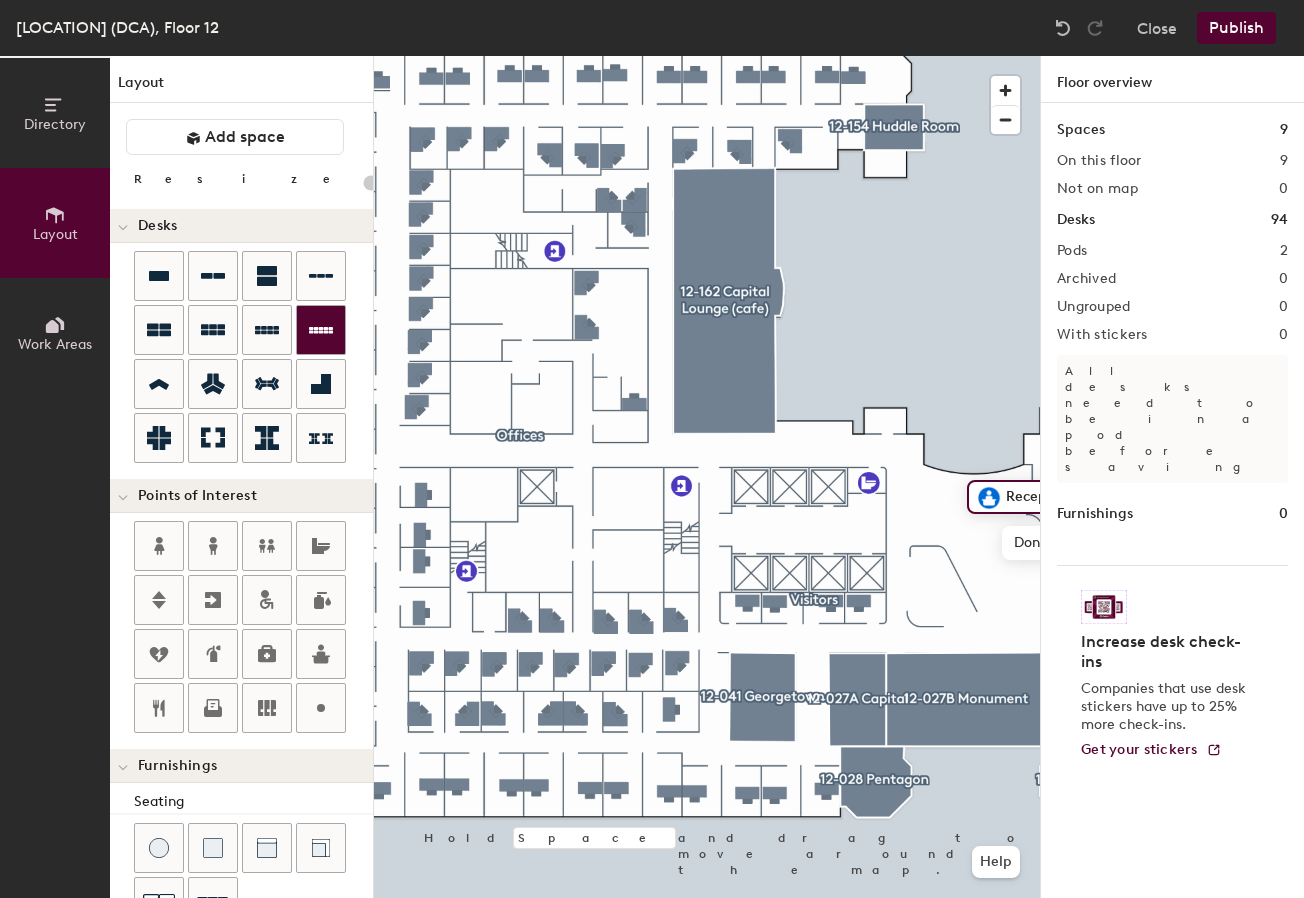 click on "Directory Layout Work Areas Layout   Add space Resize Desks Points of Interest Furnishings Seating Tables Booths Reception Done Hold Space and drag to move around the map. Help Floor overview Spaces 9 On this floor 9 Not on map 0 Desks 94 Pods 2 Archived 0 Ungrouped 0 With stickers 0 All desks need to be in a pod before saving Furnishings 0 Increase desk check-ins Companies that use desk stickers have up to 25% more check-ins. Get your stickers" 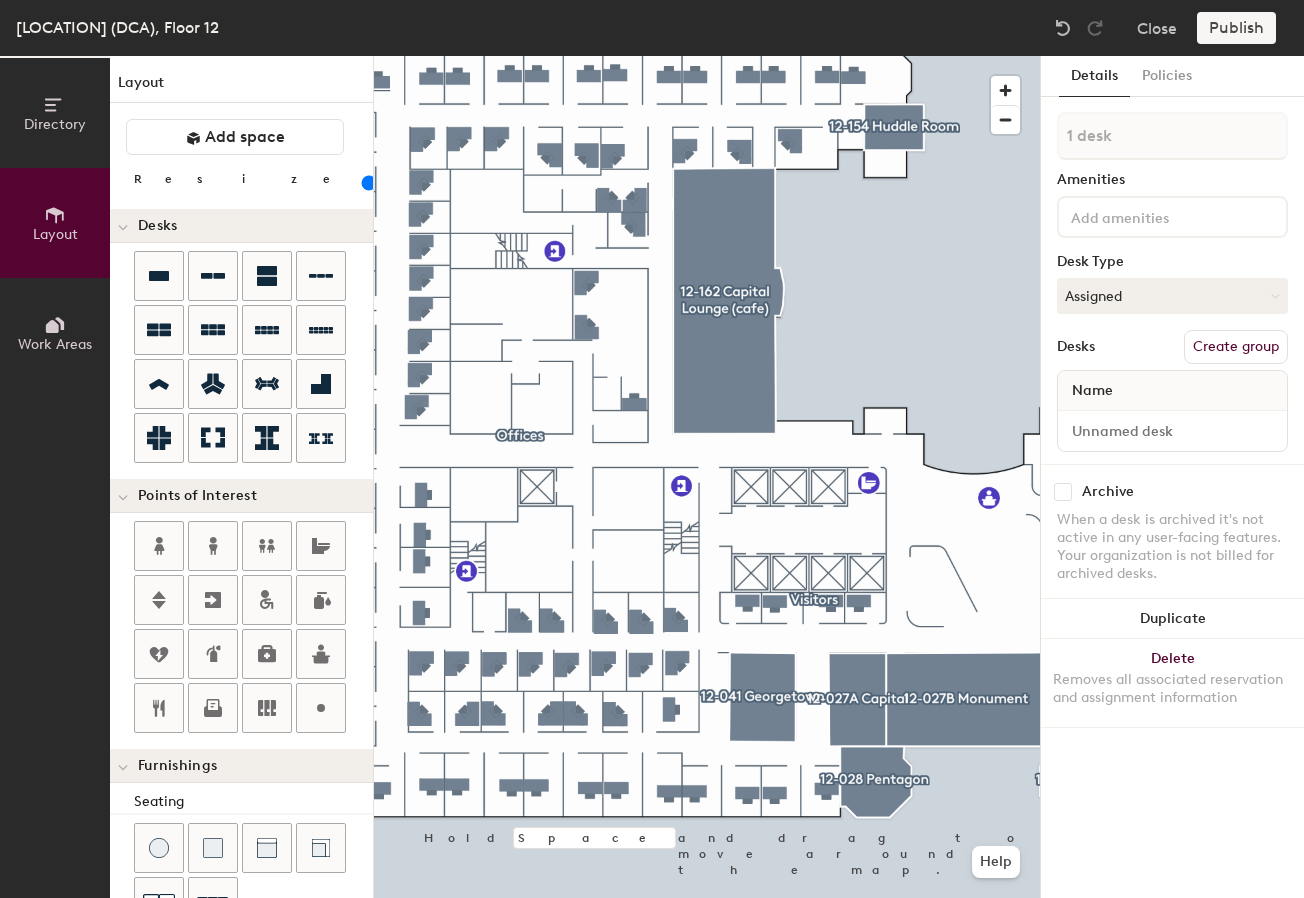 click 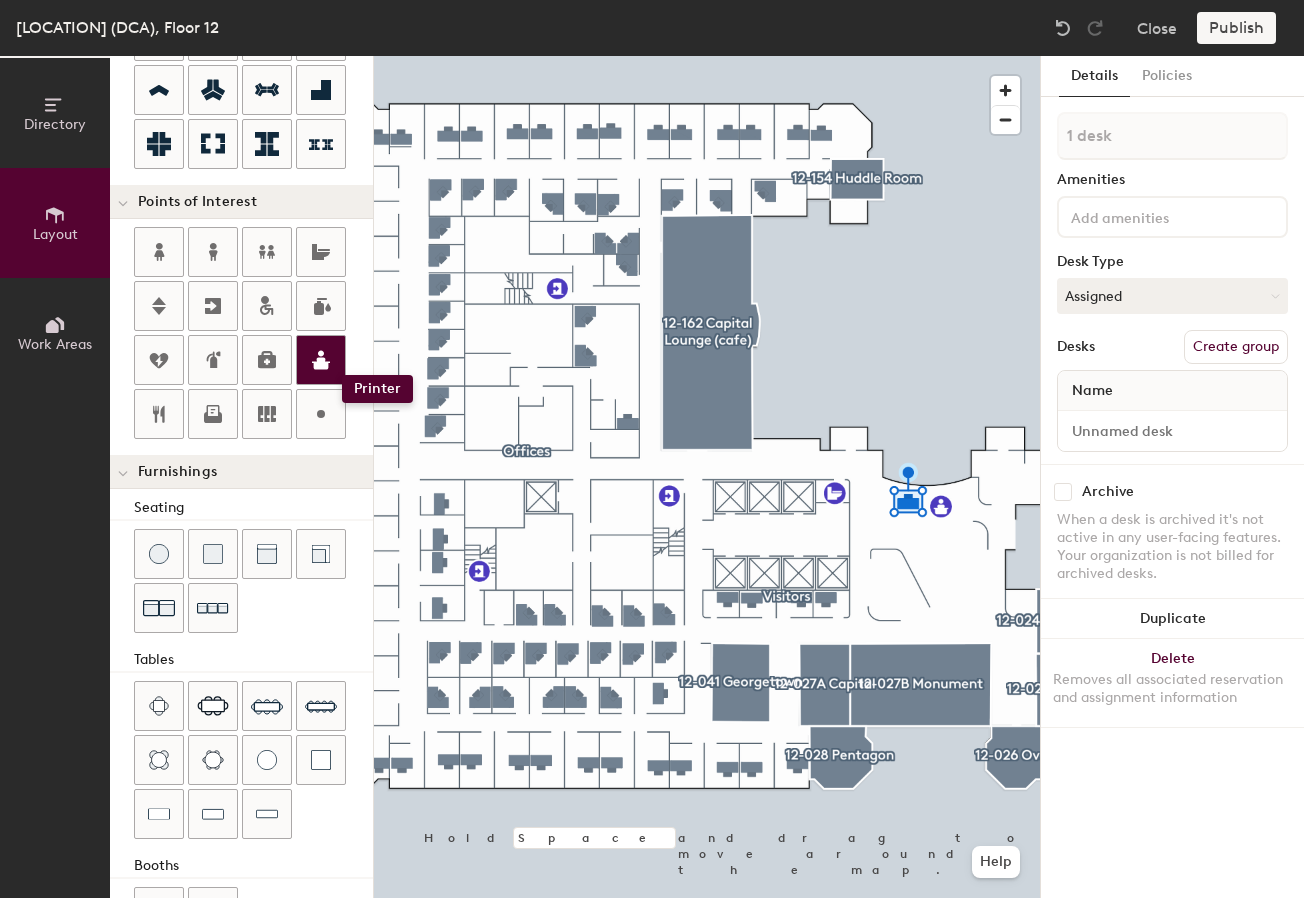 scroll, scrollTop: 297, scrollLeft: 0, axis: vertical 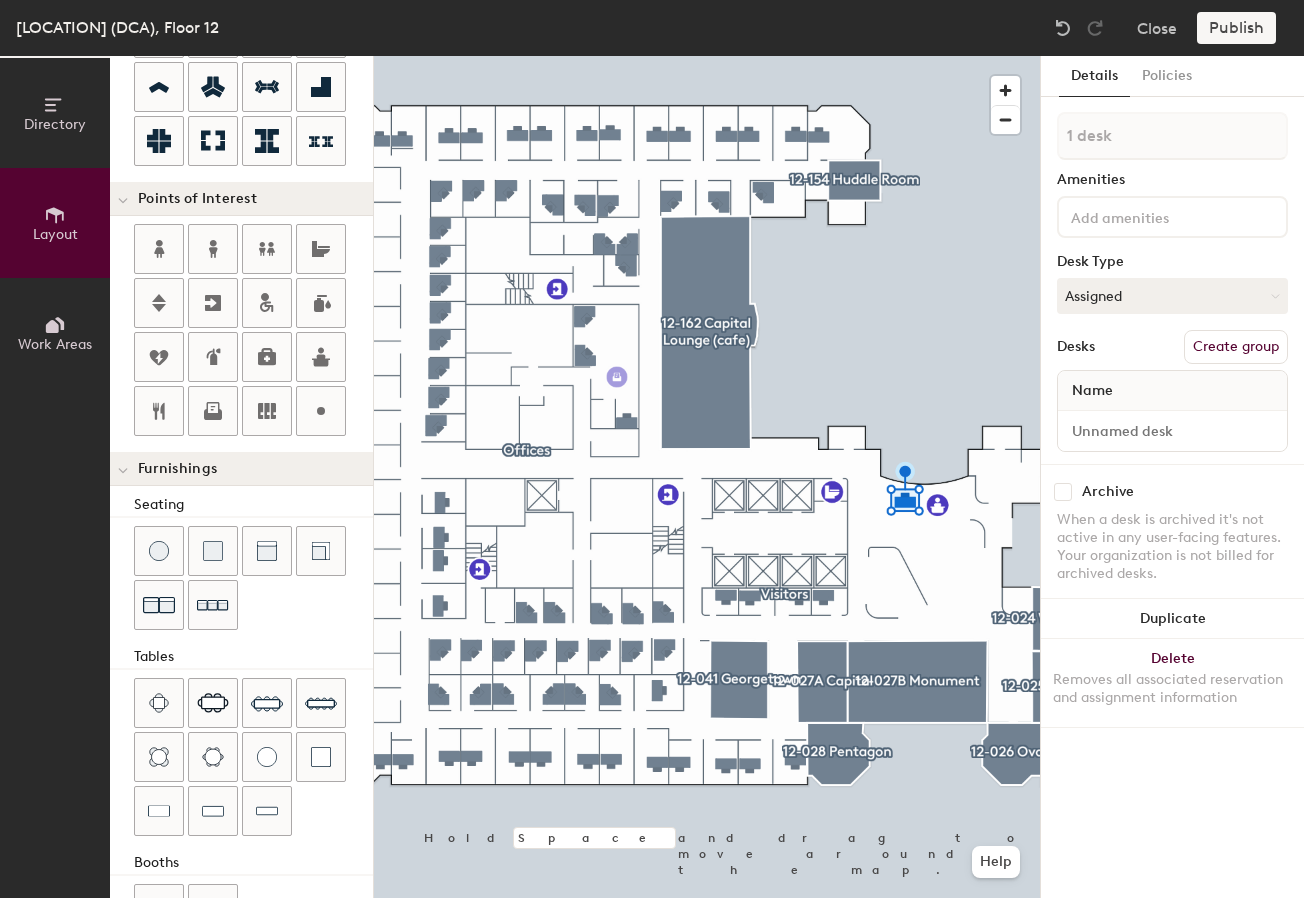 click on "Directory Layout Work Areas Layout   Add space Resize Desks Points of Interest Furnishings Seating Tables Booths Hold Space and drag to move around the map. Help Details Policies 1 desk Amenities Desk Type Assigned Desks Create group Name Archive When a desk is archived it's not active in any user-facing features. Your organization is not billed for archived desks. Duplicate Delete Removes all associated reservation and assignment information" 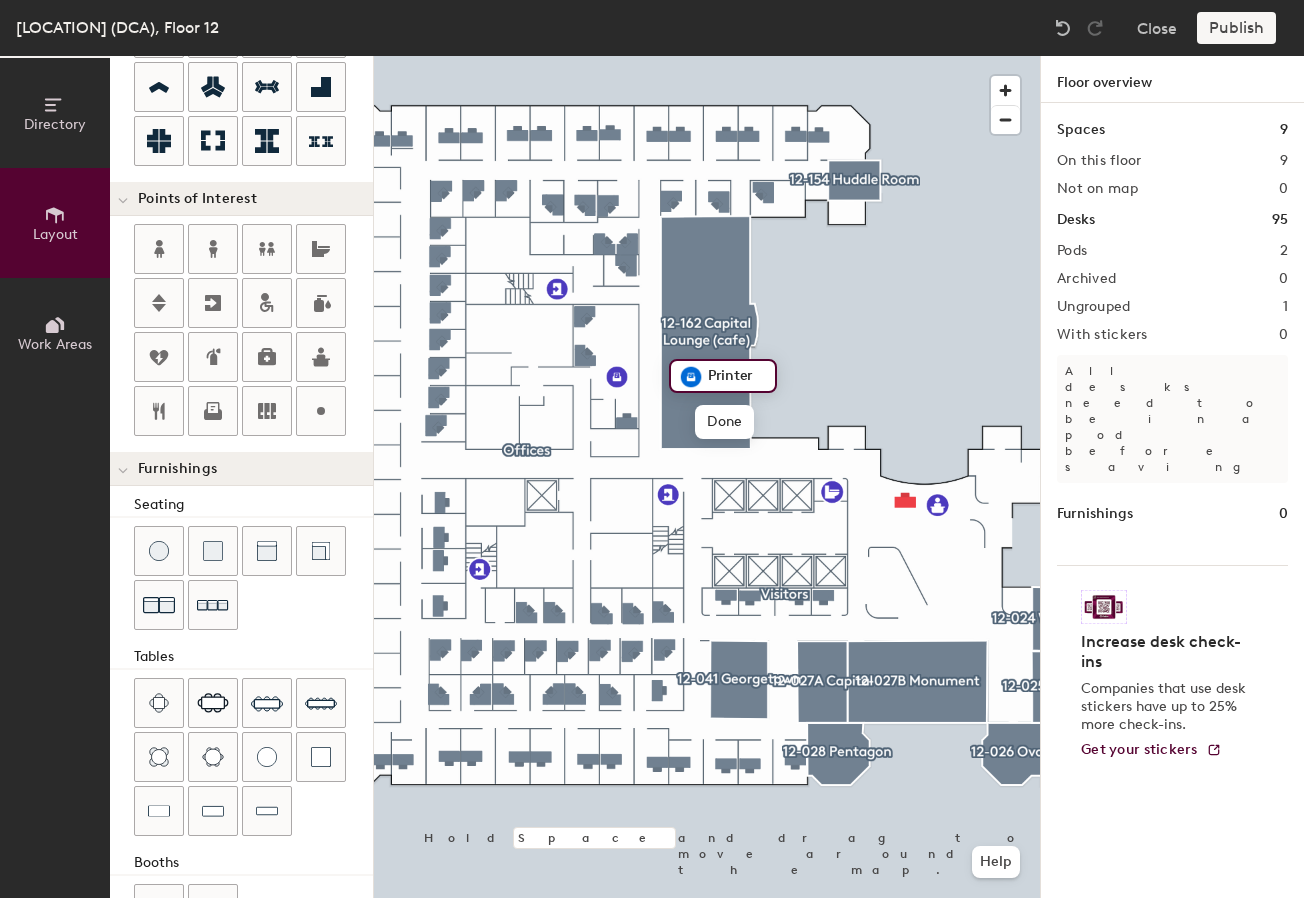 click on "Directory Layout Work Areas Layout   Add space Resize Desks Points of Interest Furnishings Seating Tables Booths Printer Done Hold Space and drag to move around the map. Help Floor overview Spaces 9 On this floor 9 Not on map 0 Desks 95 Pods 2 Archived 0 Ungrouped 1 With stickers 0 All desks need to be in a pod before saving Furnishings 0 Increase desk check-ins Companies that use desk stickers have up to 25% more check-ins. Get your stickers" 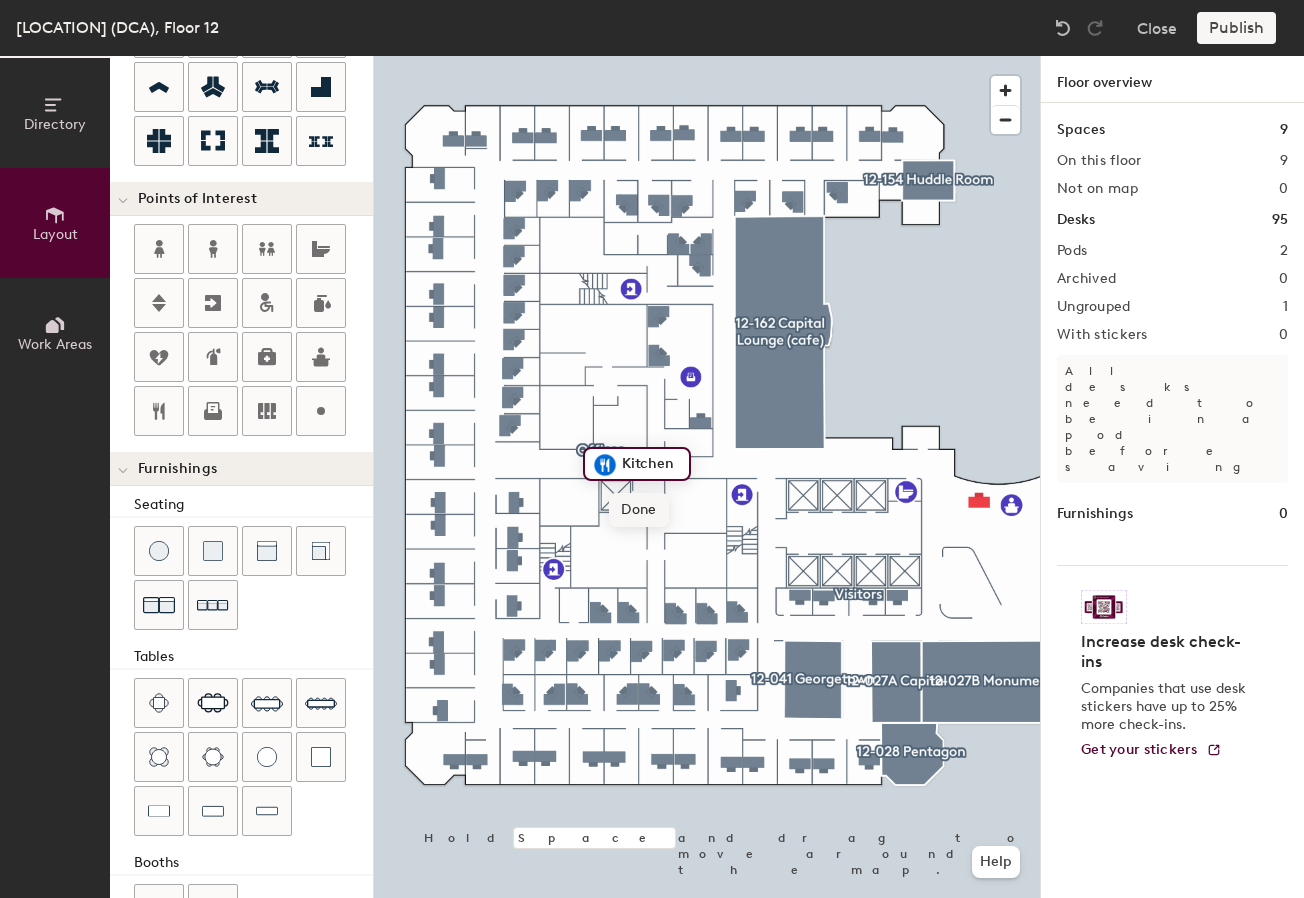click on "Done" 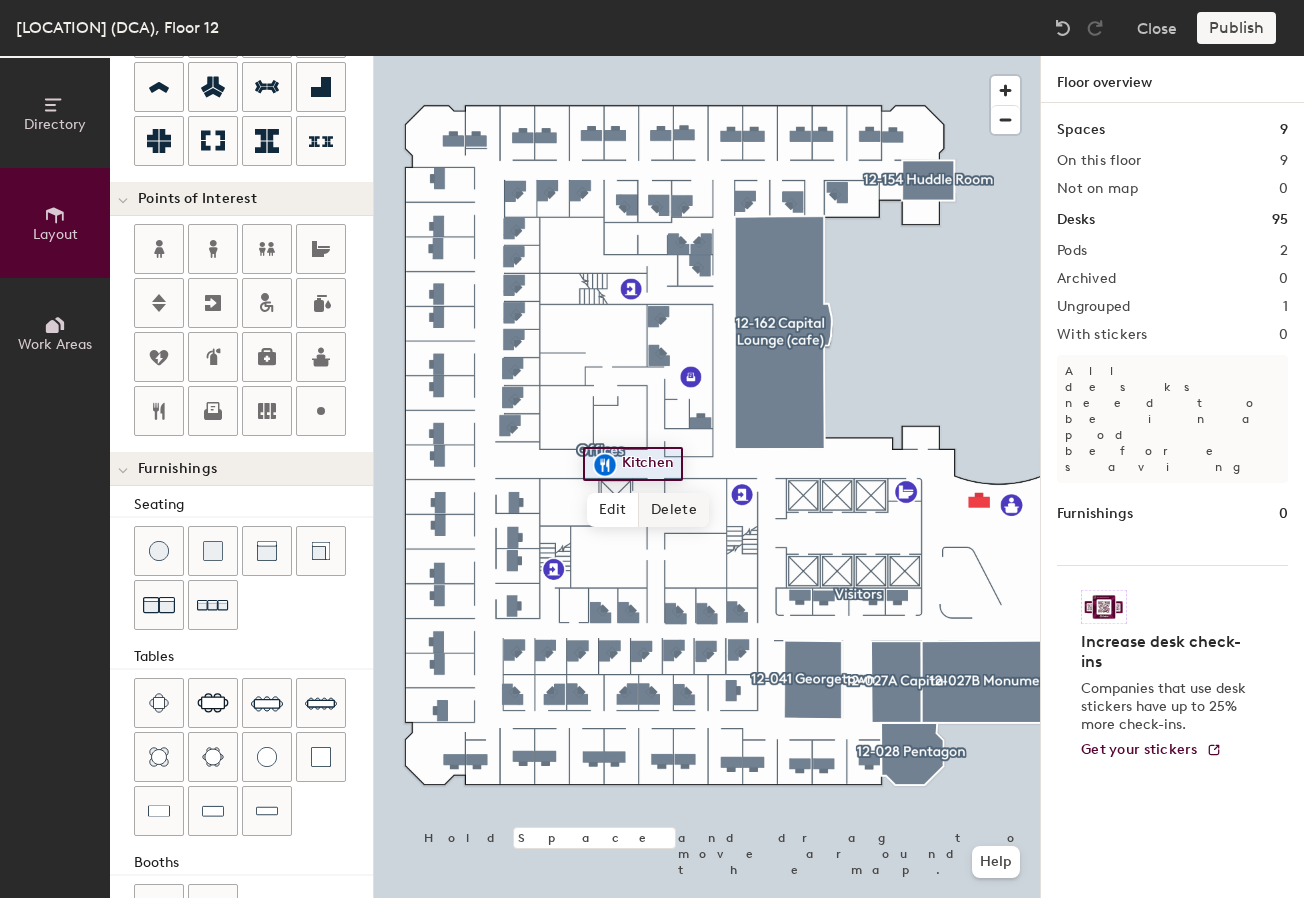 click on "Delete" 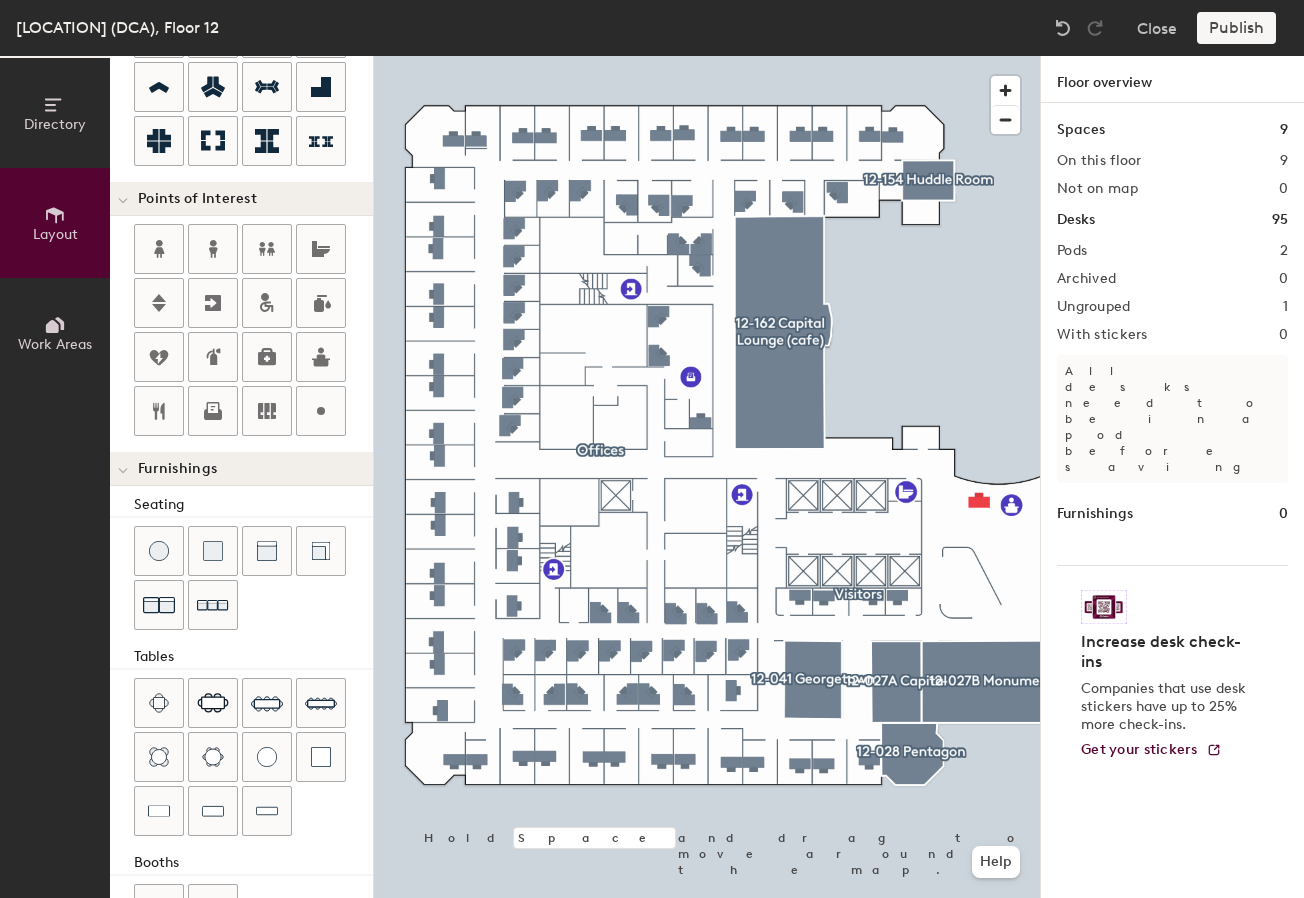 click on "Publish" 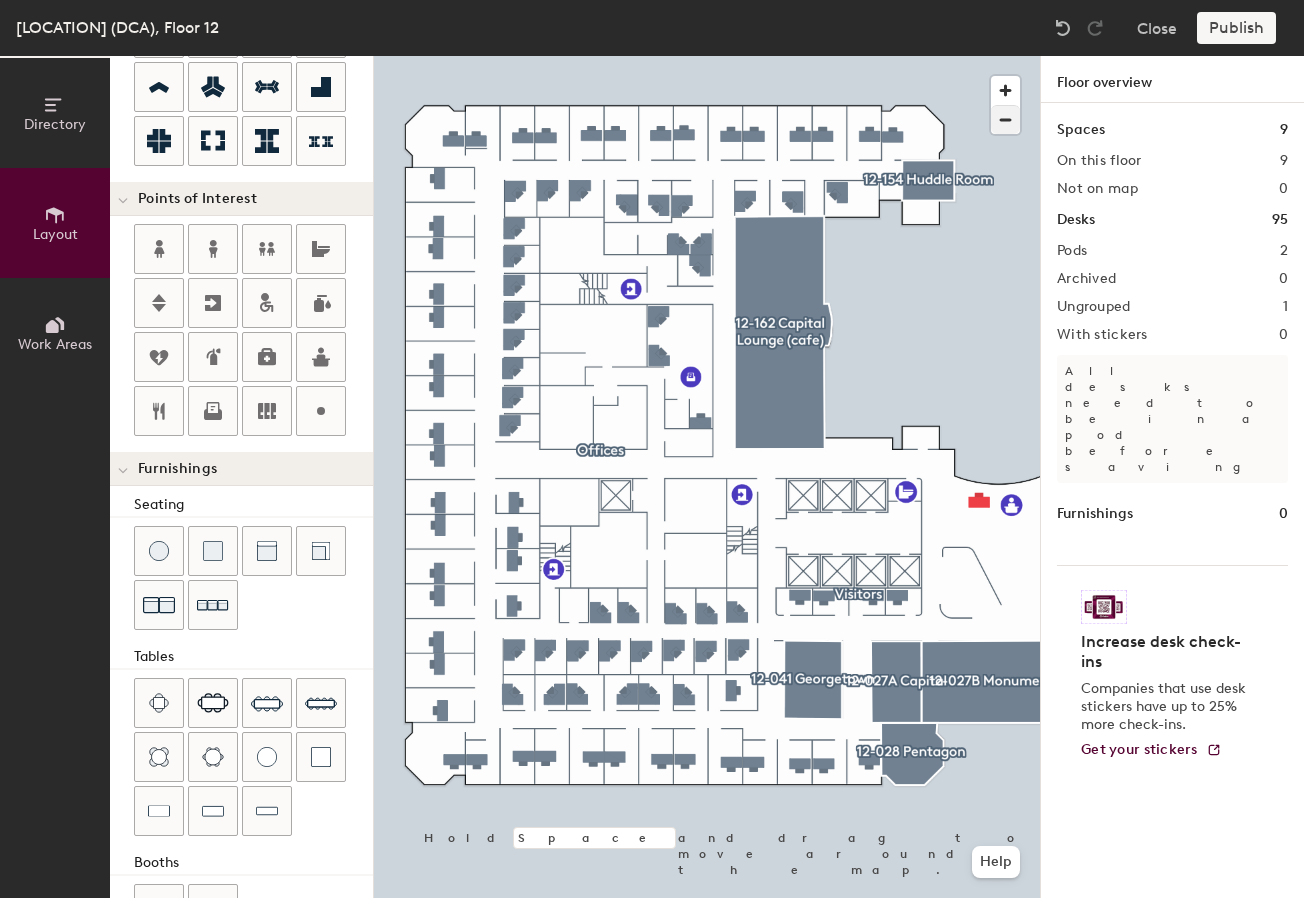 click 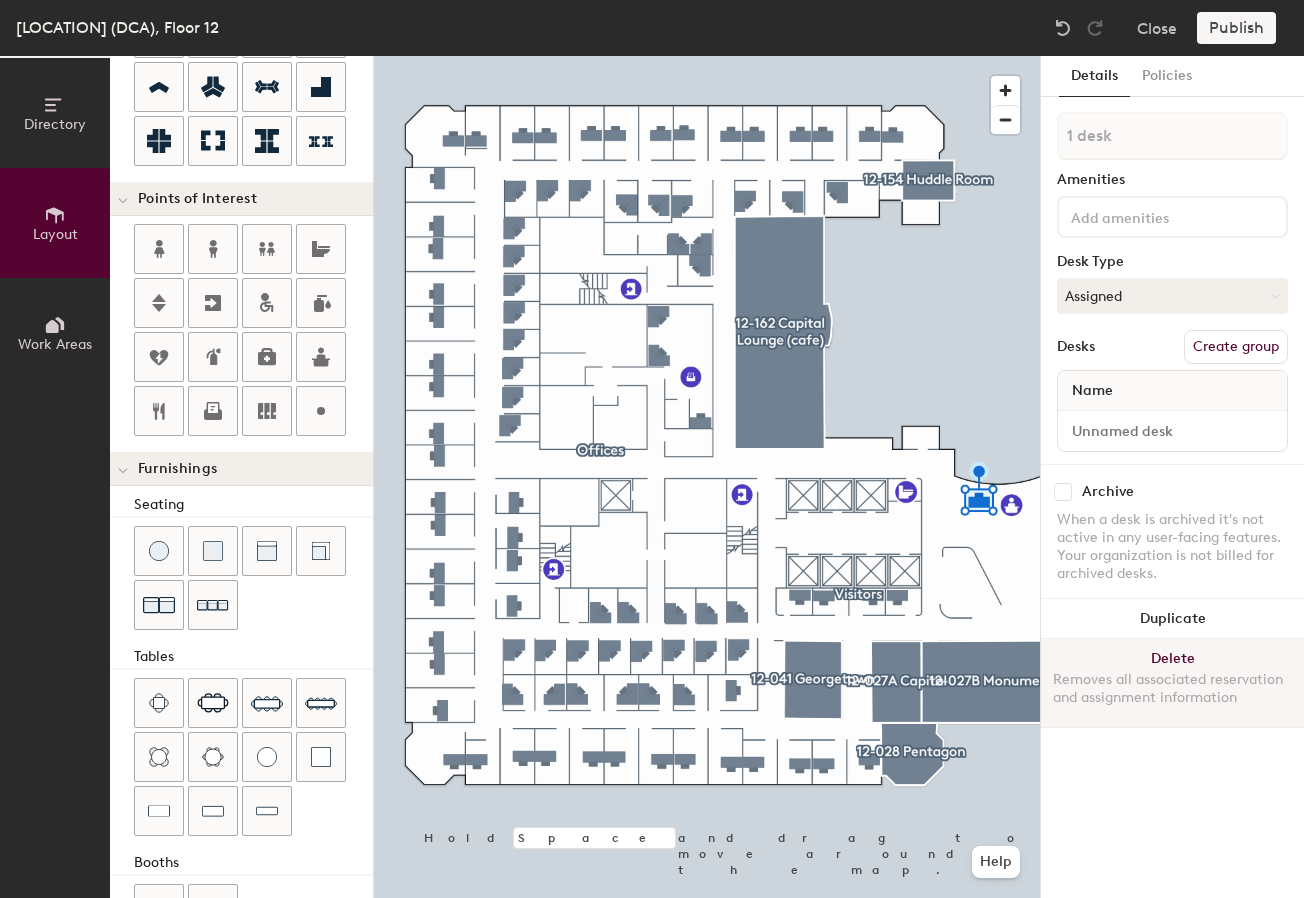 click on "Delete Removes all associated reservation and assignment information" 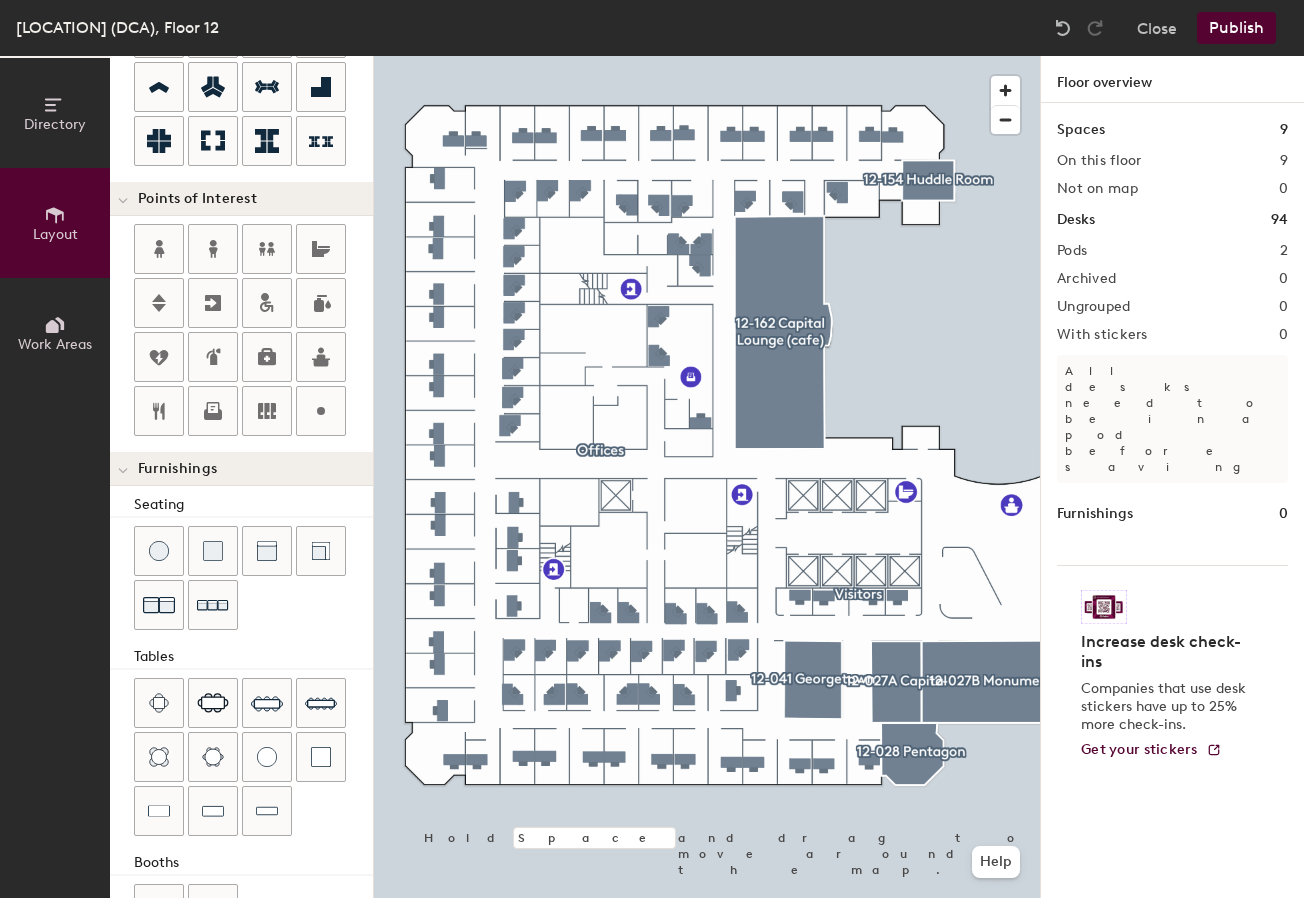 click on "Publish" 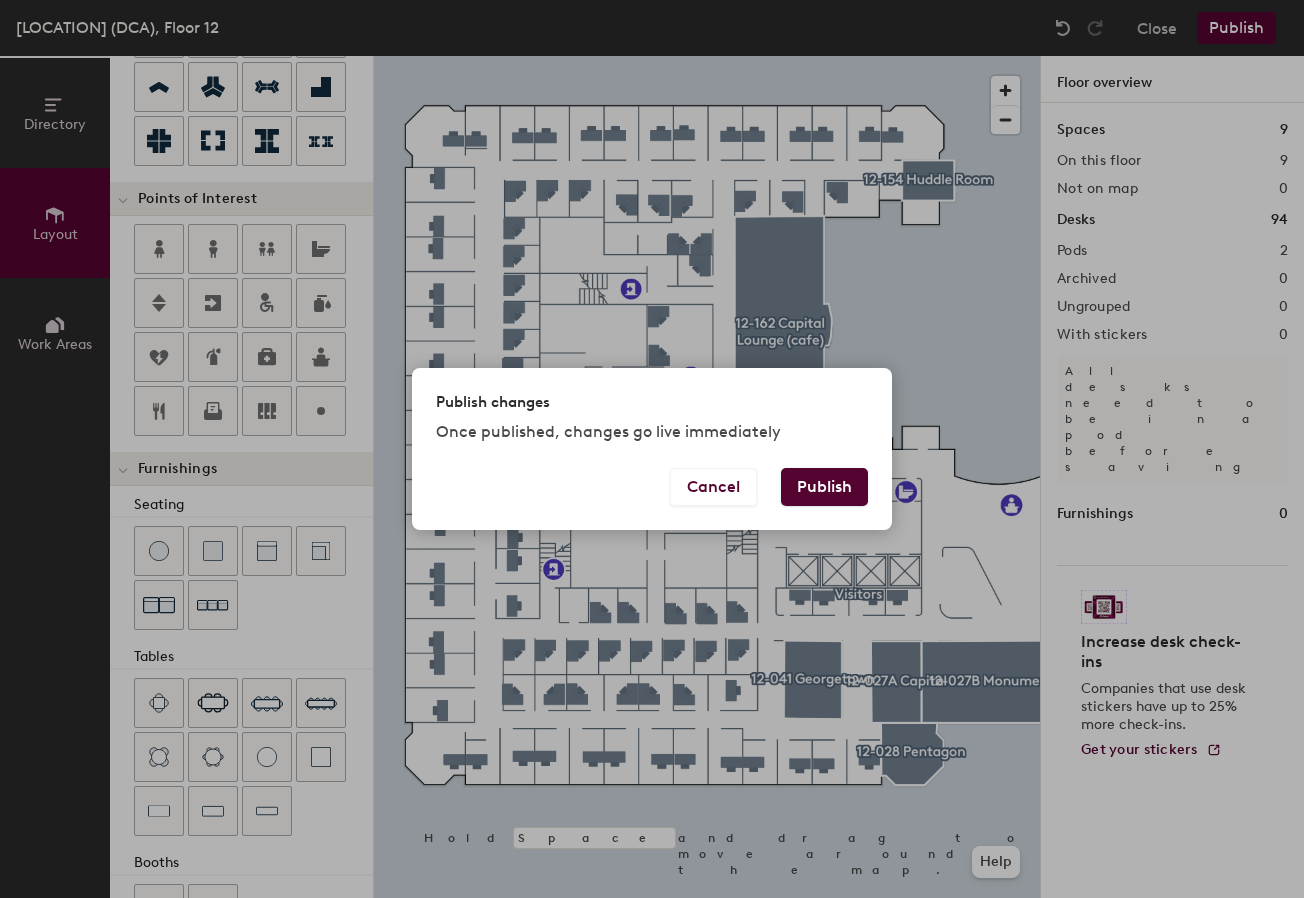 click on "Publish" at bounding box center [824, 487] 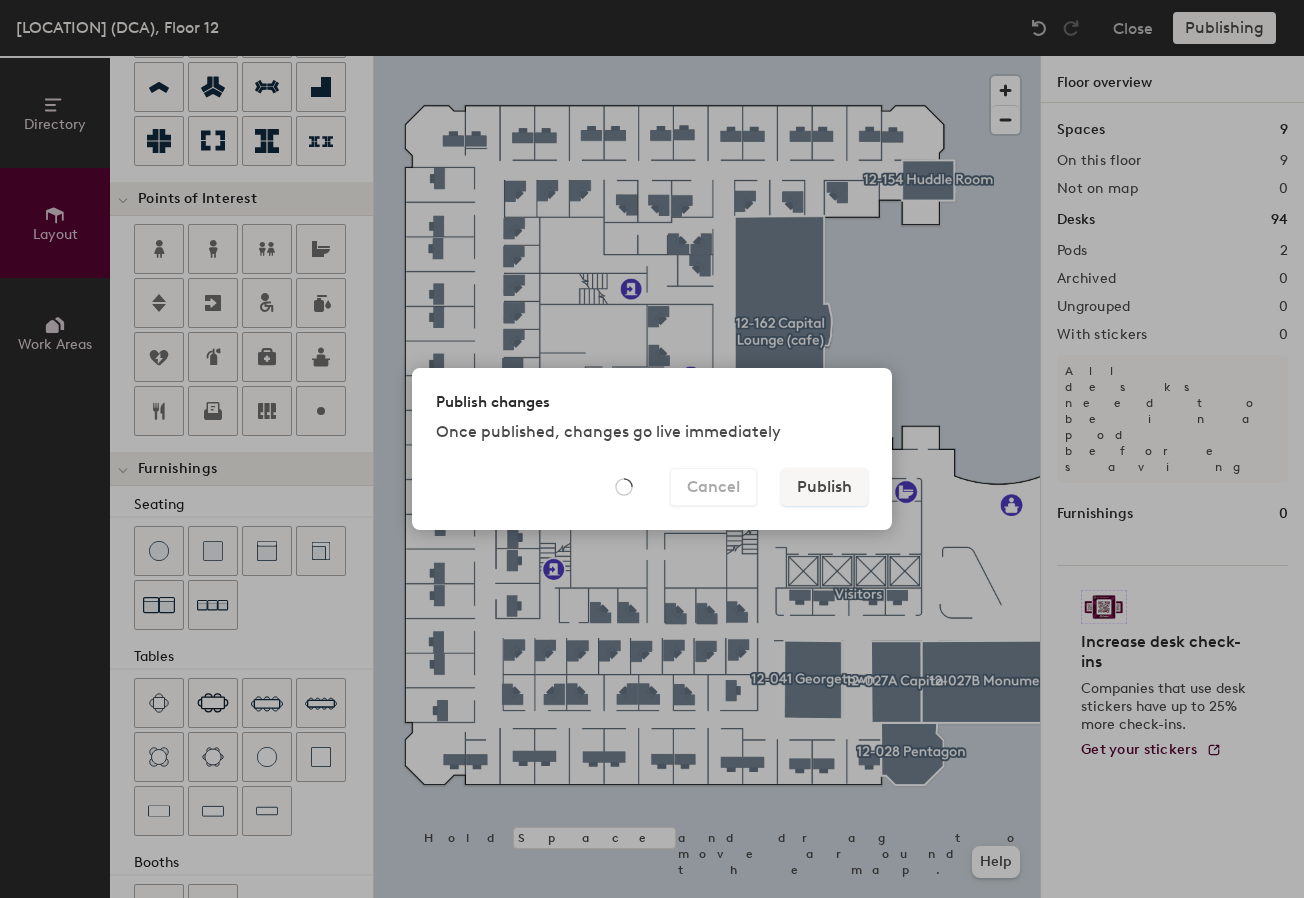 type on "20" 